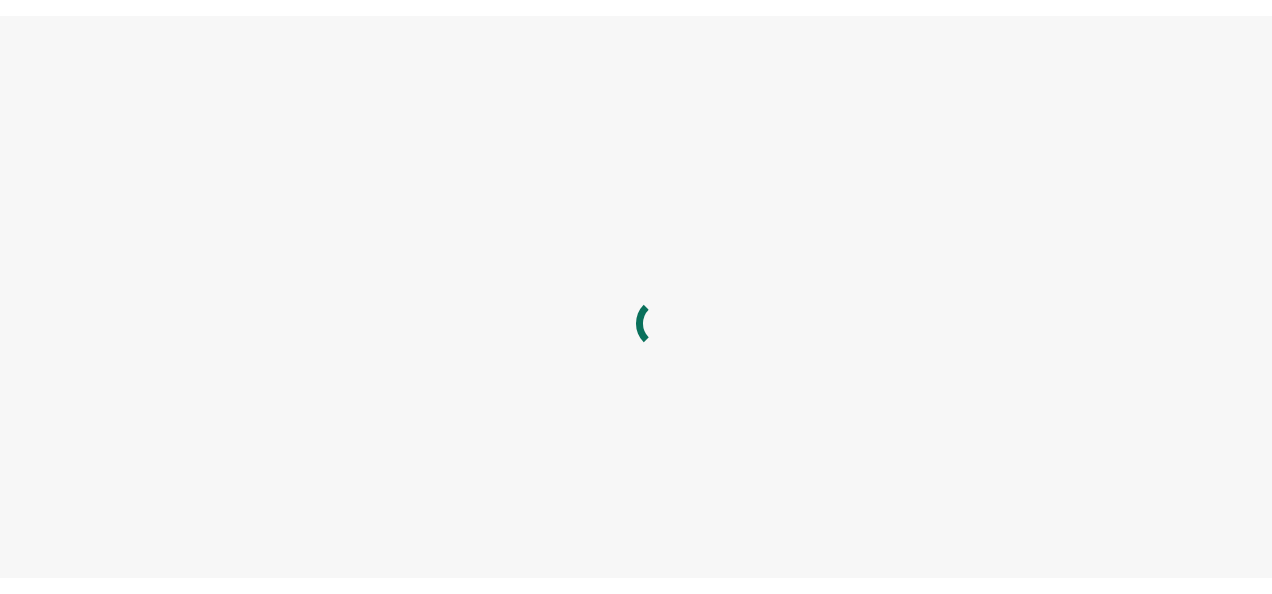 scroll, scrollTop: 0, scrollLeft: 0, axis: both 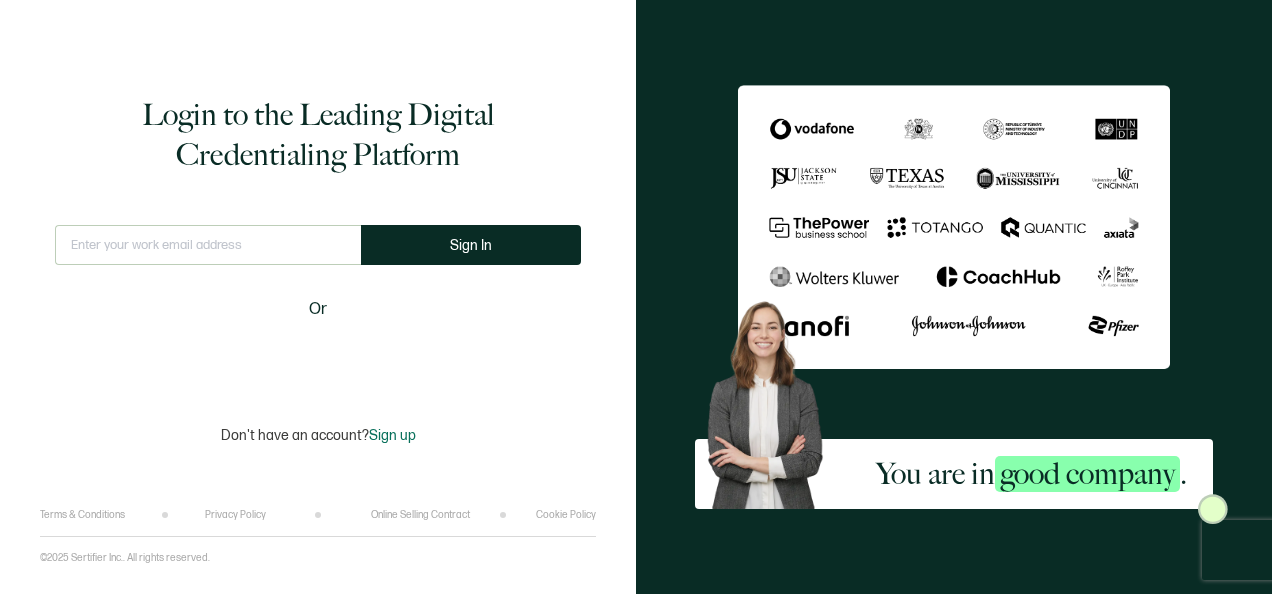 click at bounding box center [208, 245] 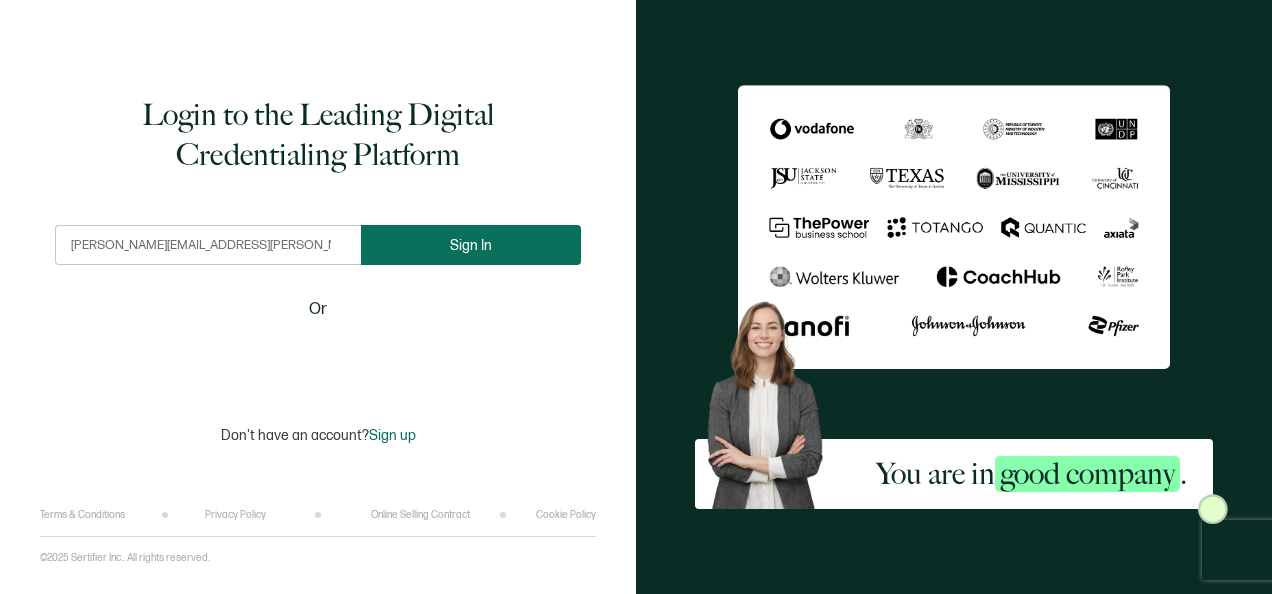 click on "Sign In" at bounding box center (471, 245) 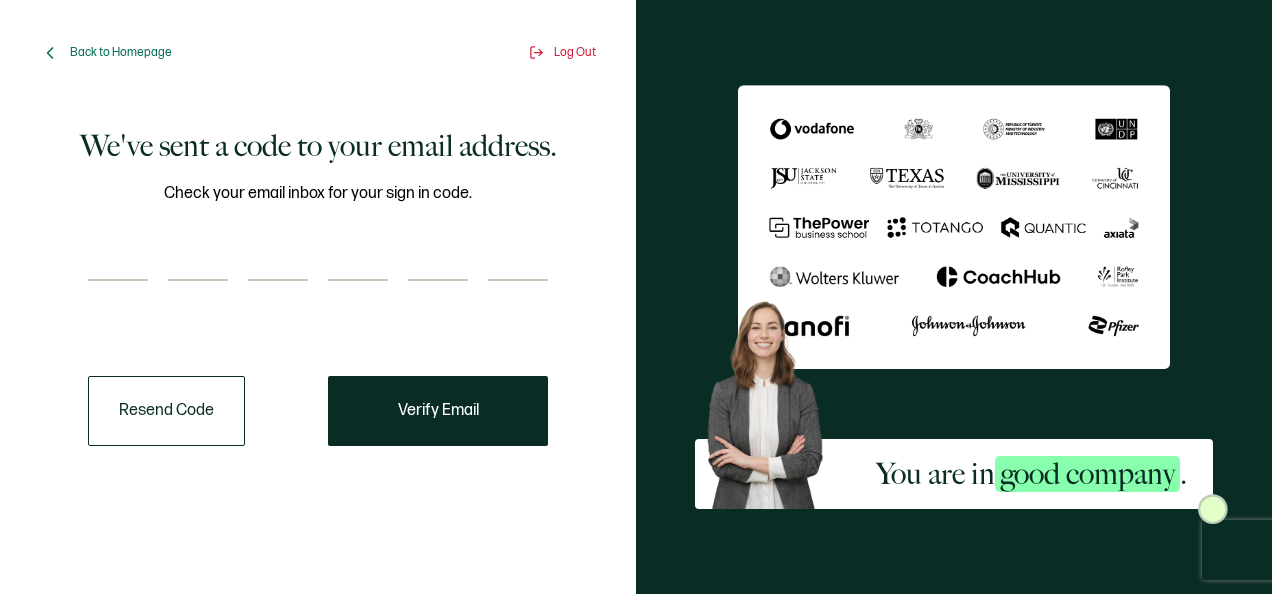 click at bounding box center [118, 261] 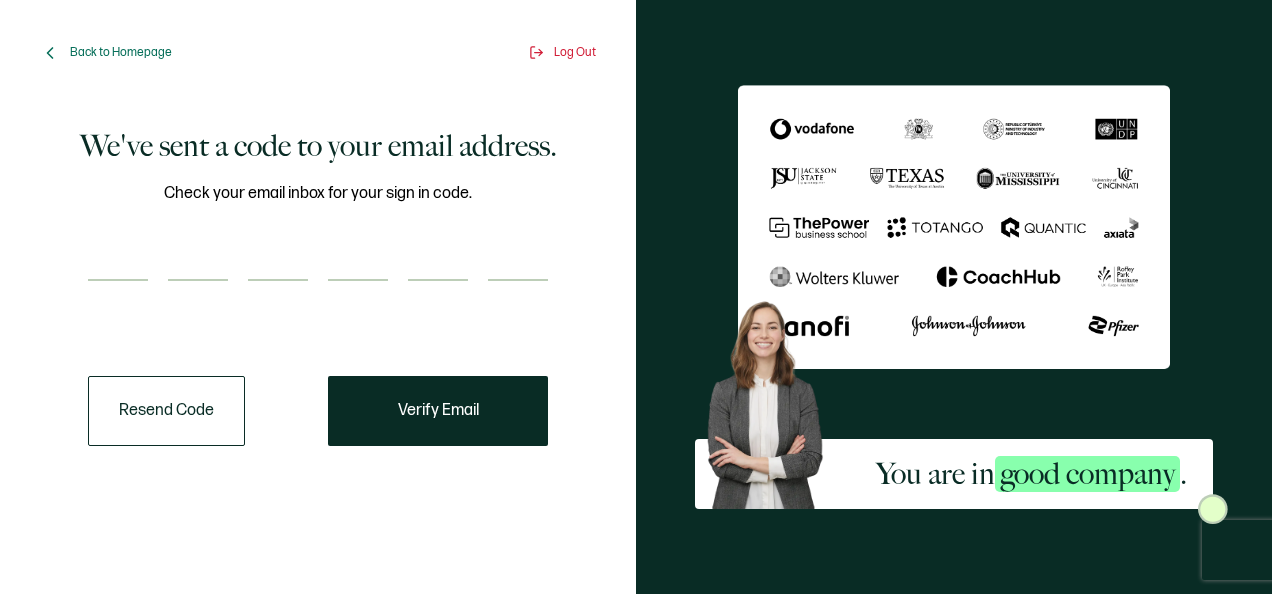 type on "1" 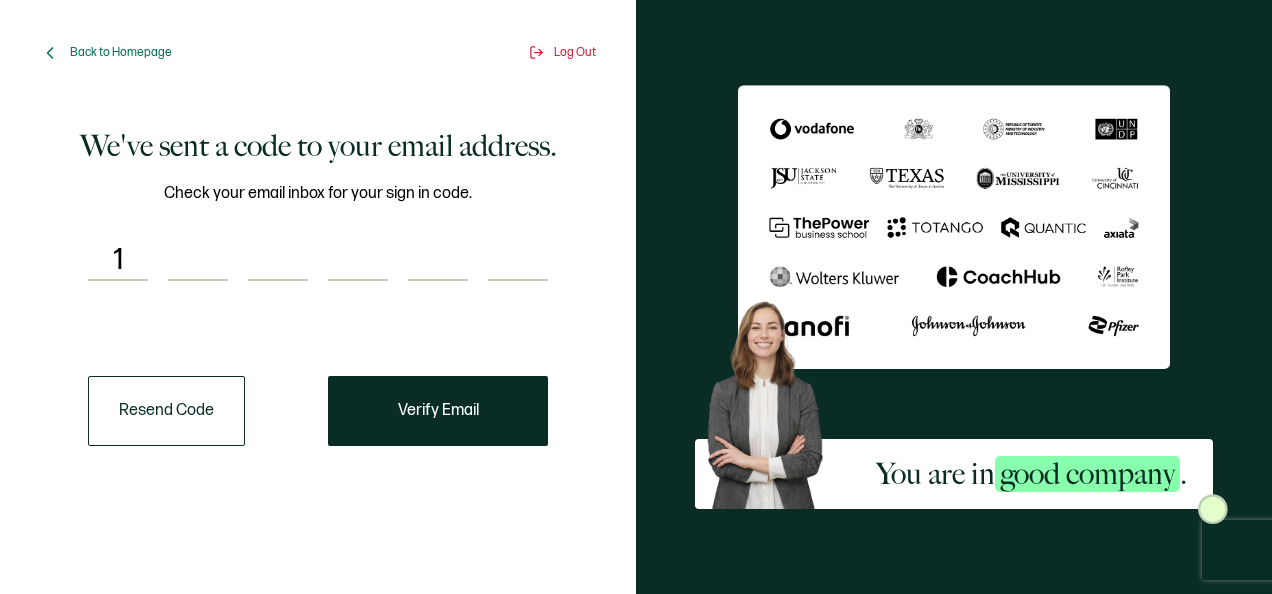 type on "7" 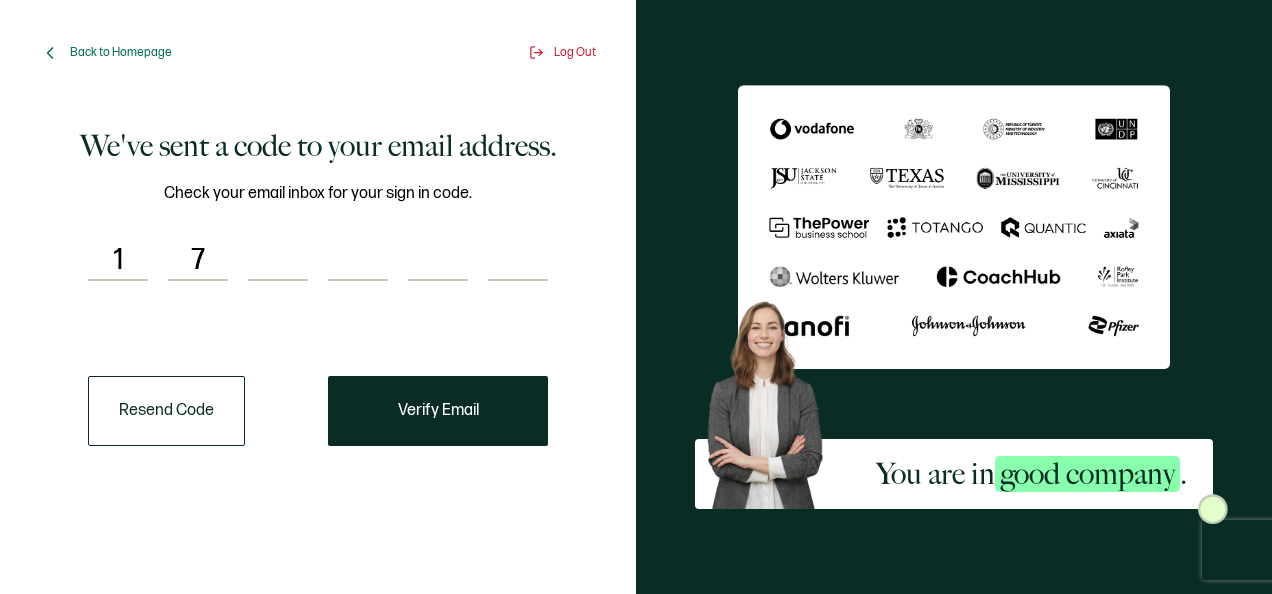 type on "0" 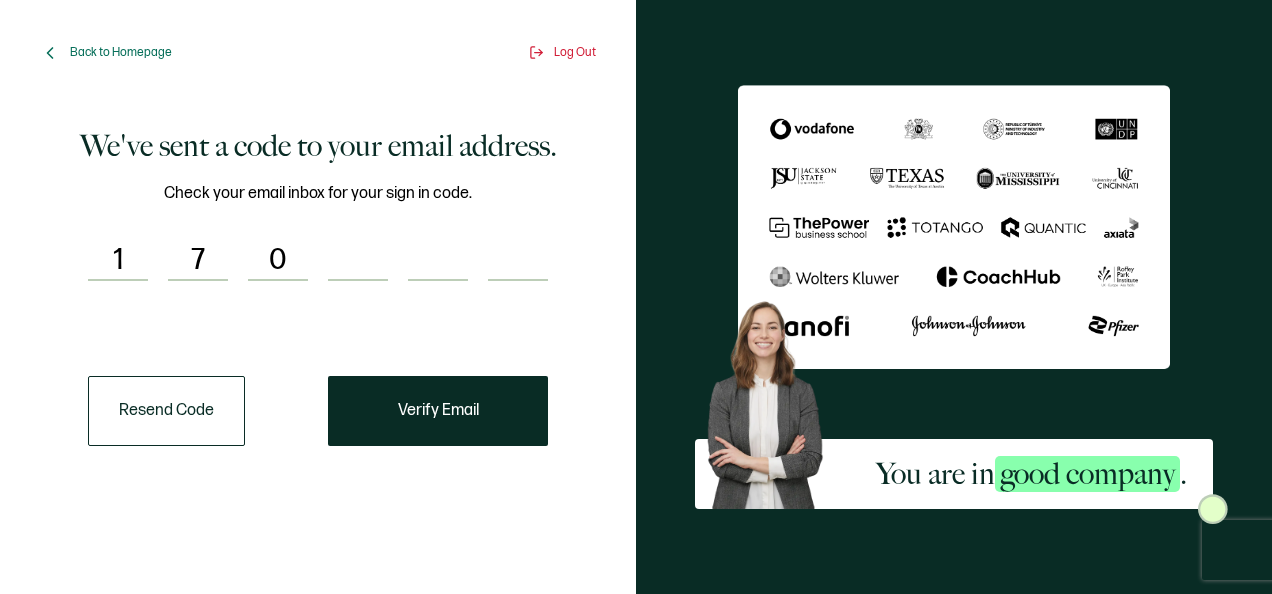 type on "3" 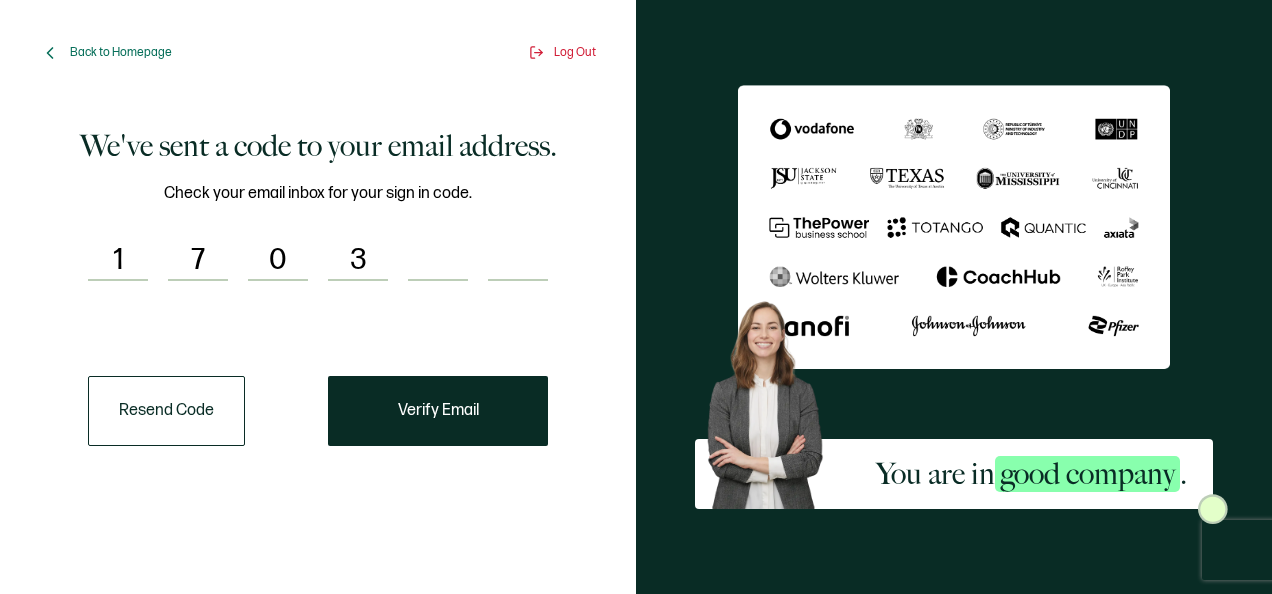 type on "3" 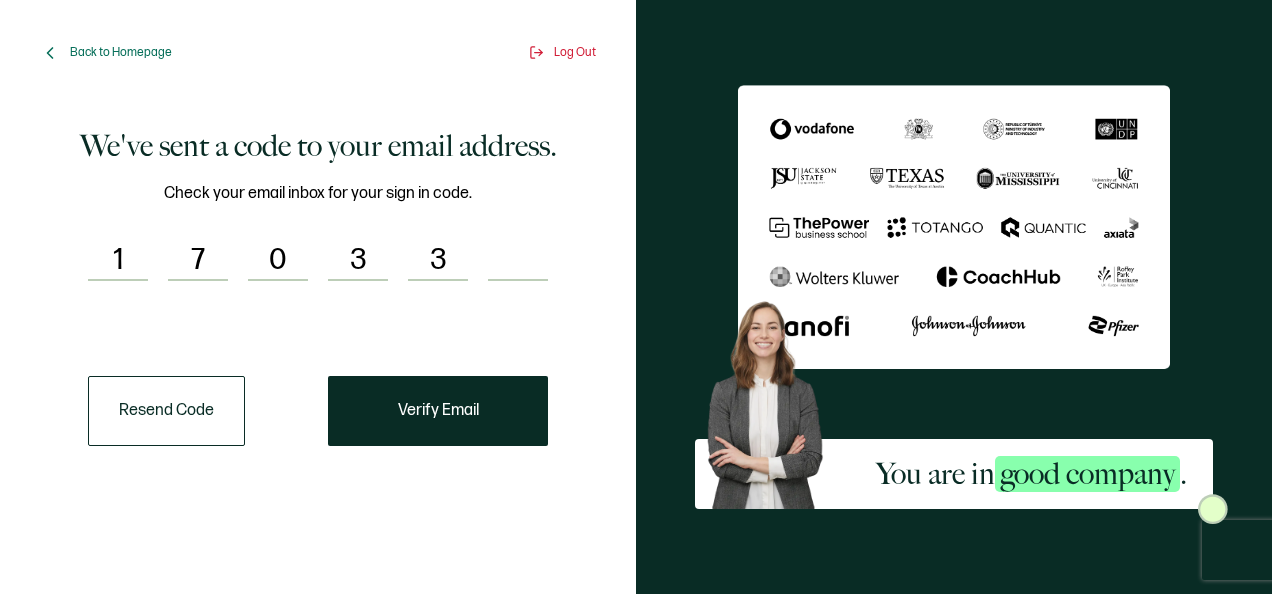 type on "6" 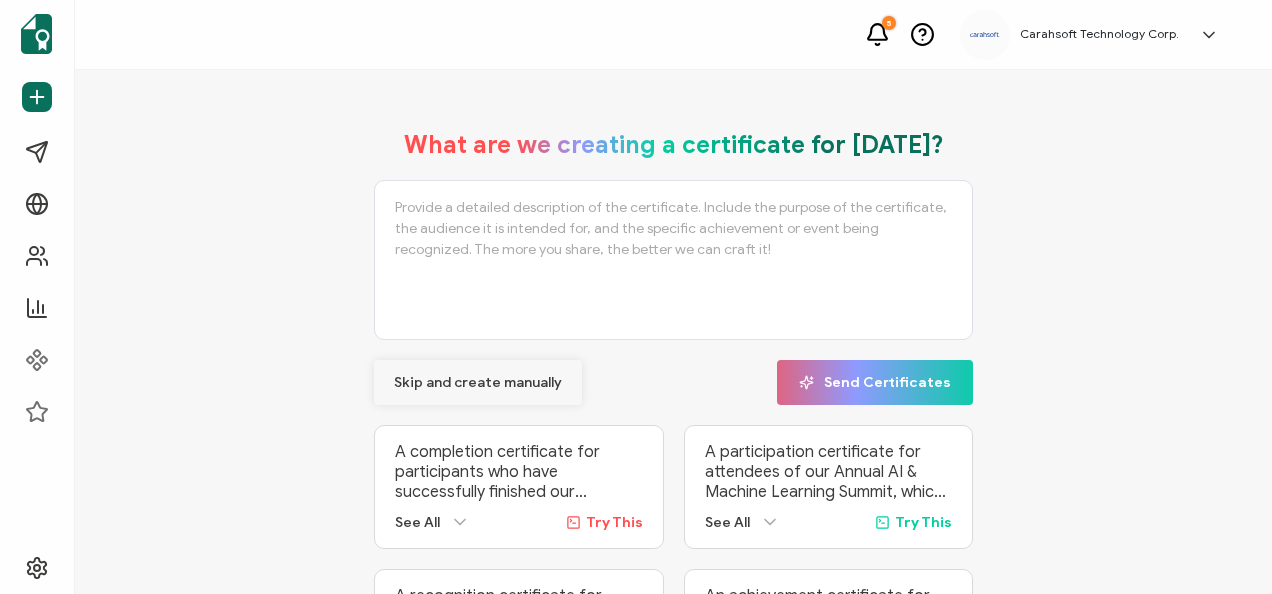 click on "Skip and create manually" at bounding box center [478, 383] 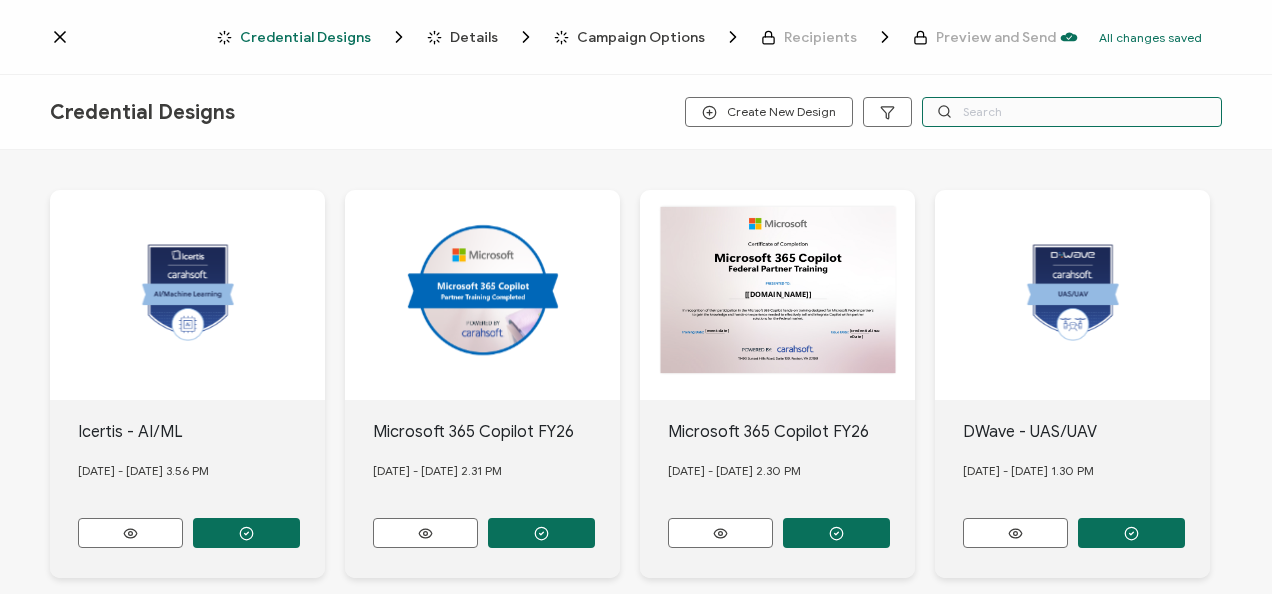 click at bounding box center [1072, 112] 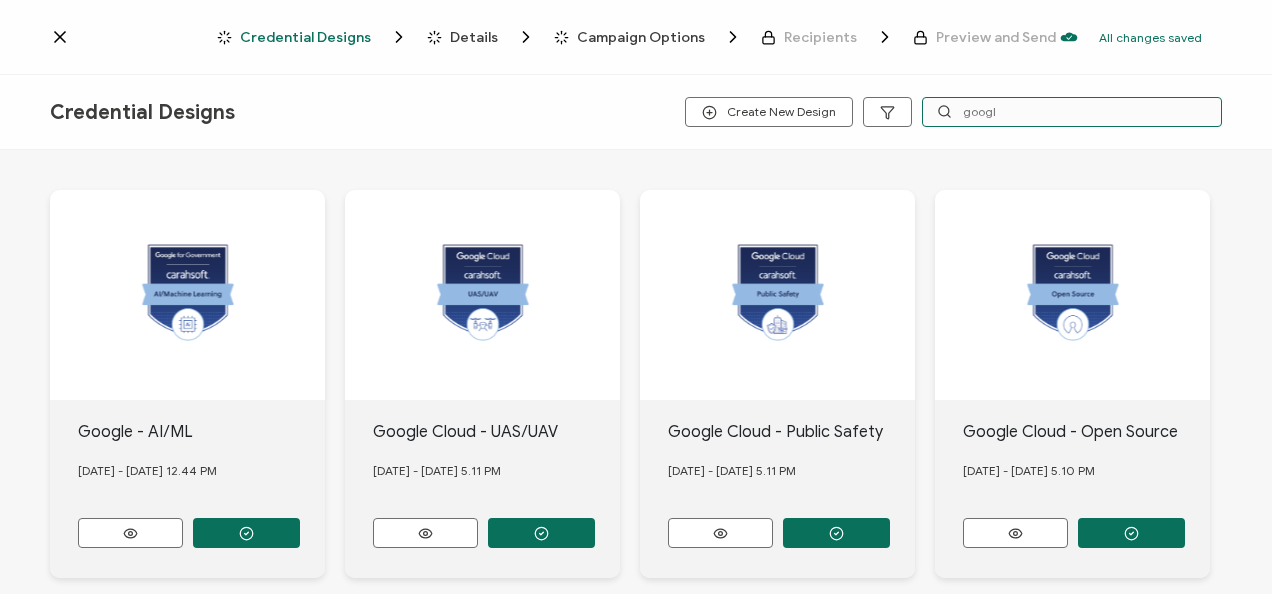 type on "googl" 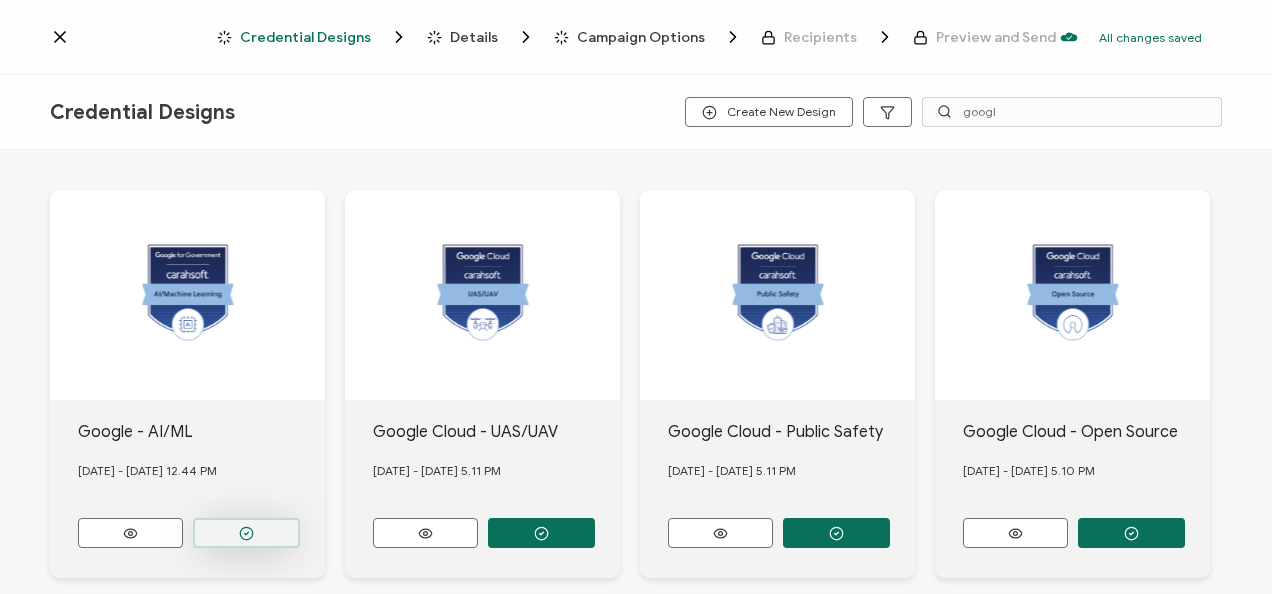 click at bounding box center (246, 533) 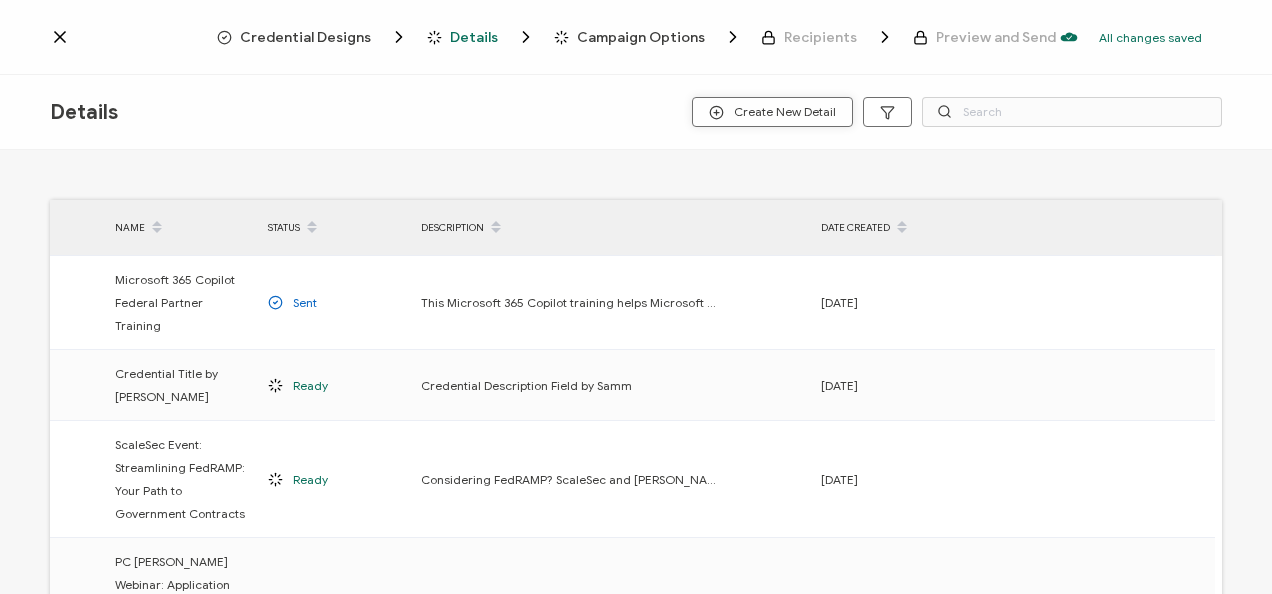 click on "Create New Detail" at bounding box center [772, 112] 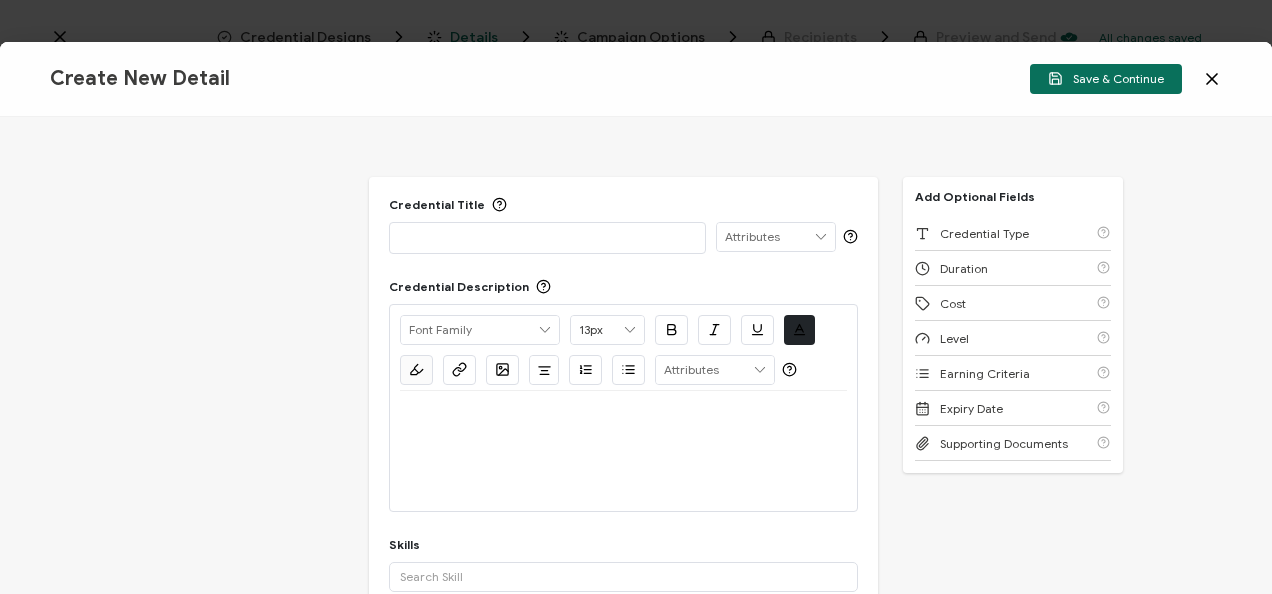 click at bounding box center [547, 237] 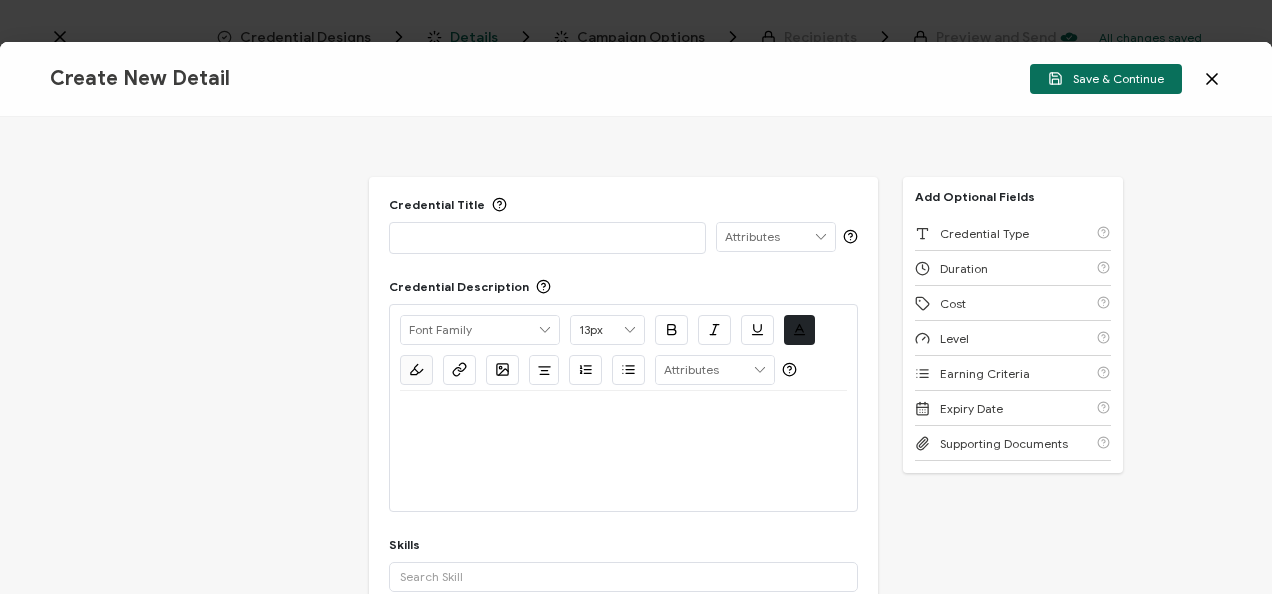 type 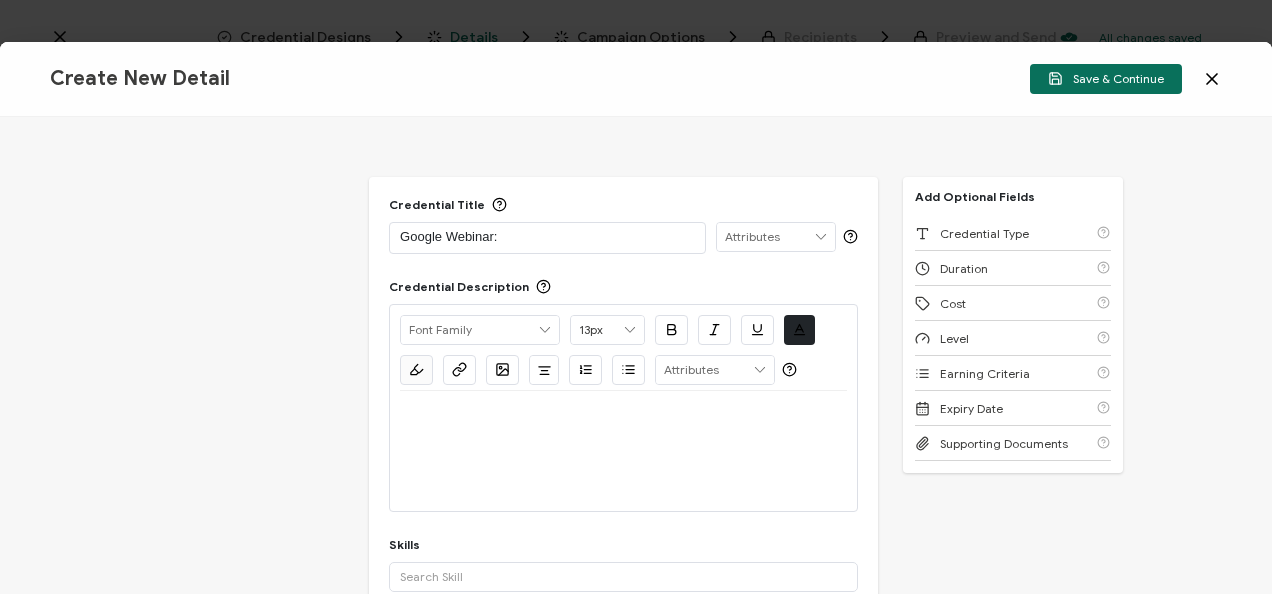scroll, scrollTop: 0, scrollLeft: 0, axis: both 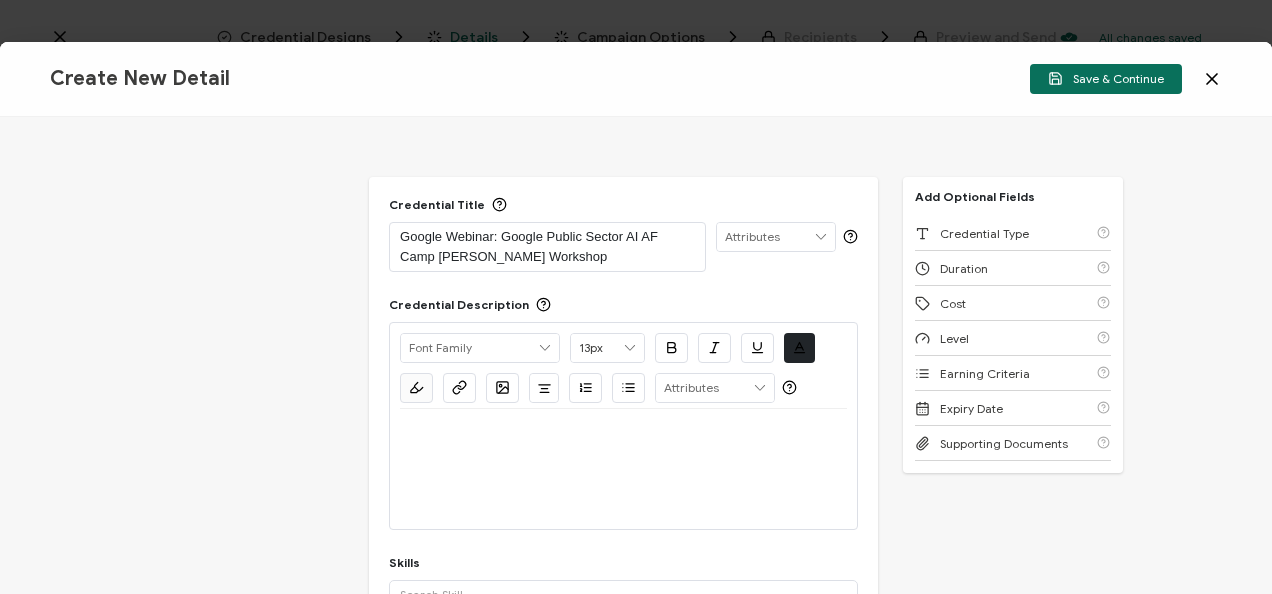 click at bounding box center (623, 469) 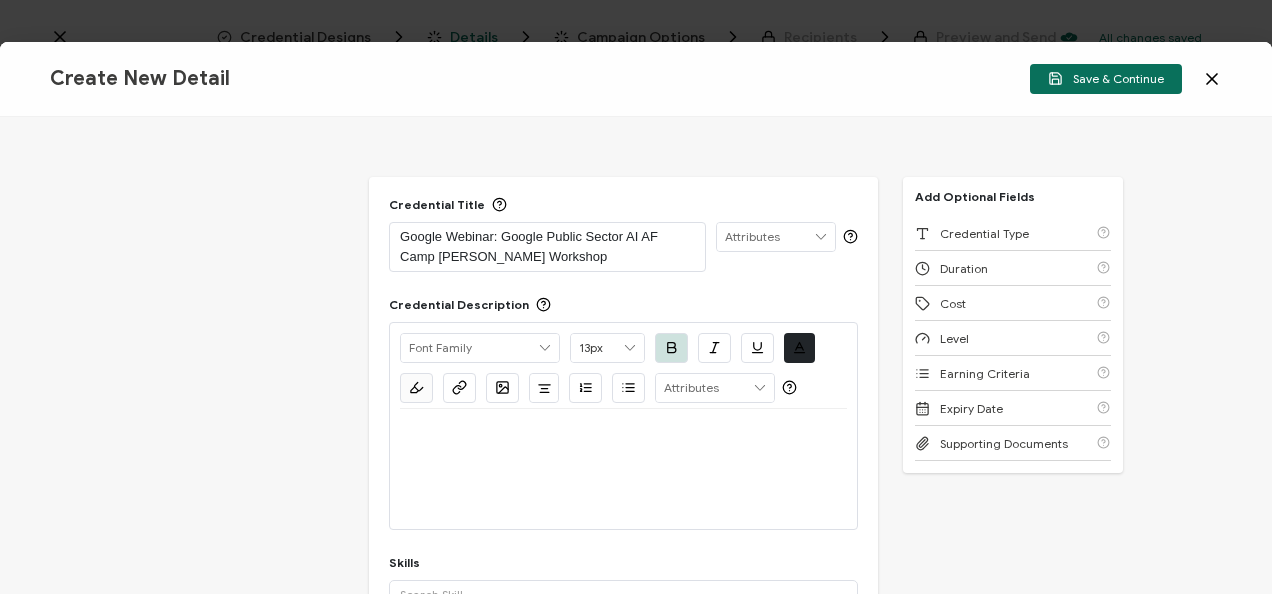 paste 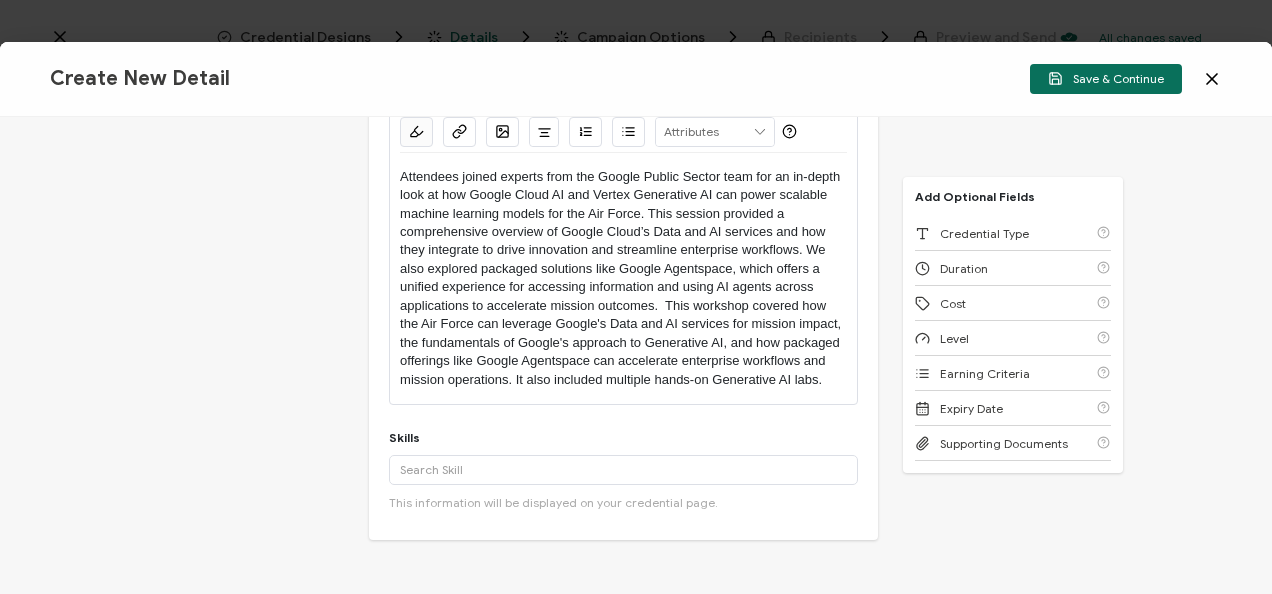 scroll, scrollTop: 307, scrollLeft: 0, axis: vertical 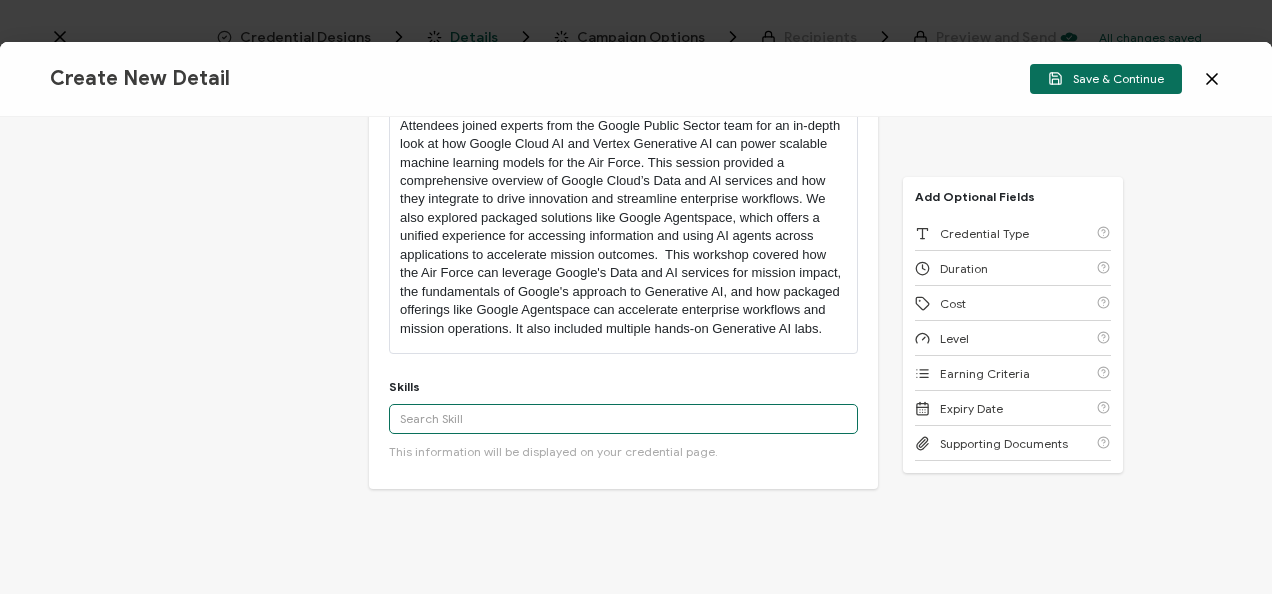 click at bounding box center [623, 419] 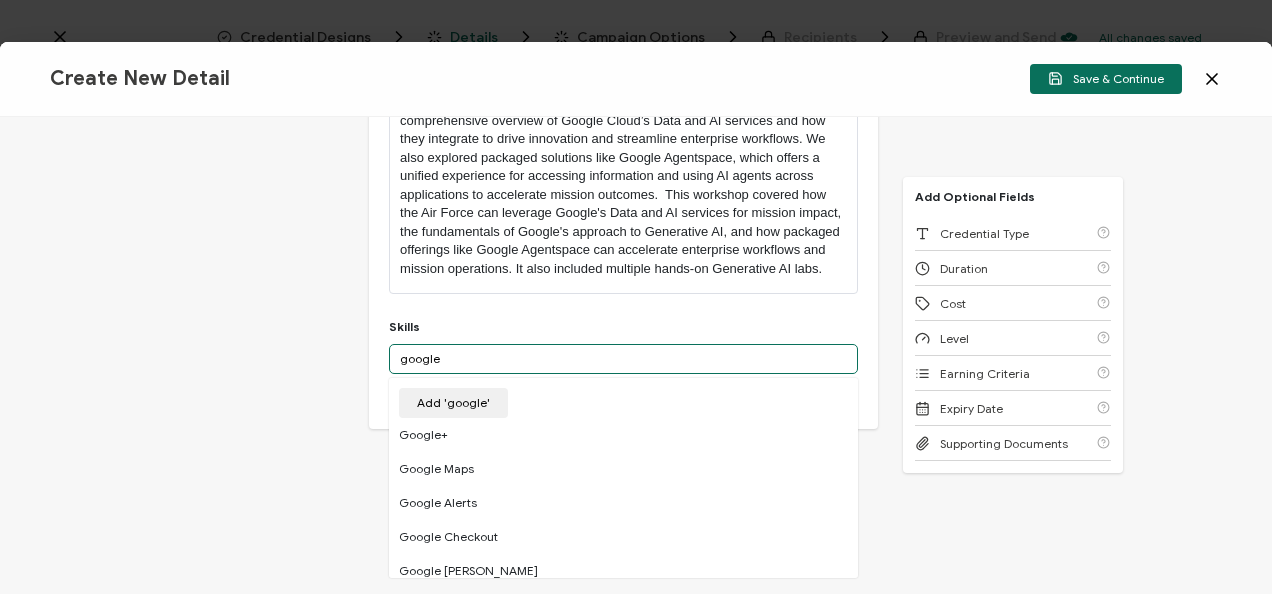 scroll, scrollTop: 368, scrollLeft: 0, axis: vertical 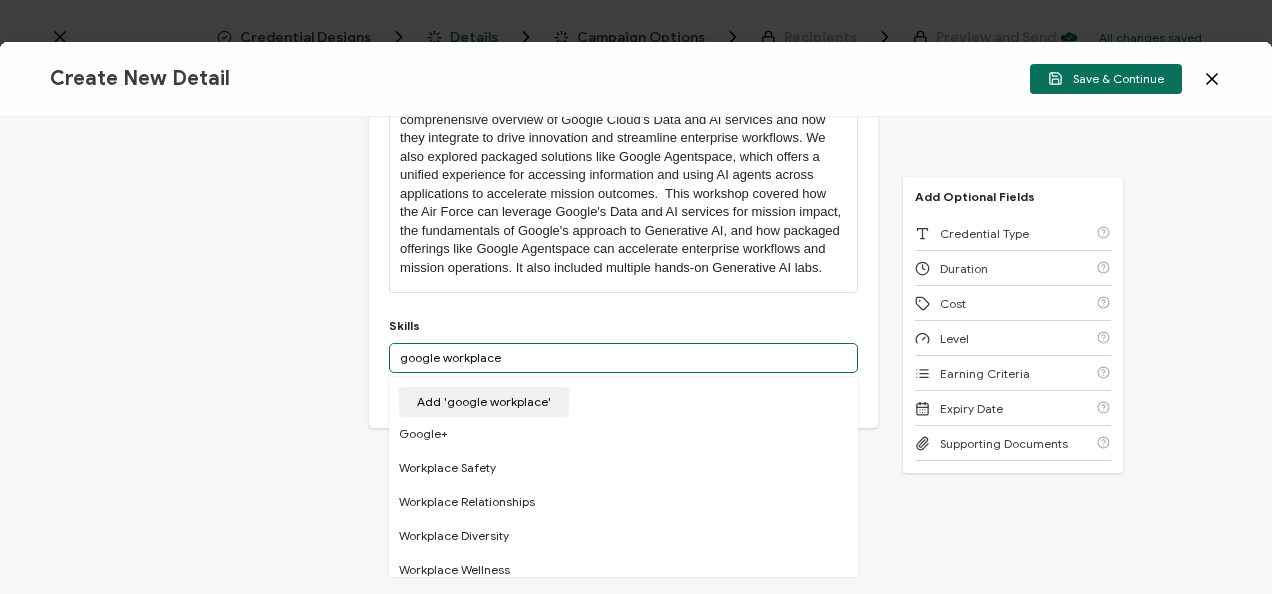drag, startPoint x: 526, startPoint y: 358, endPoint x: 369, endPoint y: 344, distance: 157.62297 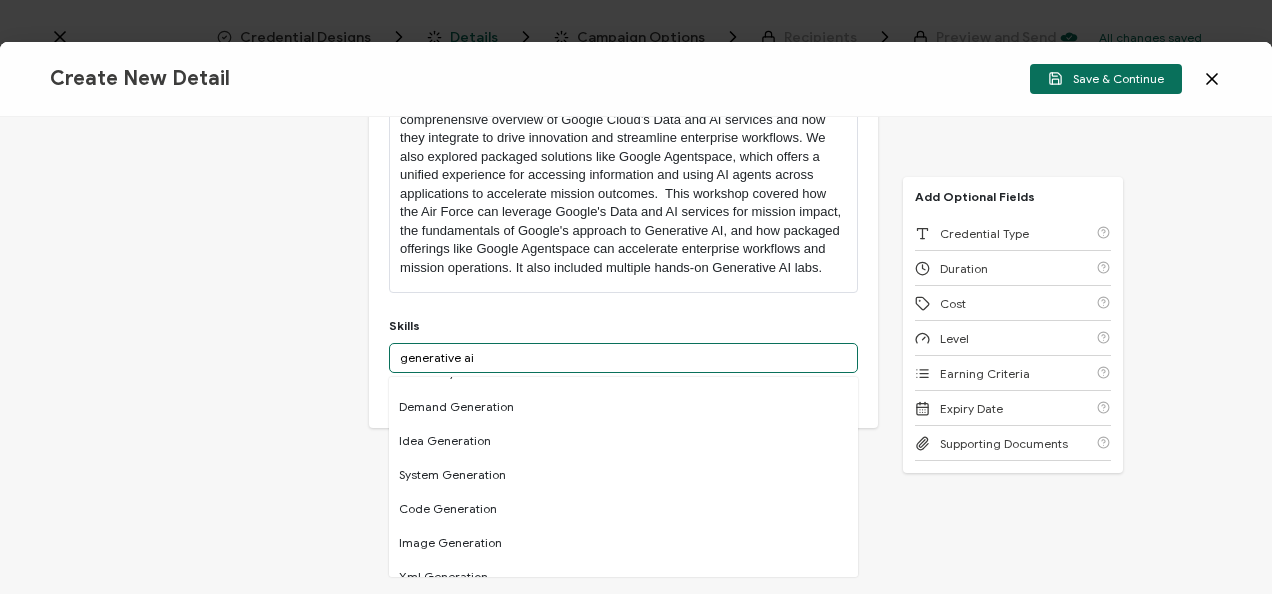 scroll, scrollTop: 0, scrollLeft: 0, axis: both 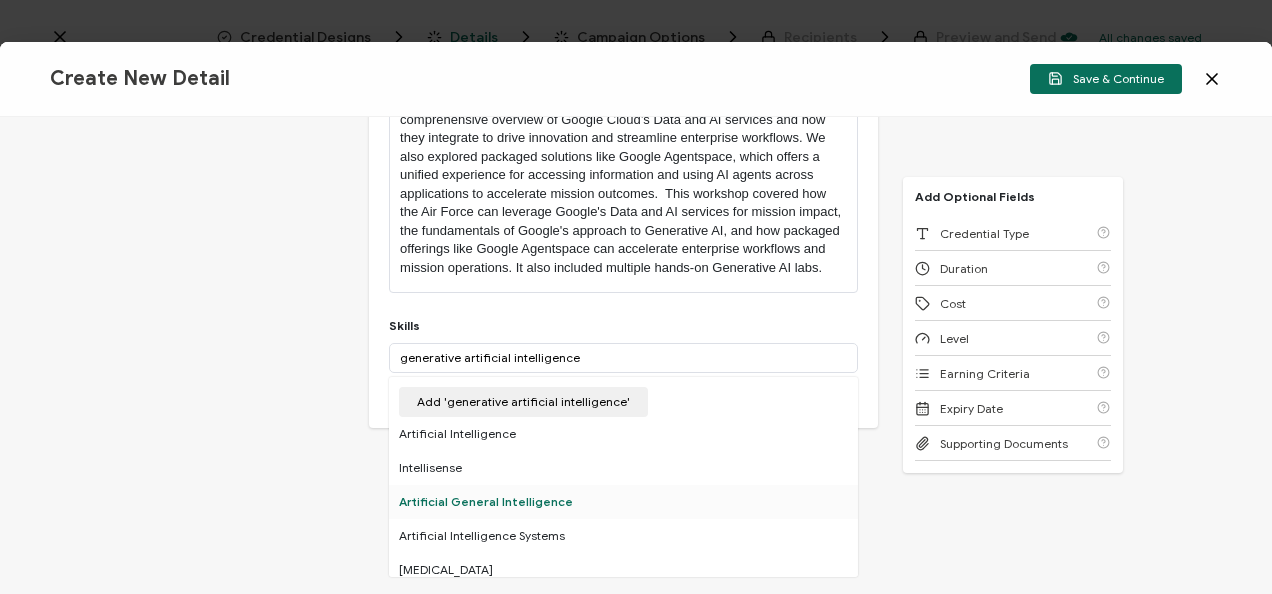 click on "Artificial General Intelligence" at bounding box center [623, 502] 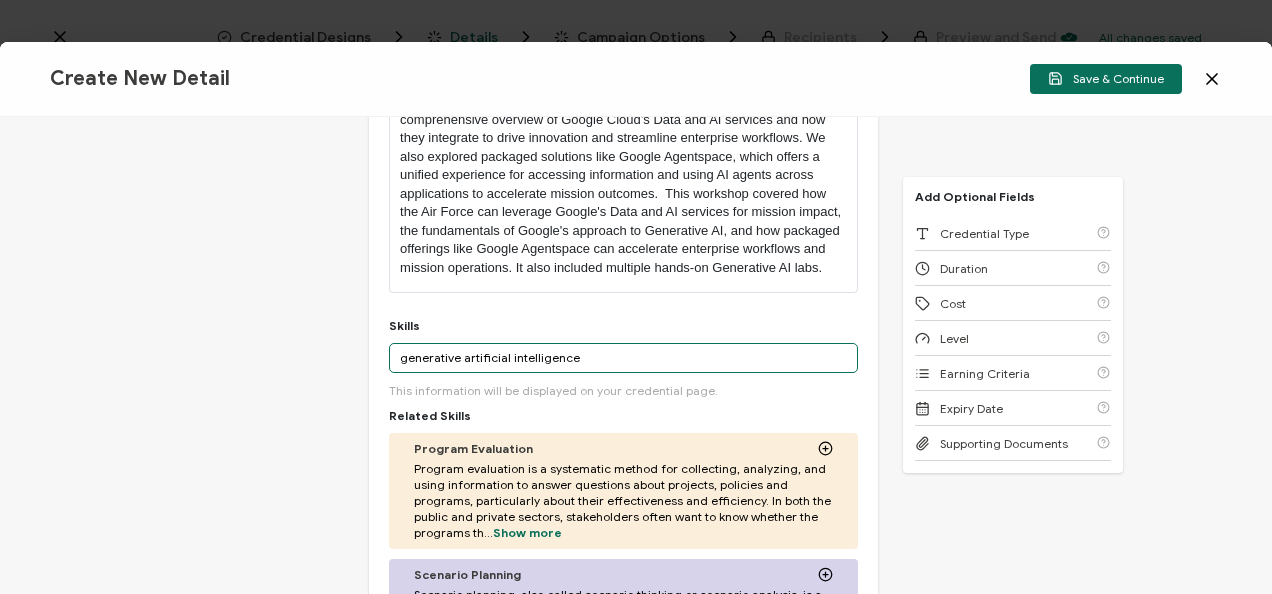 drag, startPoint x: 613, startPoint y: 342, endPoint x: 288, endPoint y: 350, distance: 325.09845 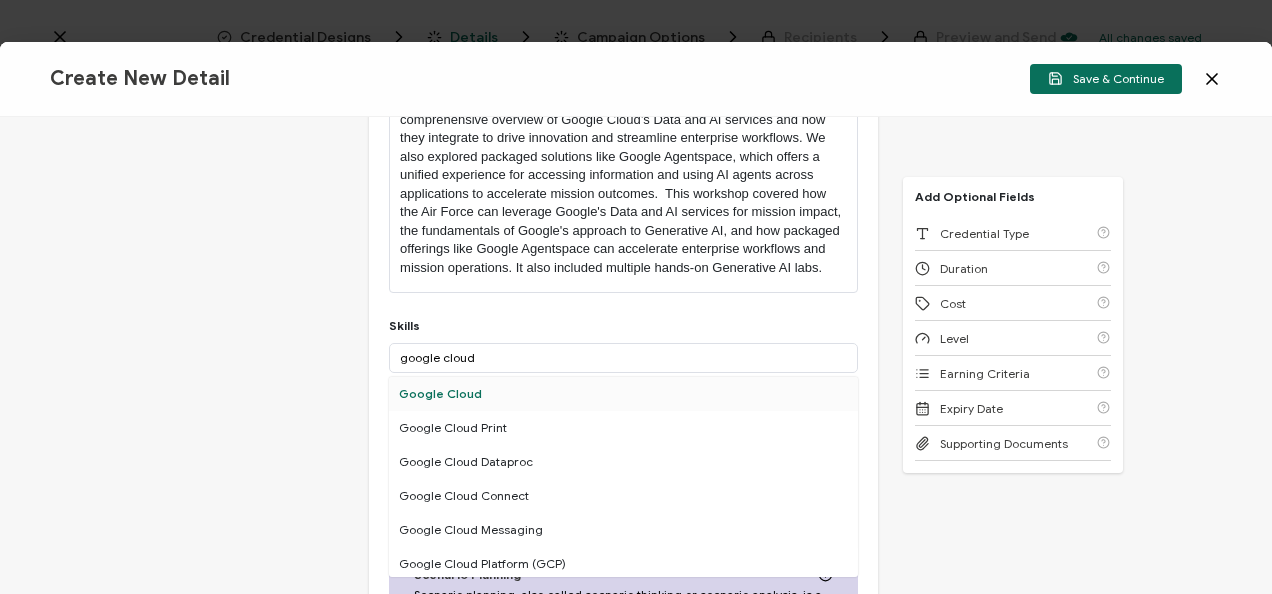 click on "Google Cloud" at bounding box center (623, 394) 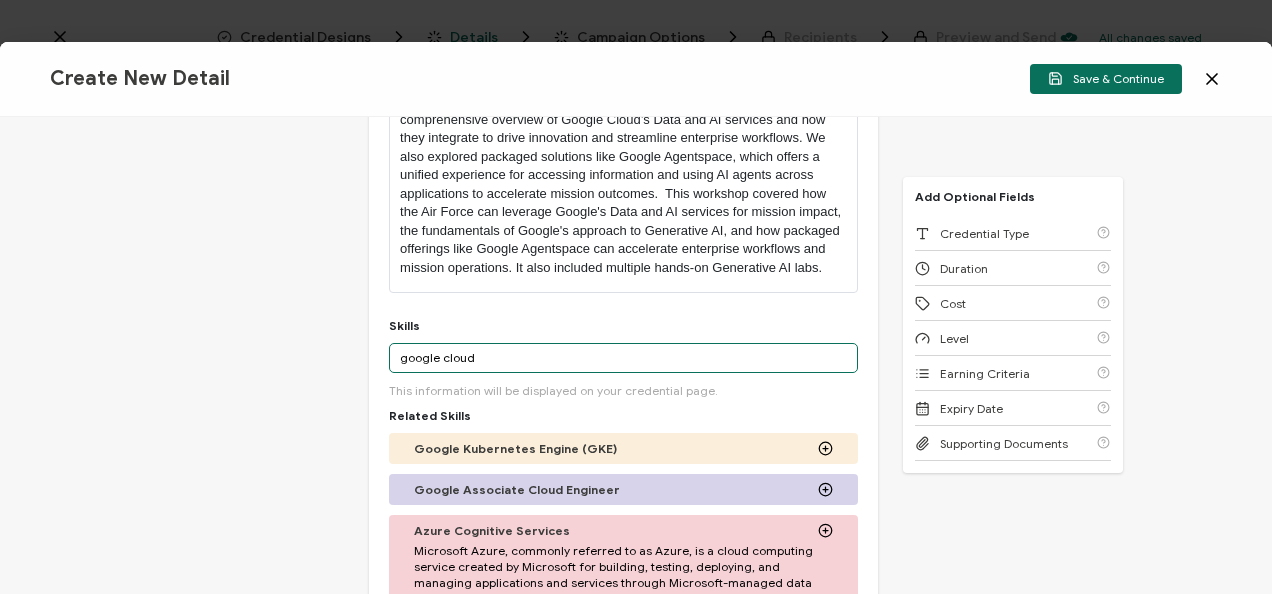 click on "google cloud" at bounding box center [623, 358] 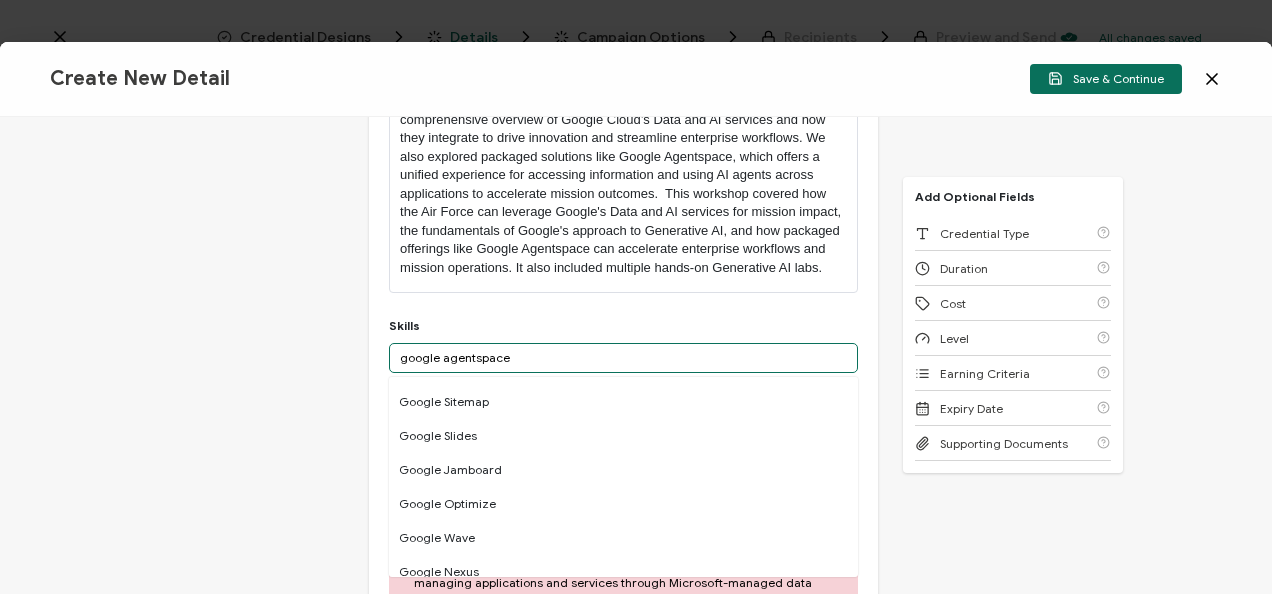 scroll, scrollTop: 1214, scrollLeft: 0, axis: vertical 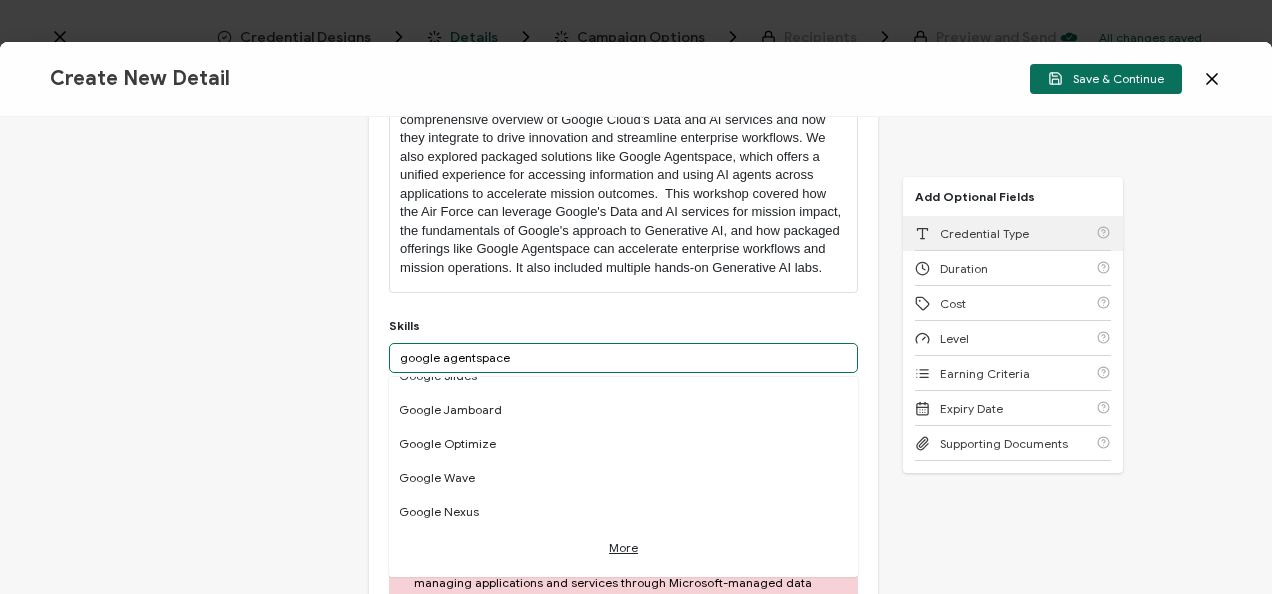 type on "google agentspace" 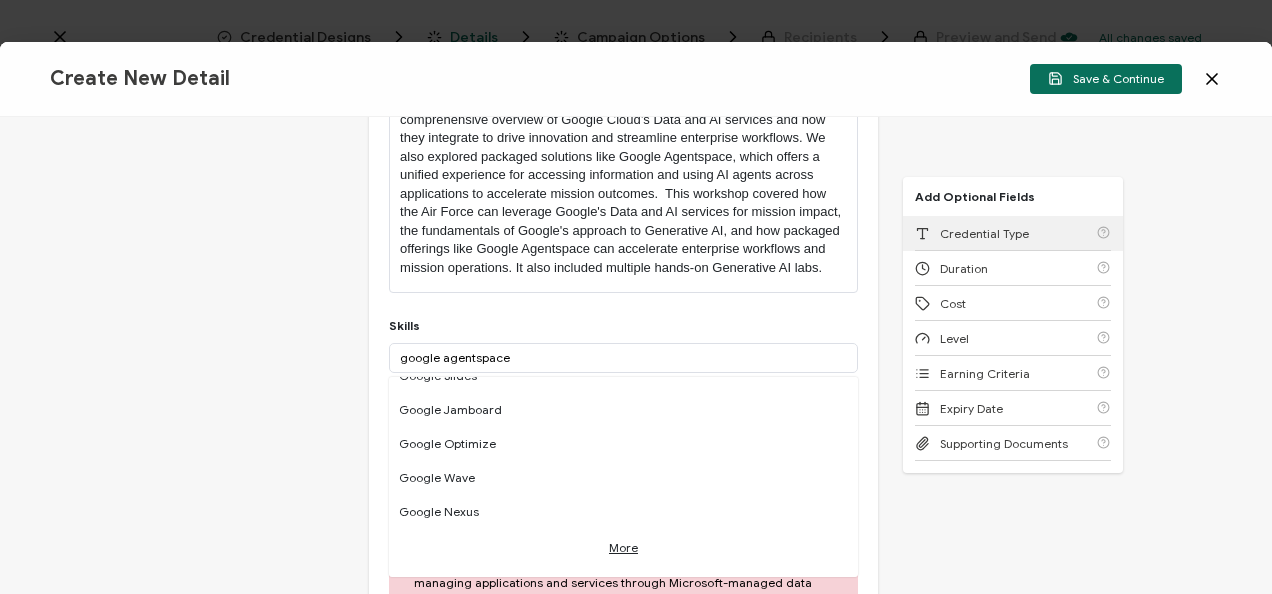 click on "Credential Type" at bounding box center (984, 233) 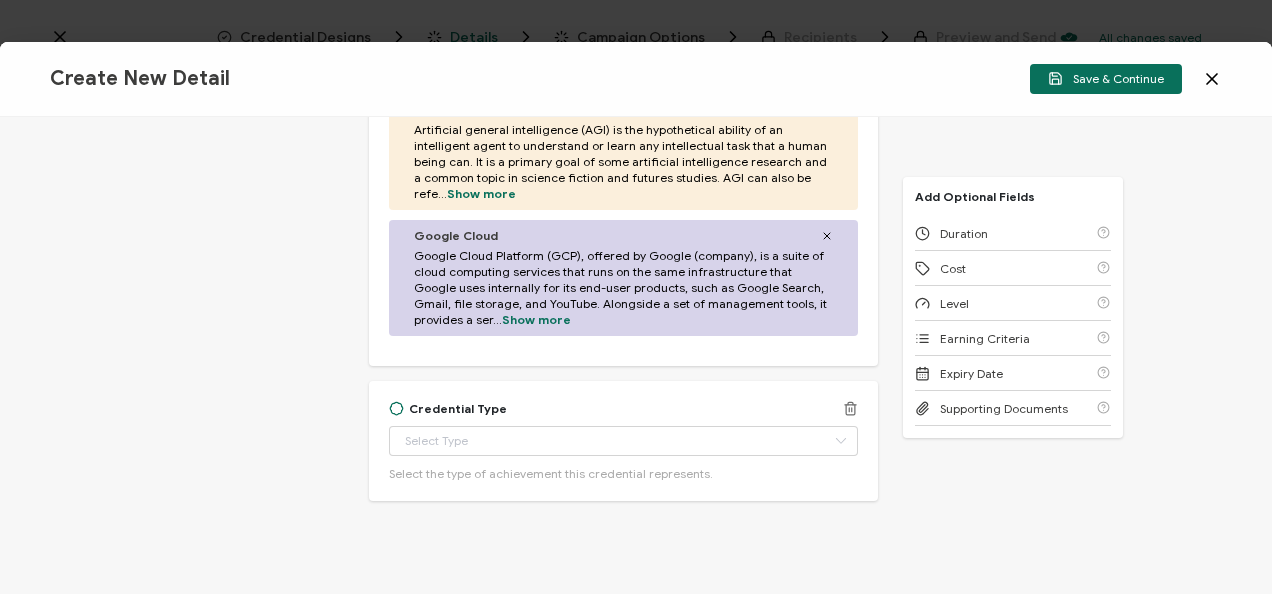 scroll, scrollTop: 1067, scrollLeft: 0, axis: vertical 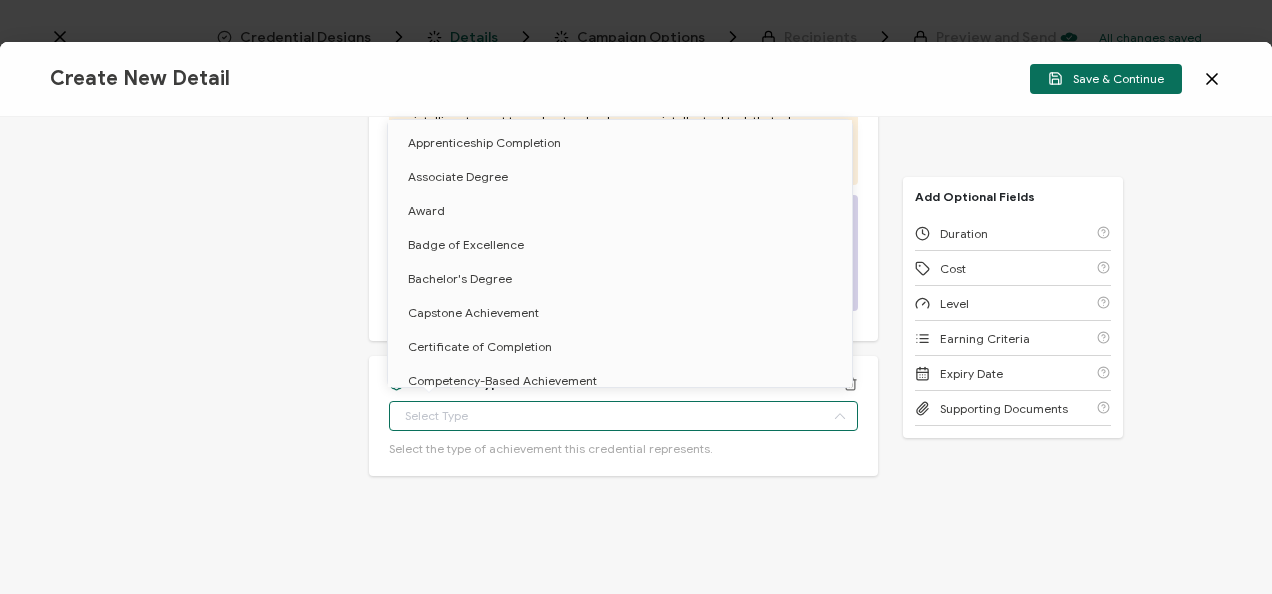 click at bounding box center (623, 416) 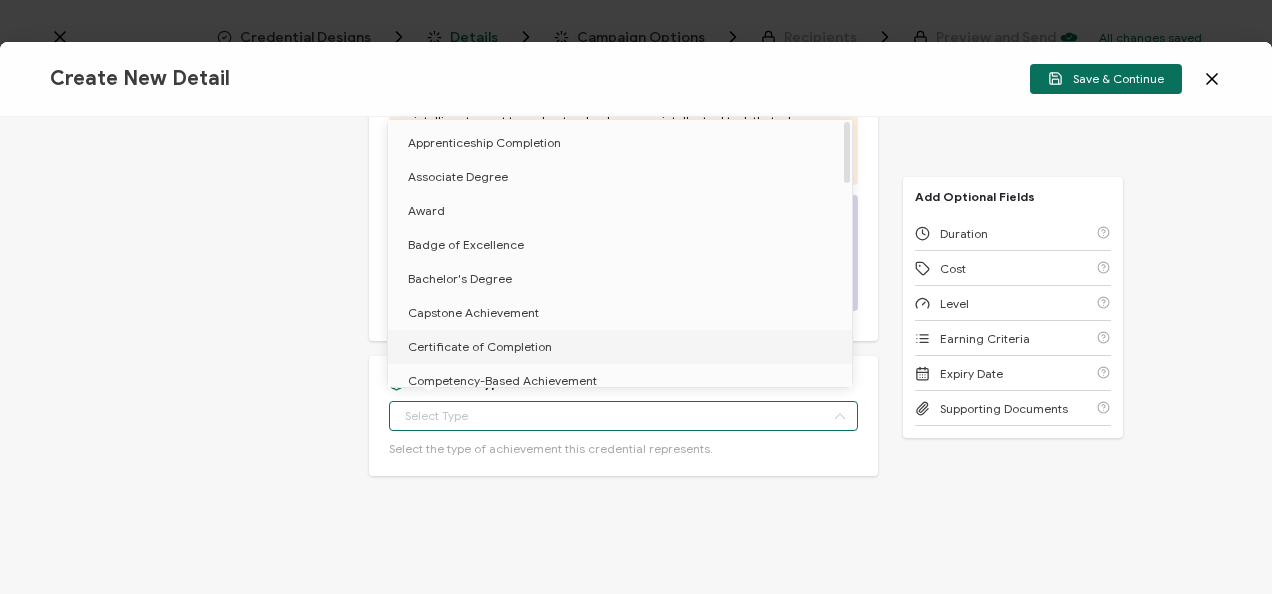 click on "Certificate of Completion" at bounding box center (480, 346) 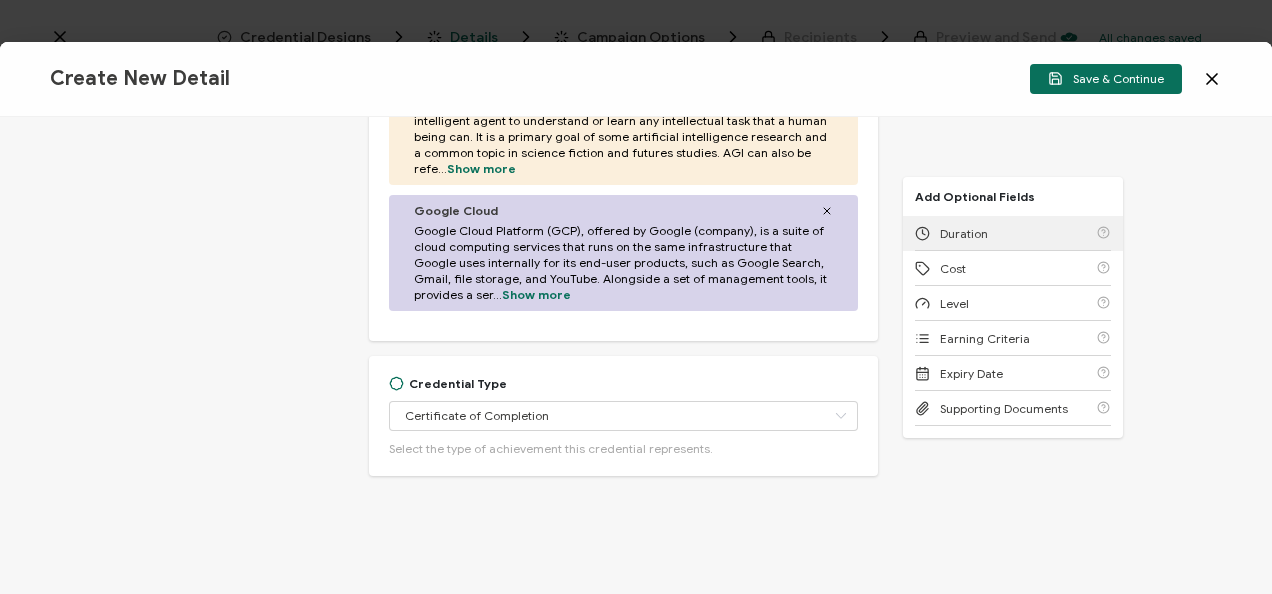 click on "Duration" at bounding box center (951, 233) 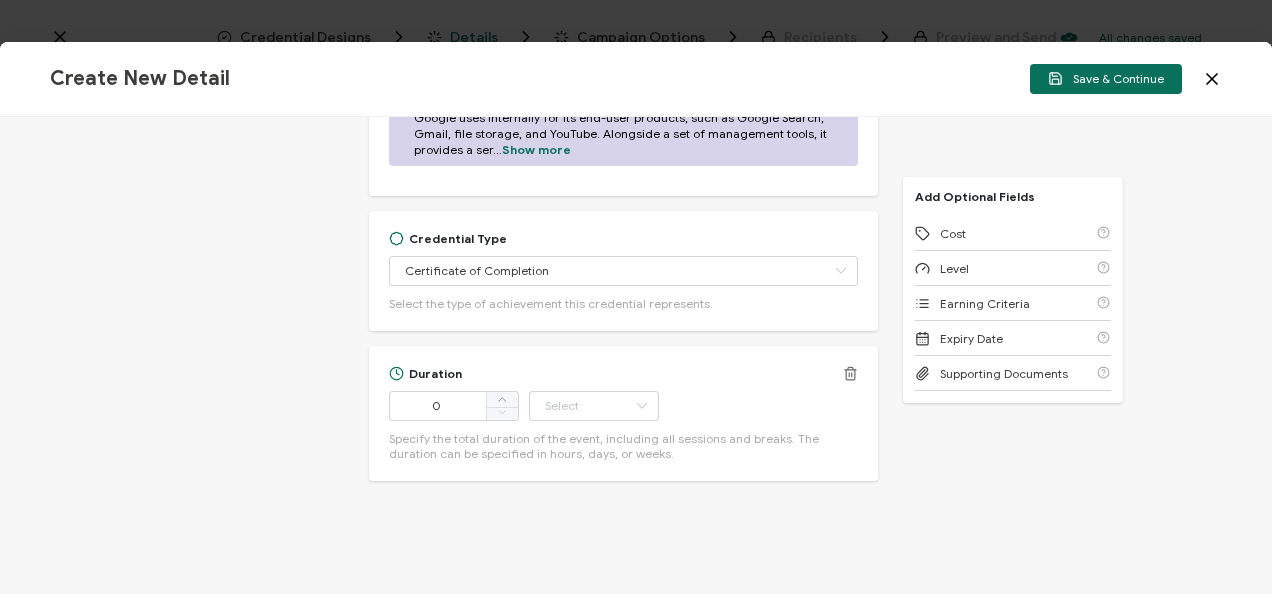 scroll, scrollTop: 1218, scrollLeft: 0, axis: vertical 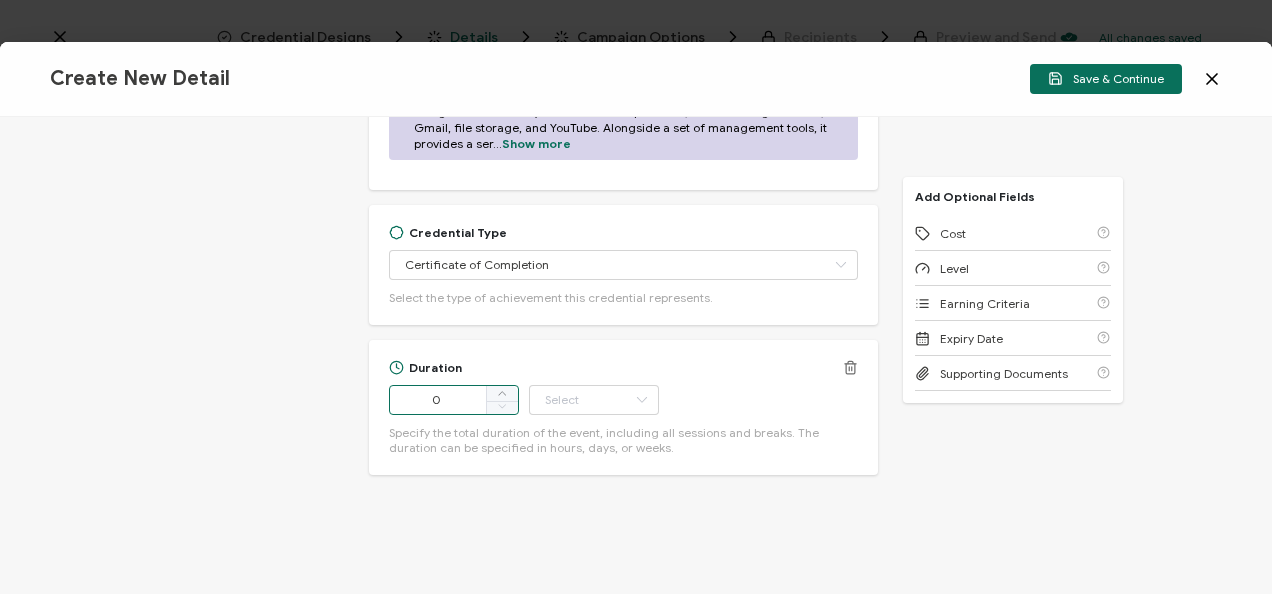 click on "0" at bounding box center (454, 400) 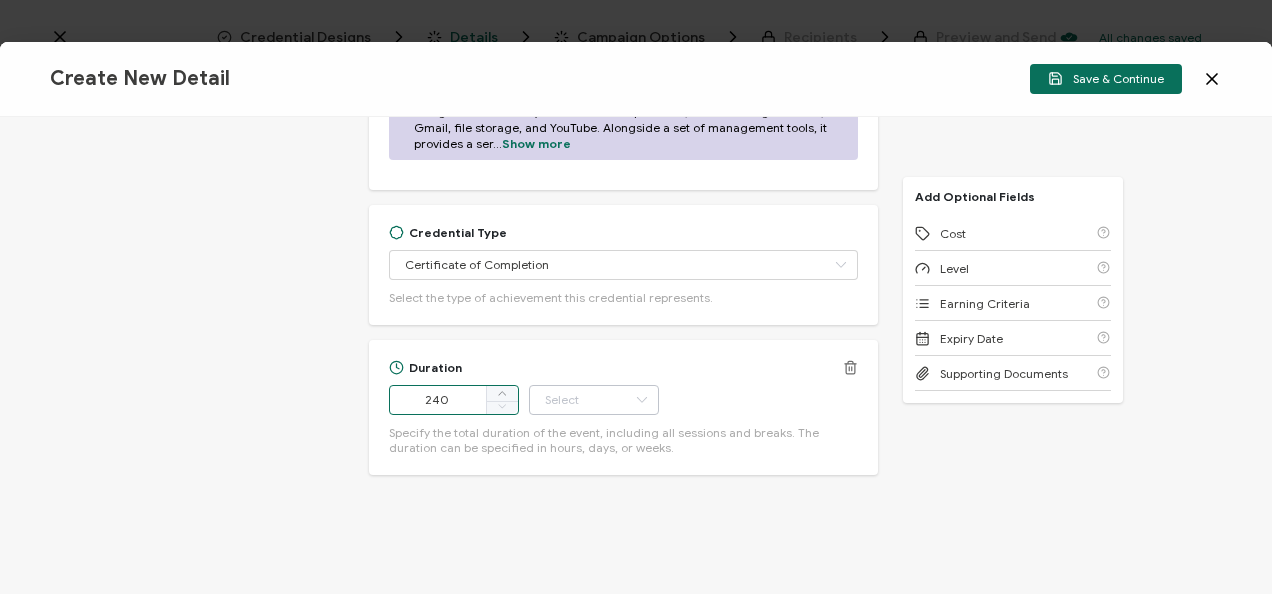 type on "240" 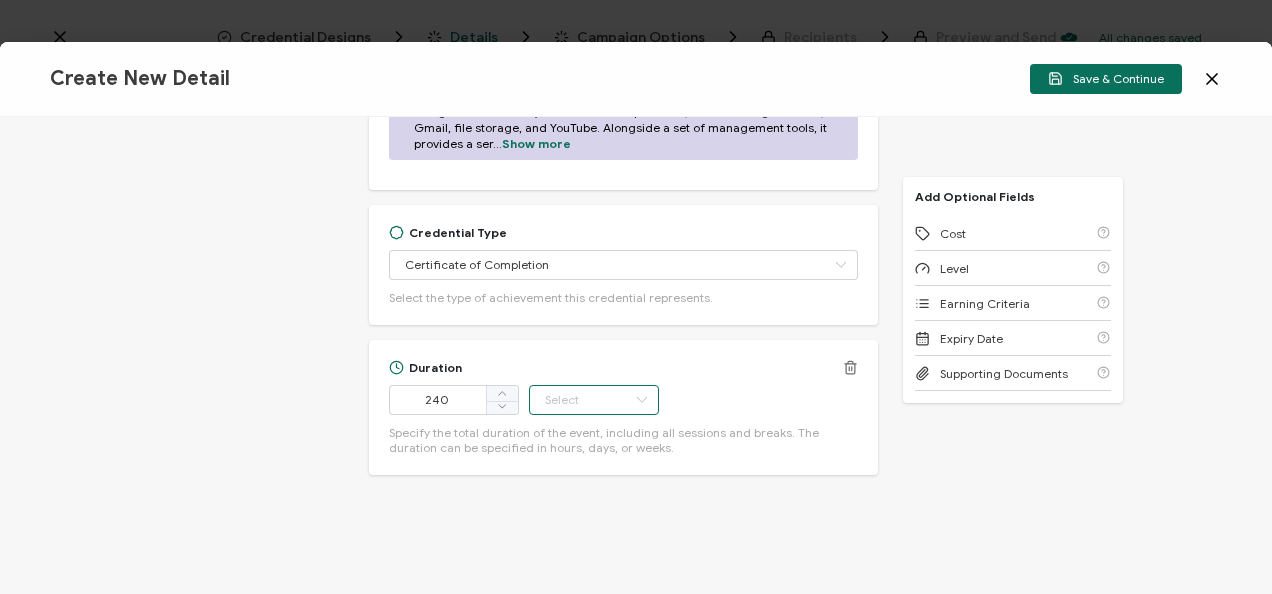 click at bounding box center (594, 400) 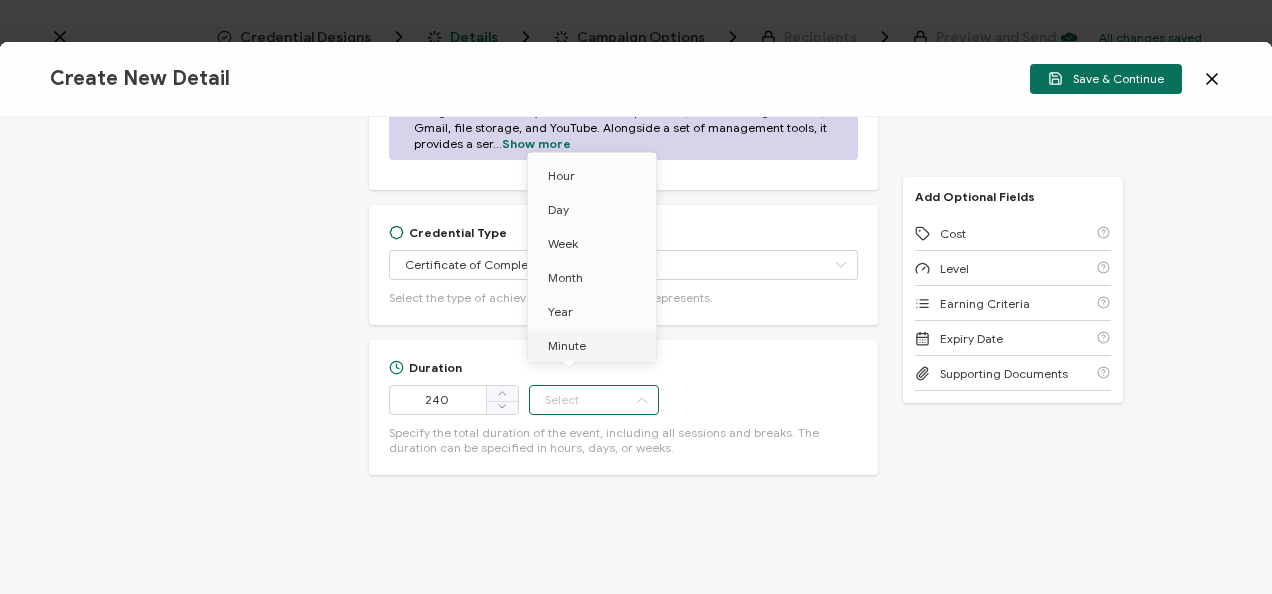 click on "Minute" at bounding box center (595, 346) 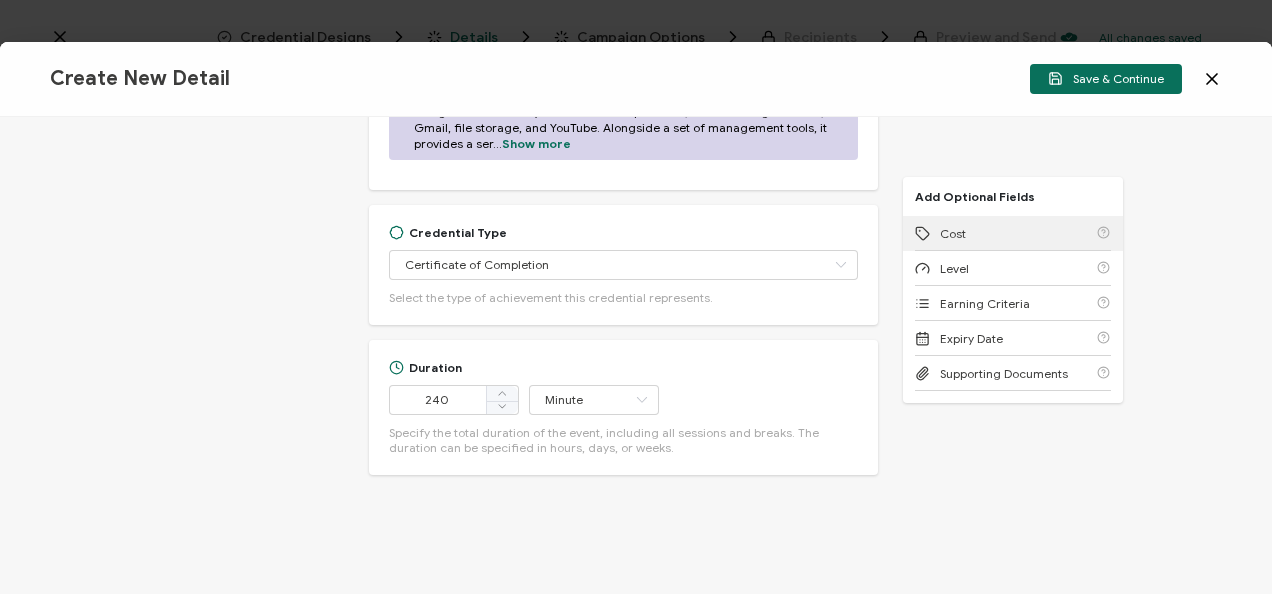 click on "Cost" at bounding box center (953, 233) 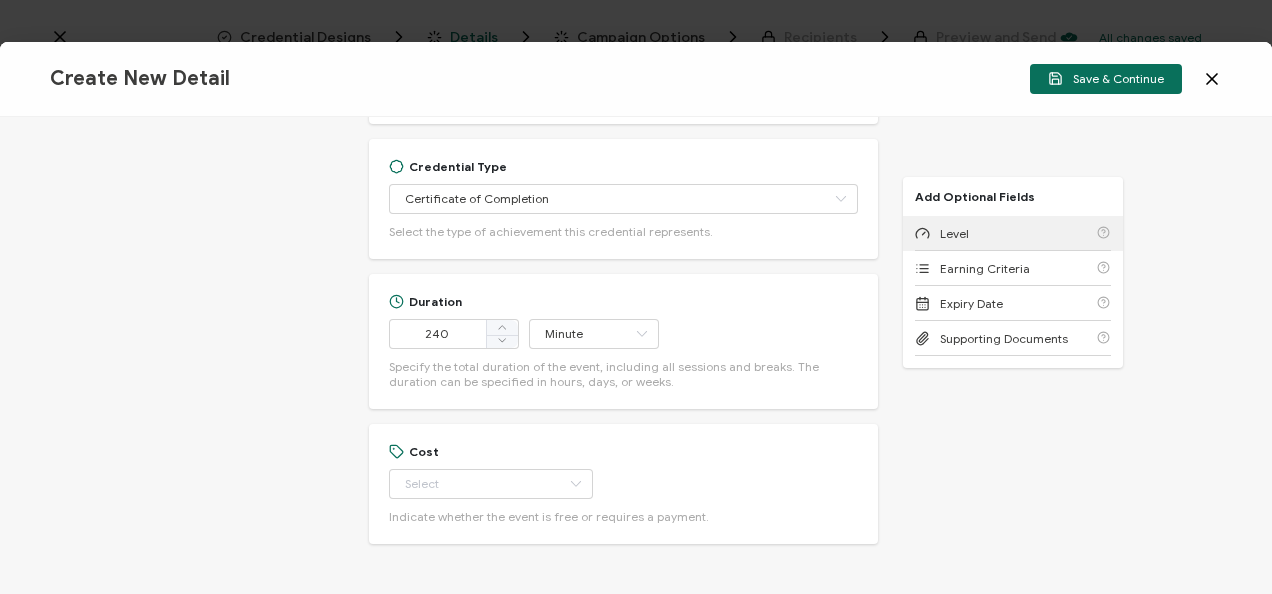 scroll, scrollTop: 1353, scrollLeft: 0, axis: vertical 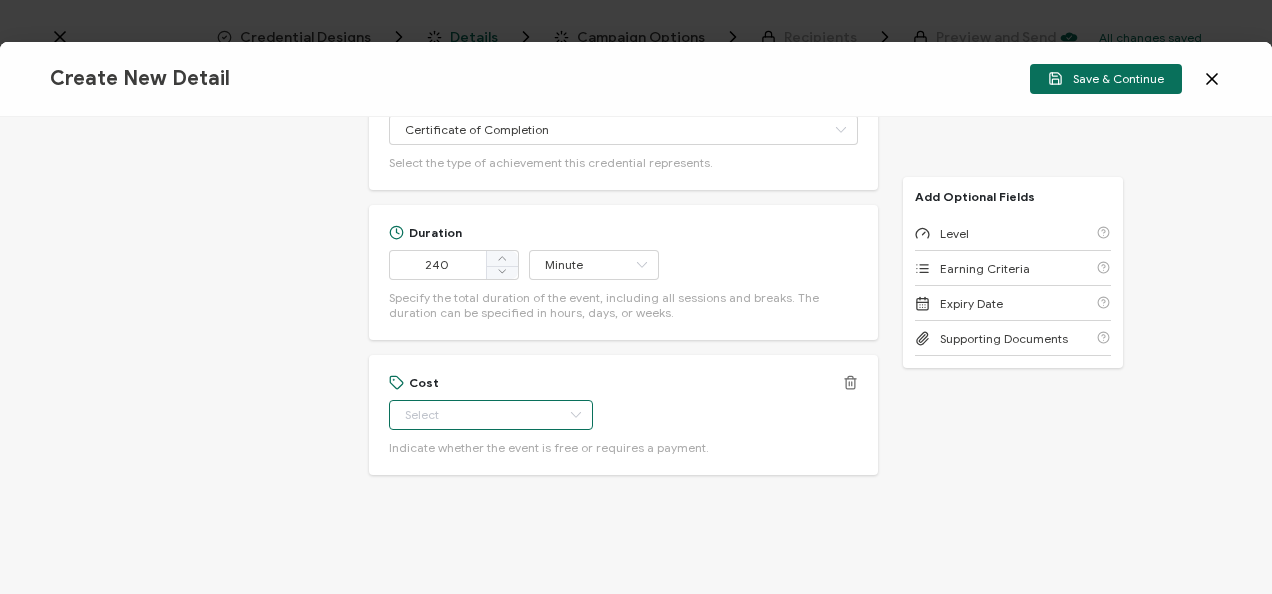 click at bounding box center (491, 415) 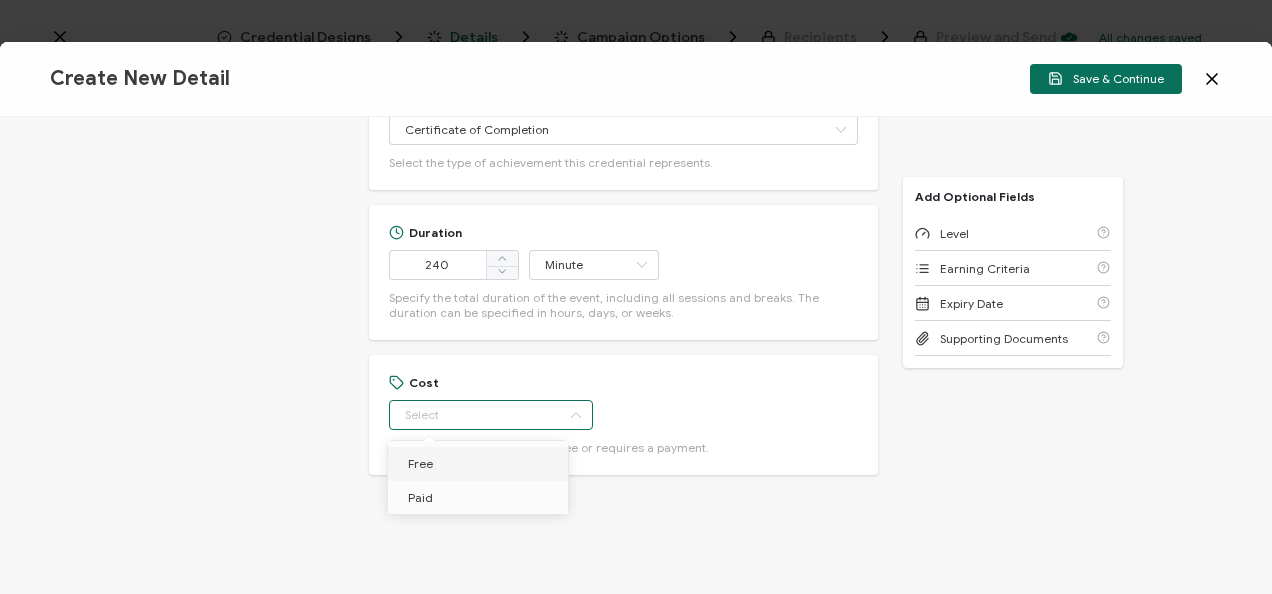 click on "Free" at bounding box center (481, 464) 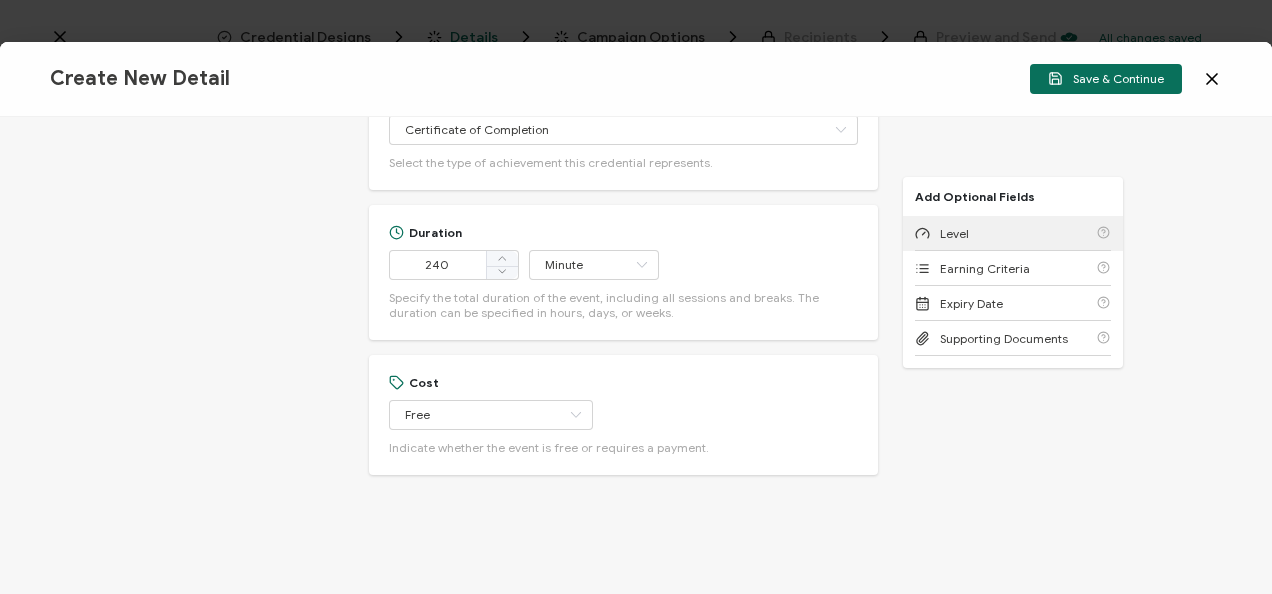 click on "Level" at bounding box center [1013, 233] 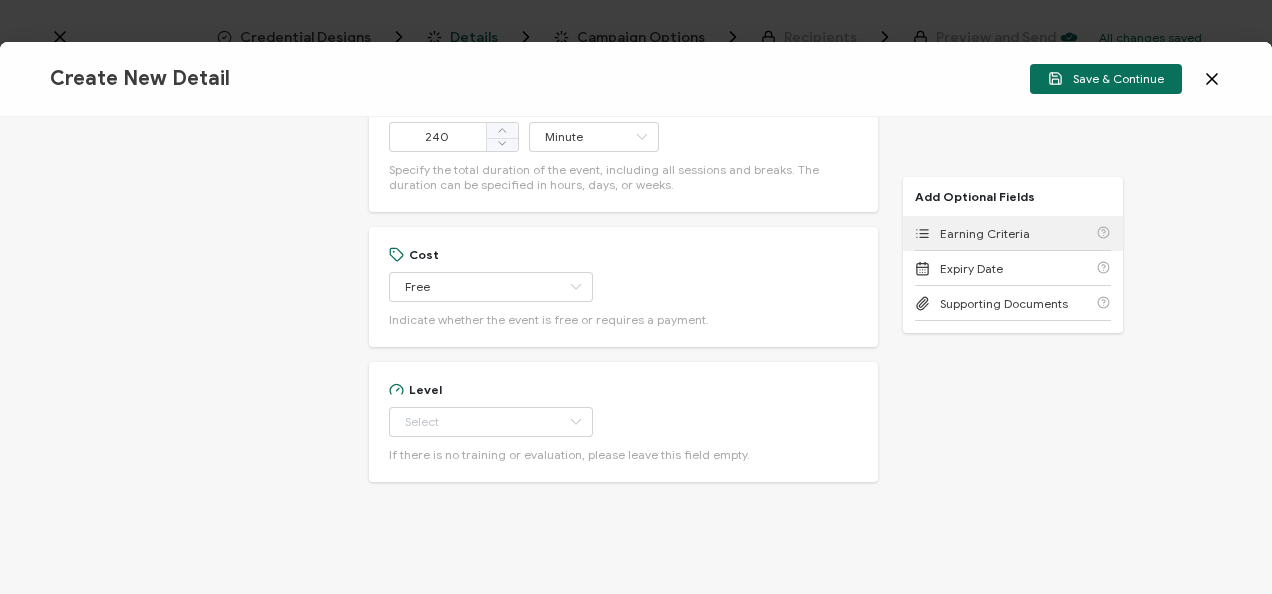 scroll, scrollTop: 1488, scrollLeft: 0, axis: vertical 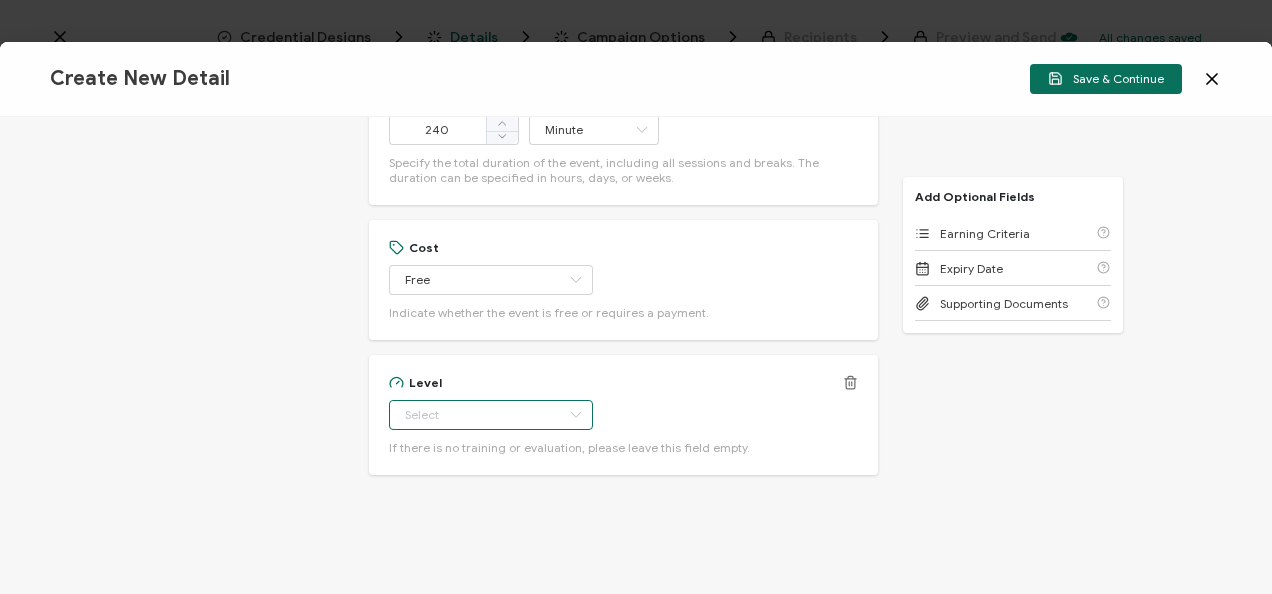 click at bounding box center [491, 415] 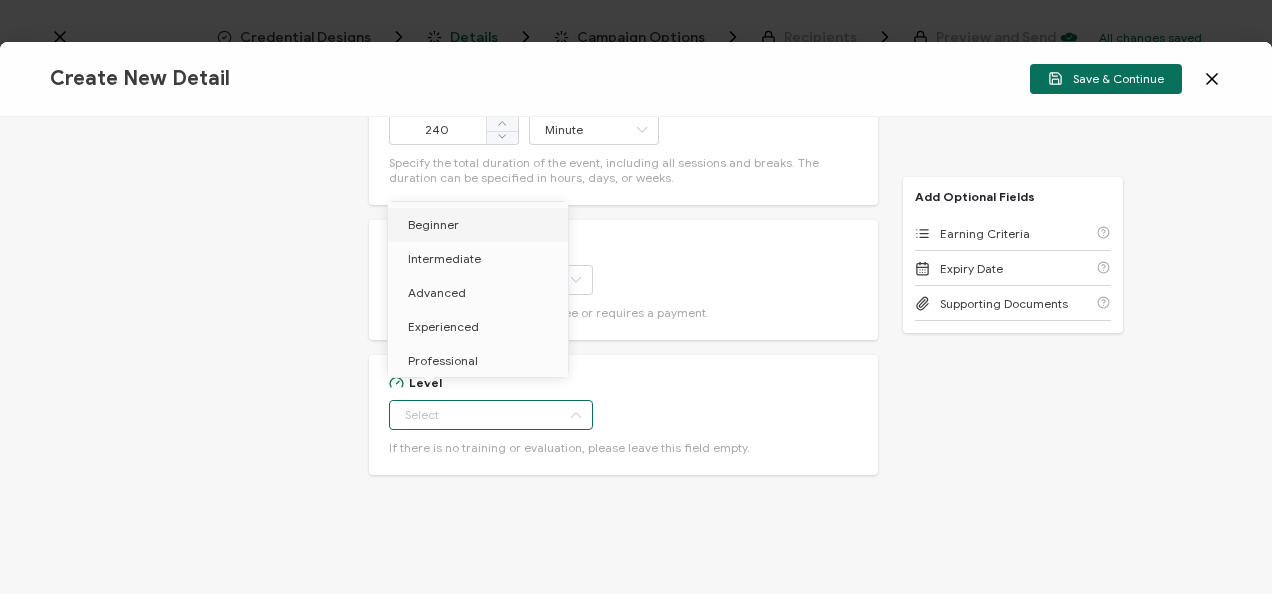 click on "Beginner" at bounding box center [433, 224] 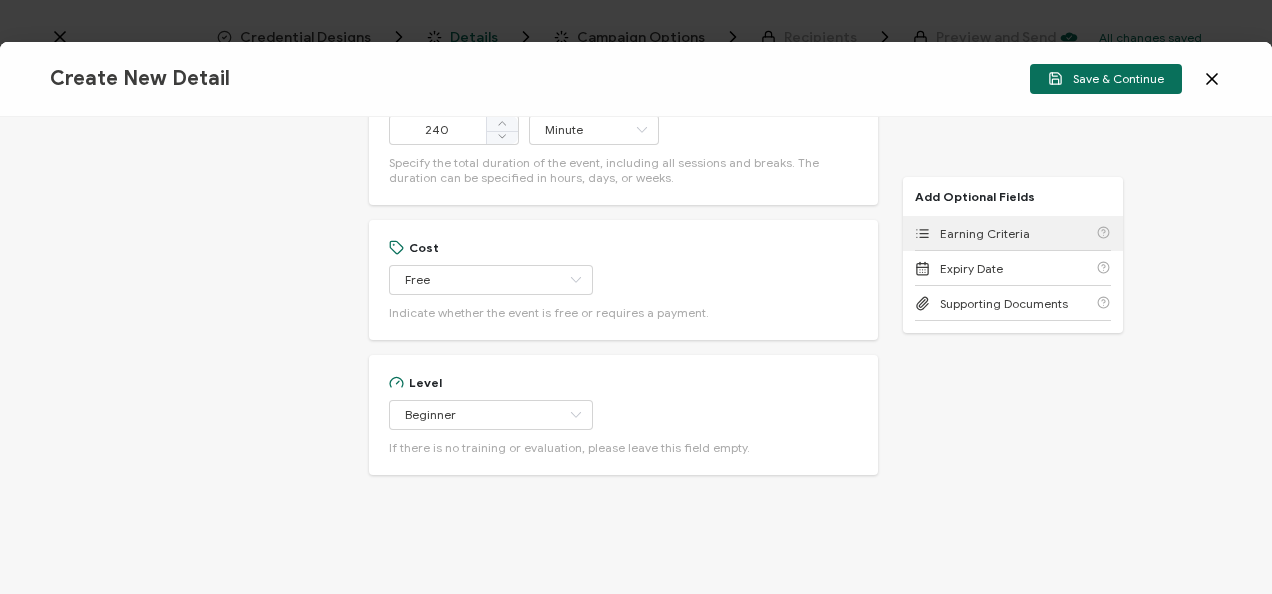 click on "Earning Criteria" at bounding box center (1013, 233) 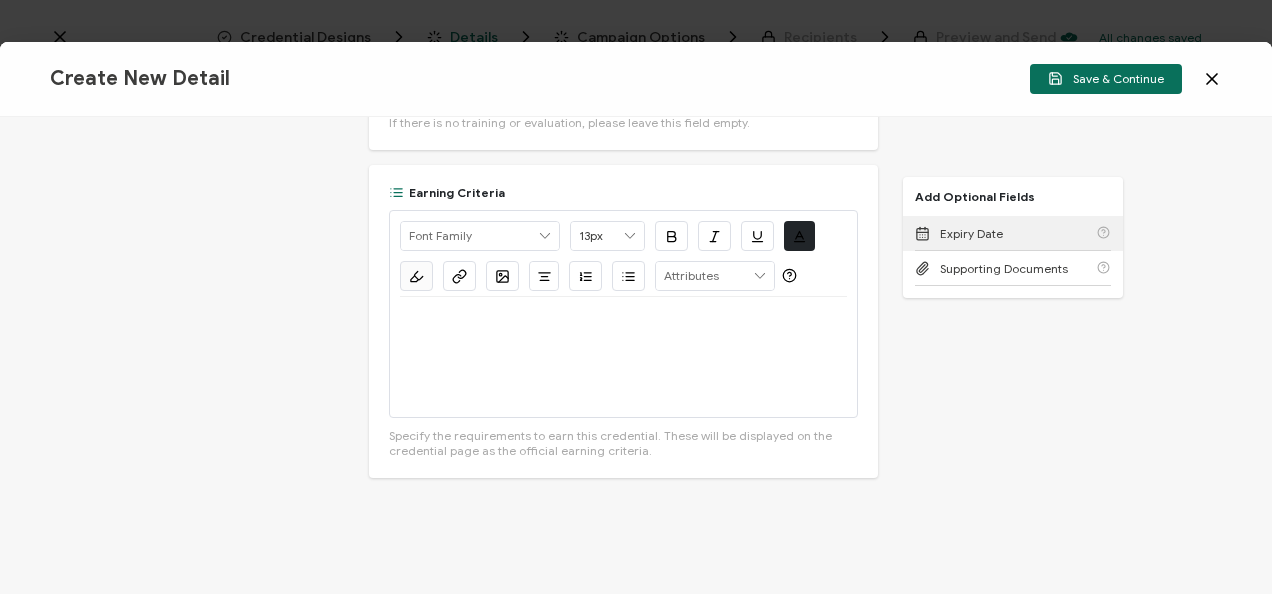 scroll, scrollTop: 1815, scrollLeft: 0, axis: vertical 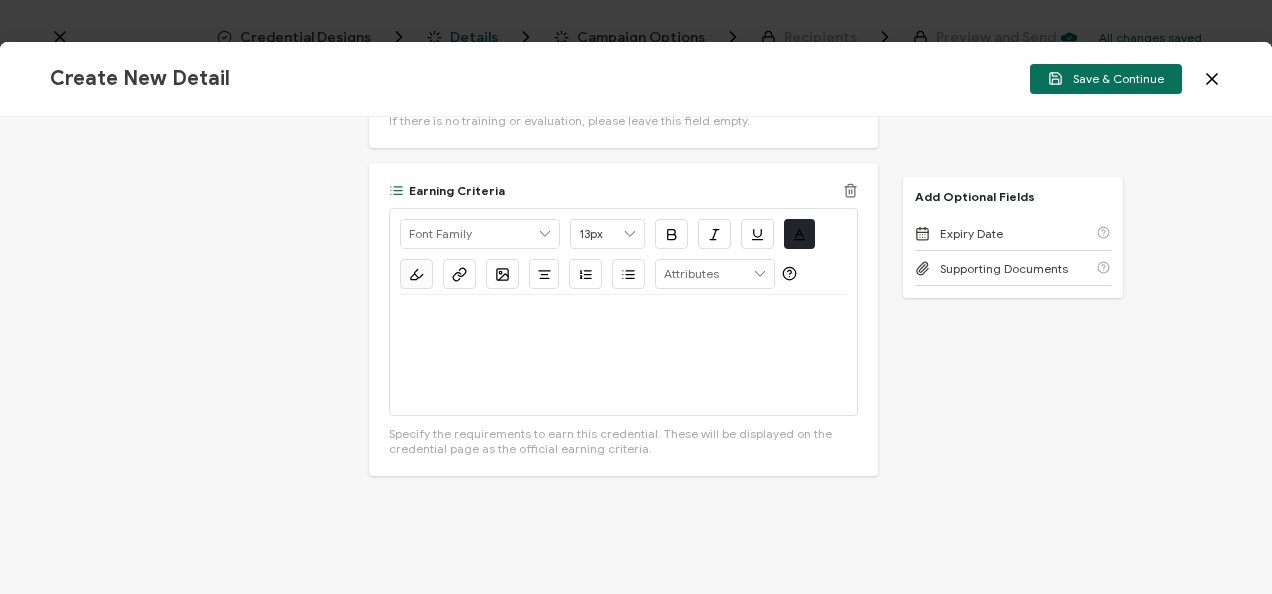 click at bounding box center (623, 355) 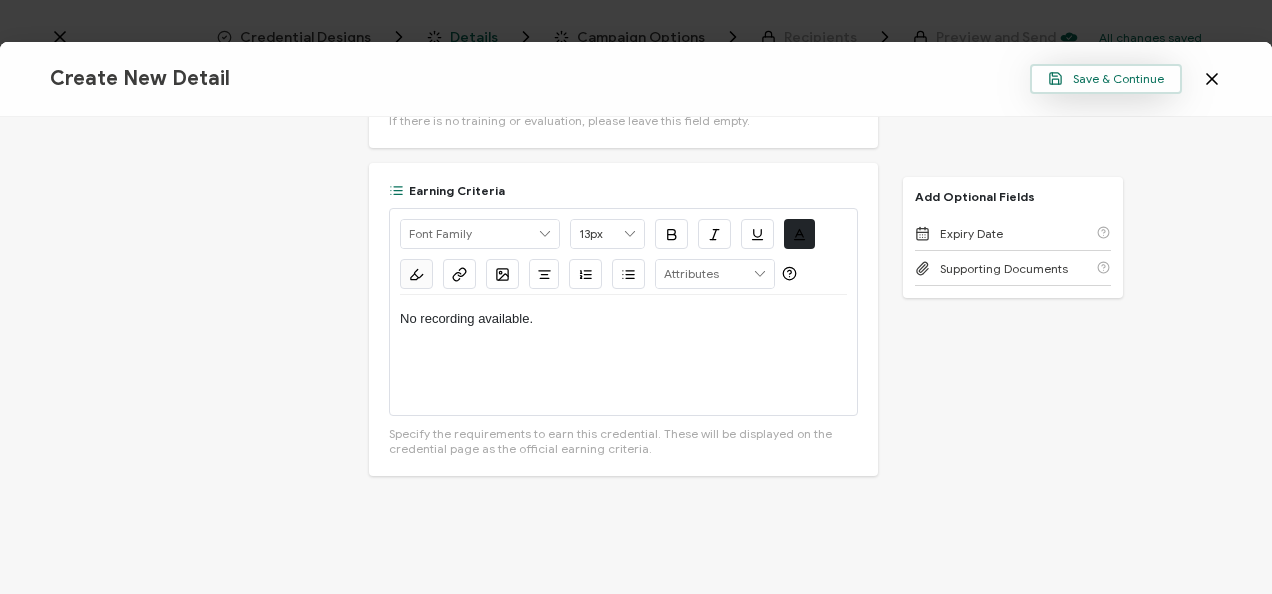 click on "Save & Continue" at bounding box center [1106, 78] 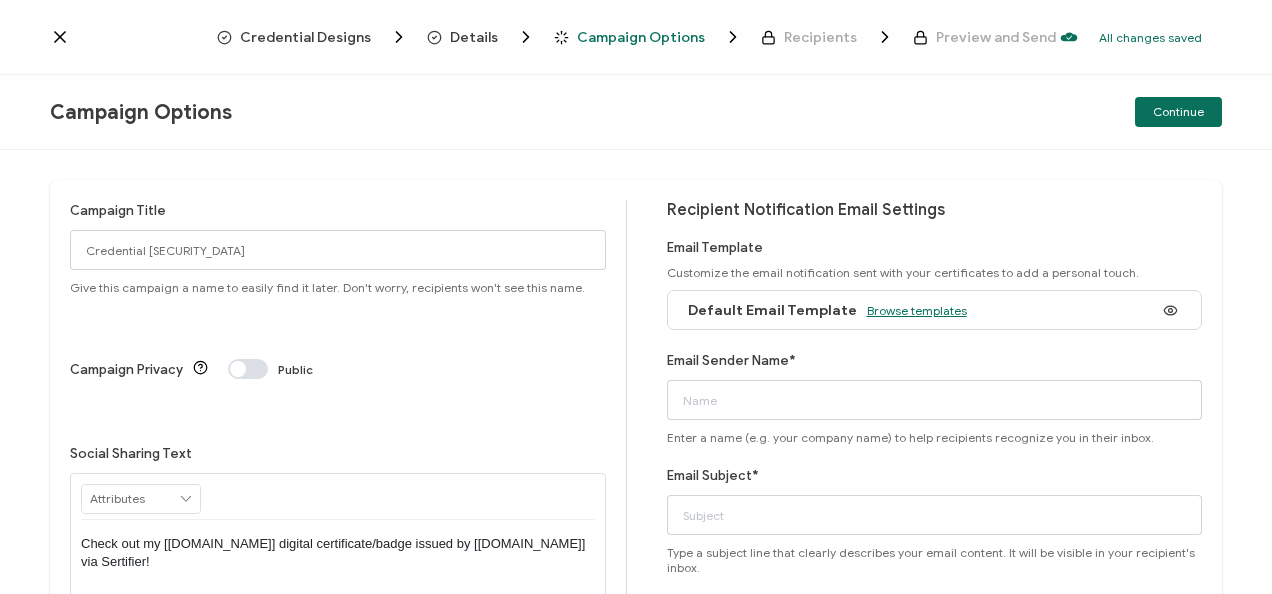 click on "Browse templates" at bounding box center (917, 310) 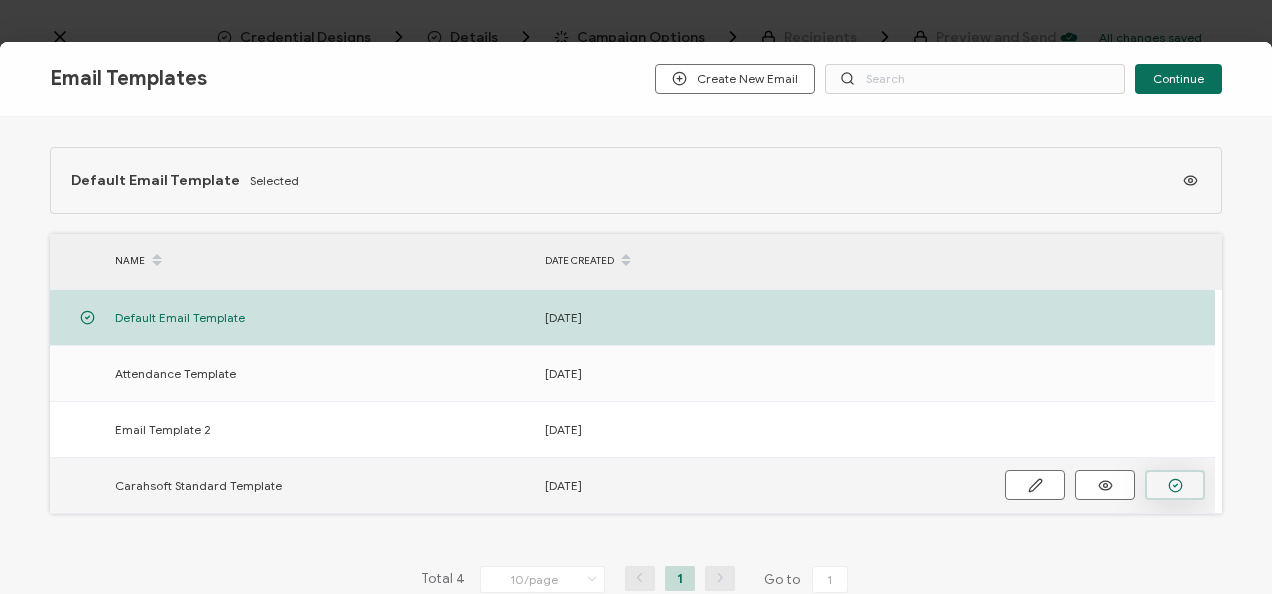 click 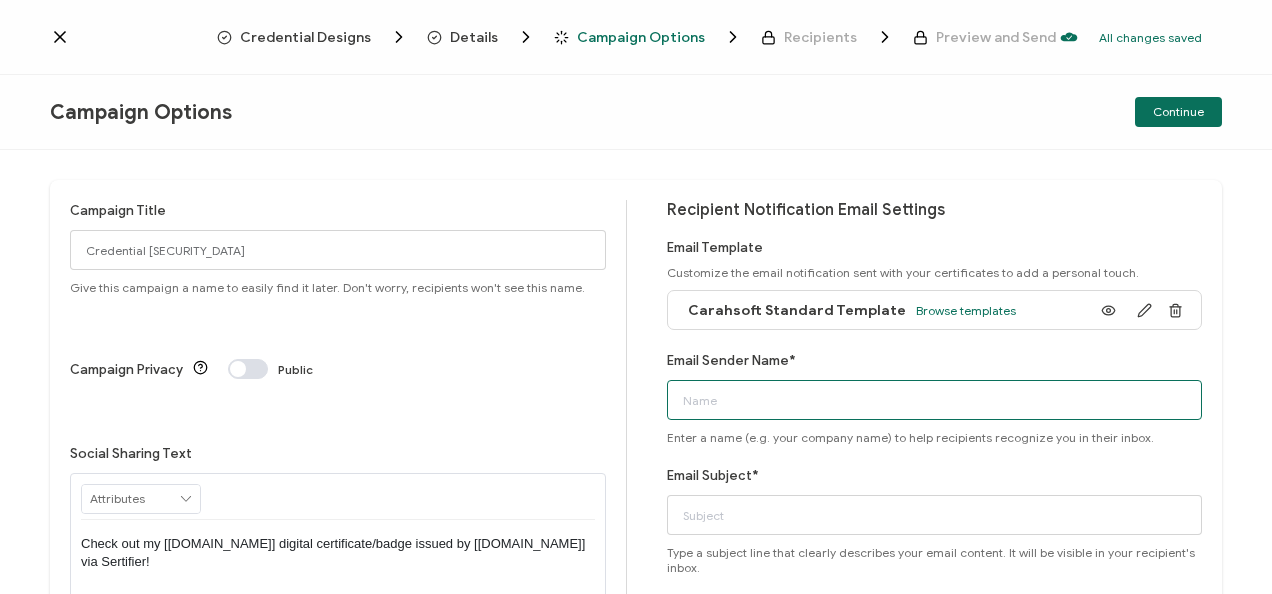 click on "Email Sender Name*" at bounding box center [935, 400] 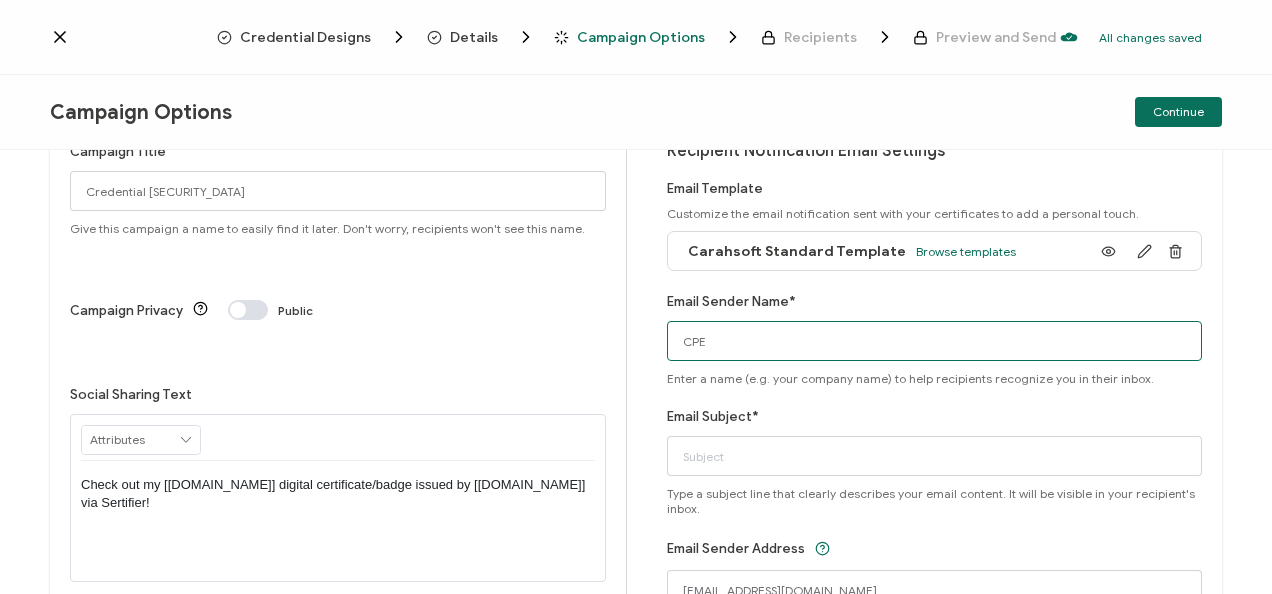 scroll, scrollTop: 60, scrollLeft: 0, axis: vertical 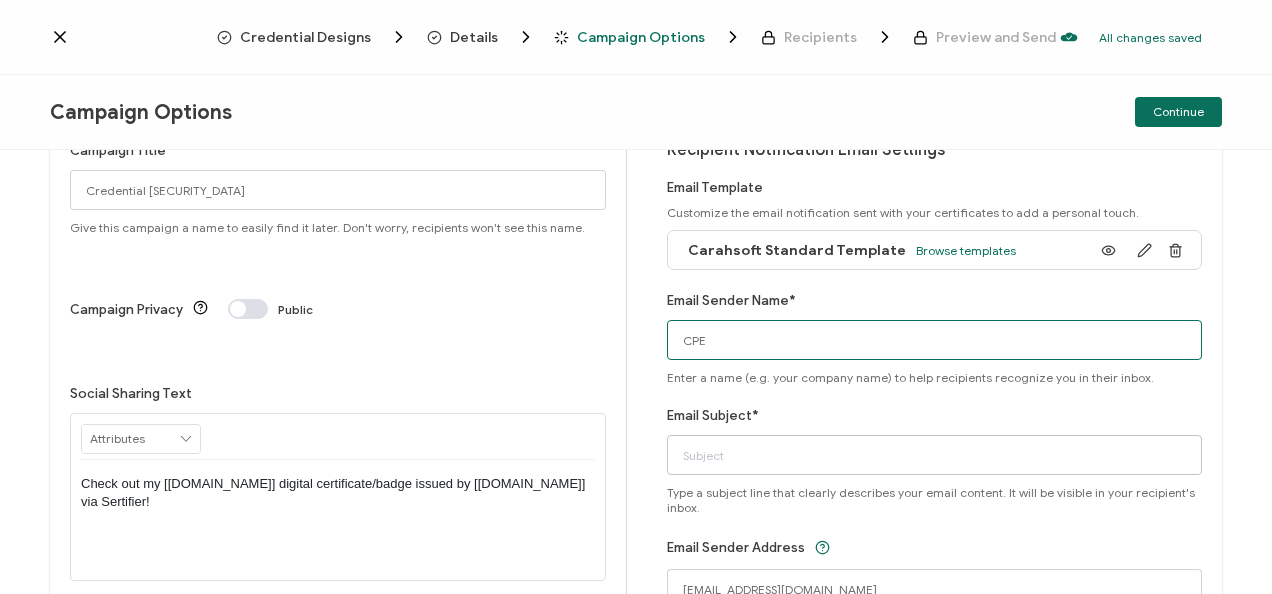 type on "CPE" 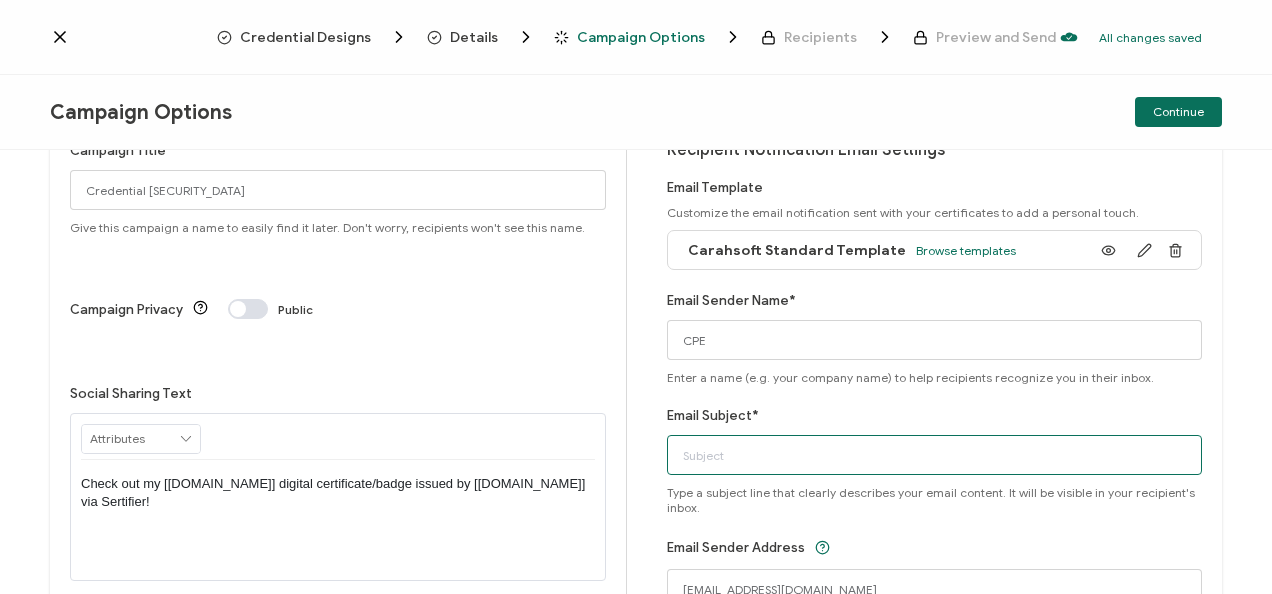 click on "Email Subject*" at bounding box center (935, 455) 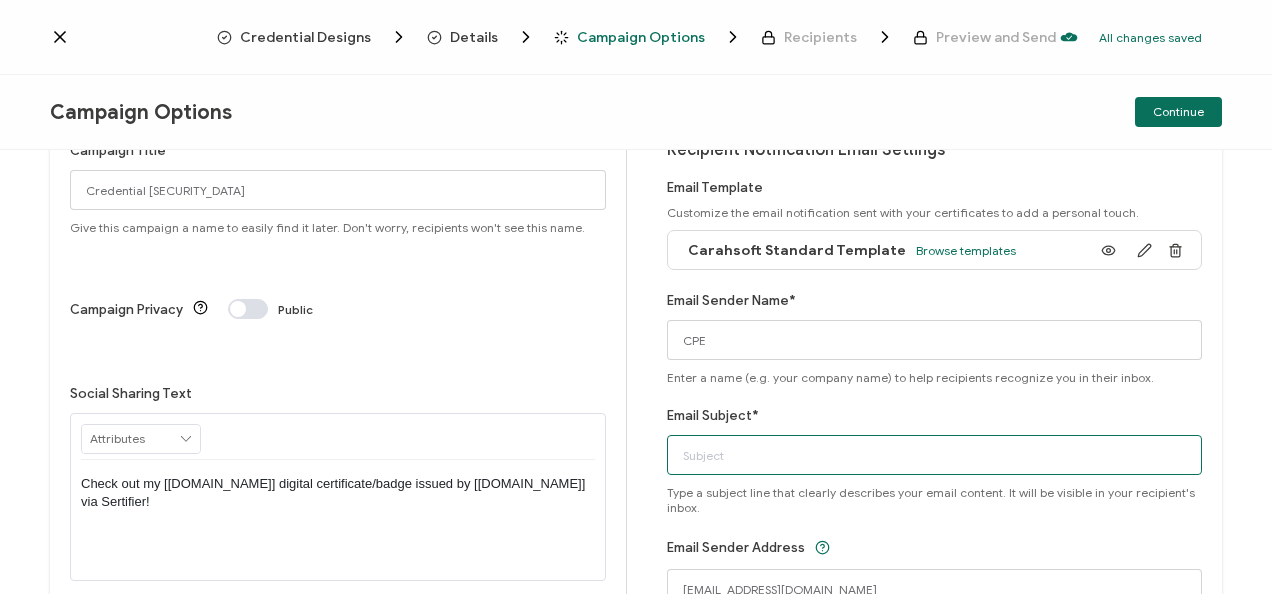 paste on "6-10-25_68326_Google Event" 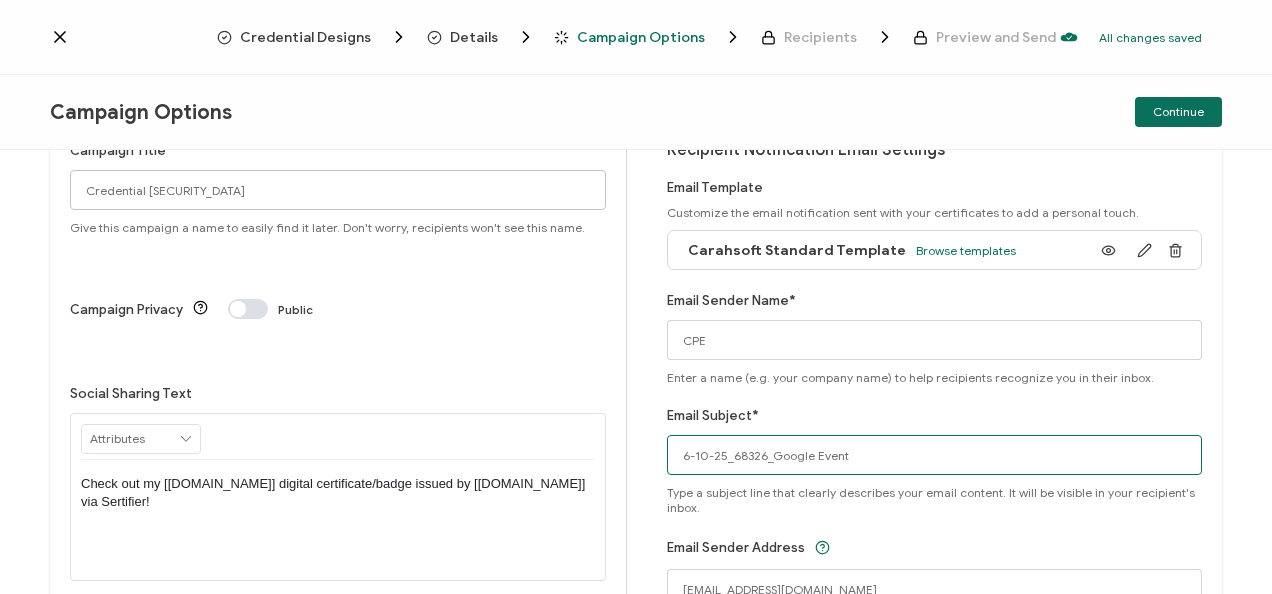 type on "6-10-25_68326_Google Event" 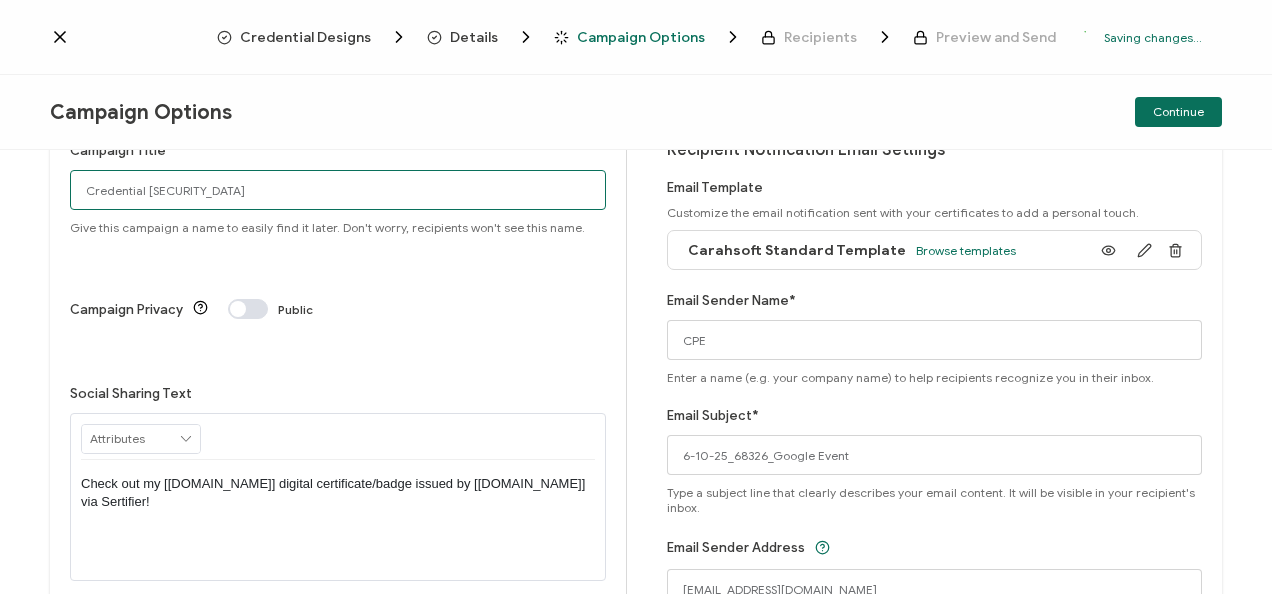 drag, startPoint x: 106, startPoint y: 175, endPoint x: 54, endPoint y: 168, distance: 52.46904 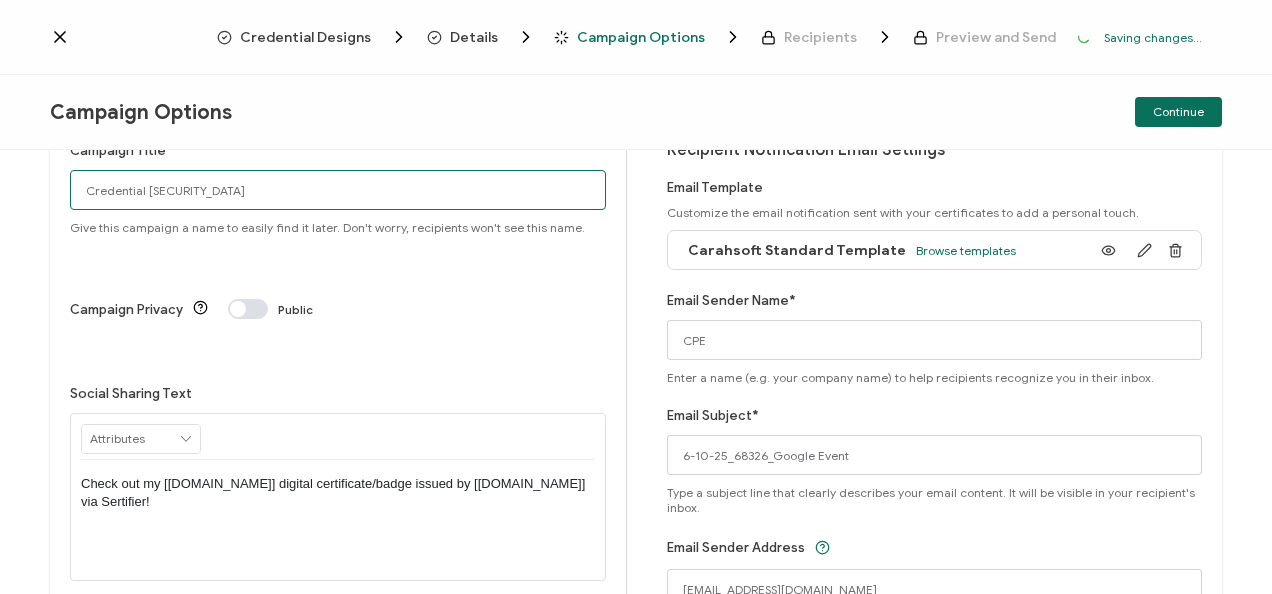paste on "6-10-25_68326_Google Event" 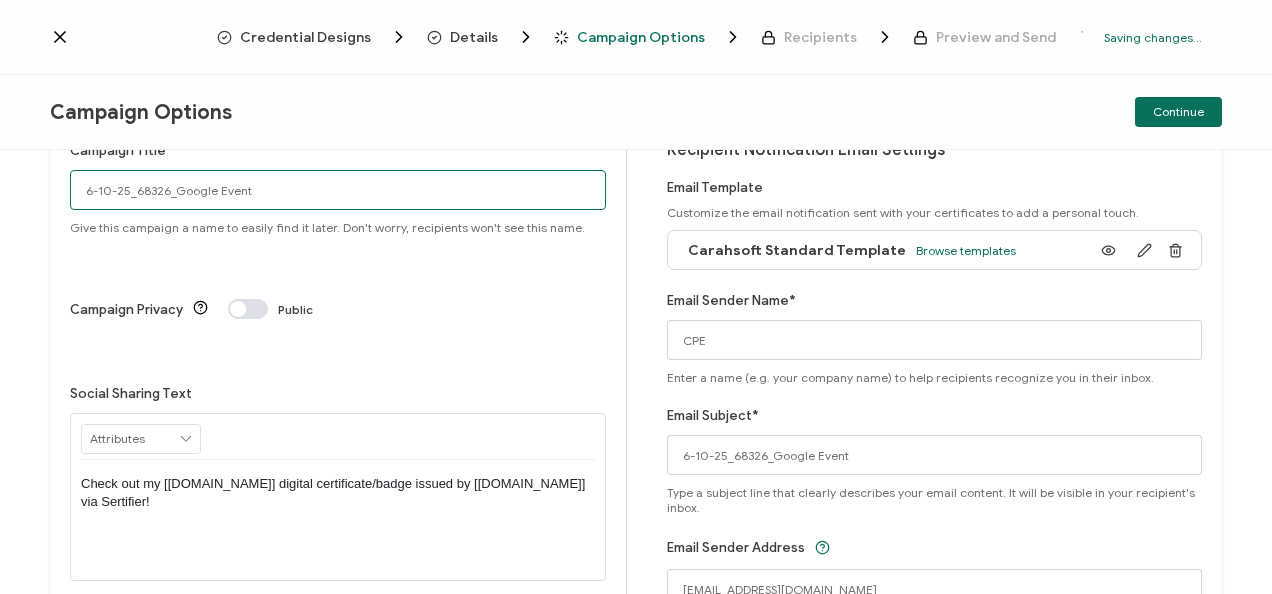 scroll, scrollTop: 206, scrollLeft: 0, axis: vertical 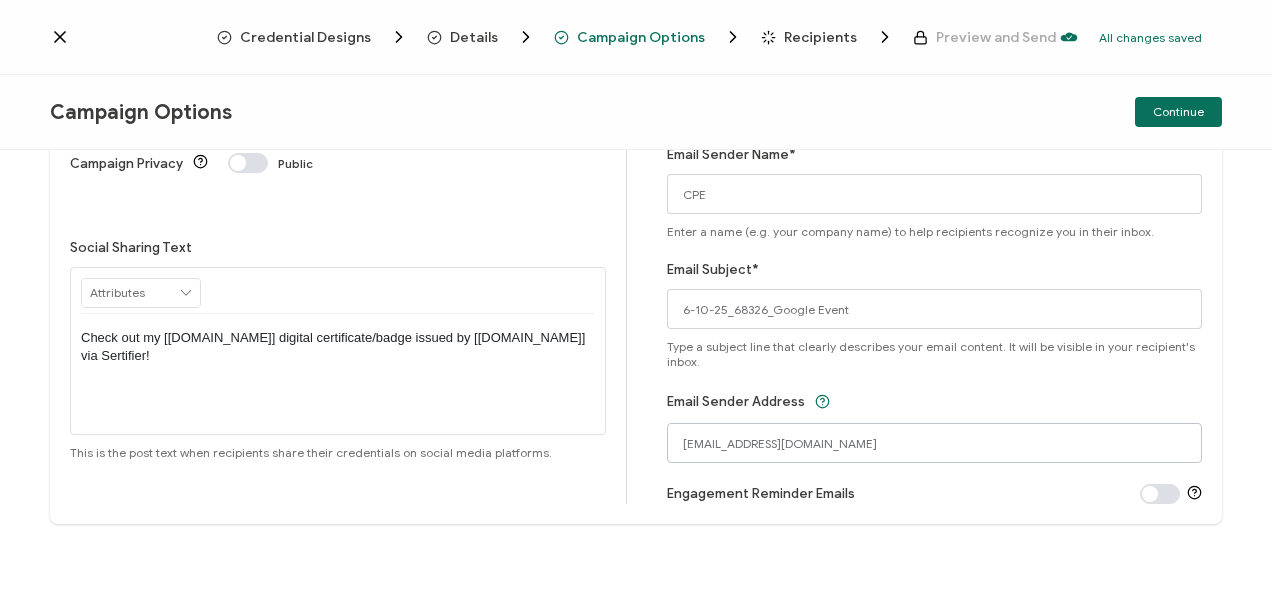type on "6-10-25_68326_Google Event" 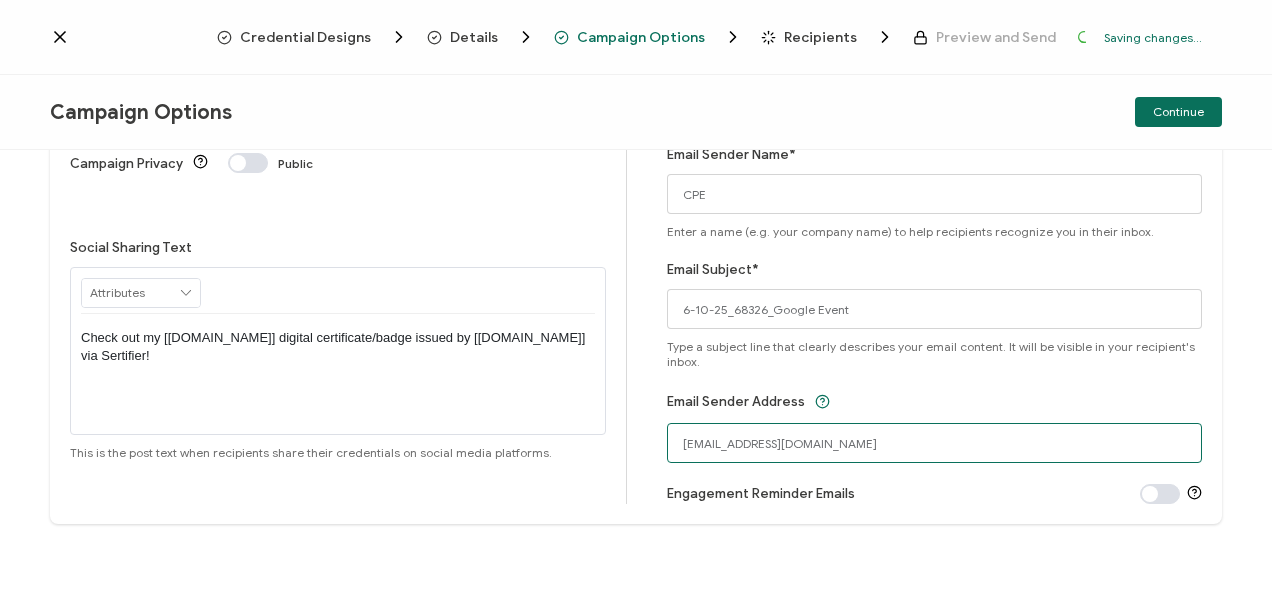 drag, startPoint x: 726, startPoint y: 442, endPoint x: 668, endPoint y: 434, distance: 58.549126 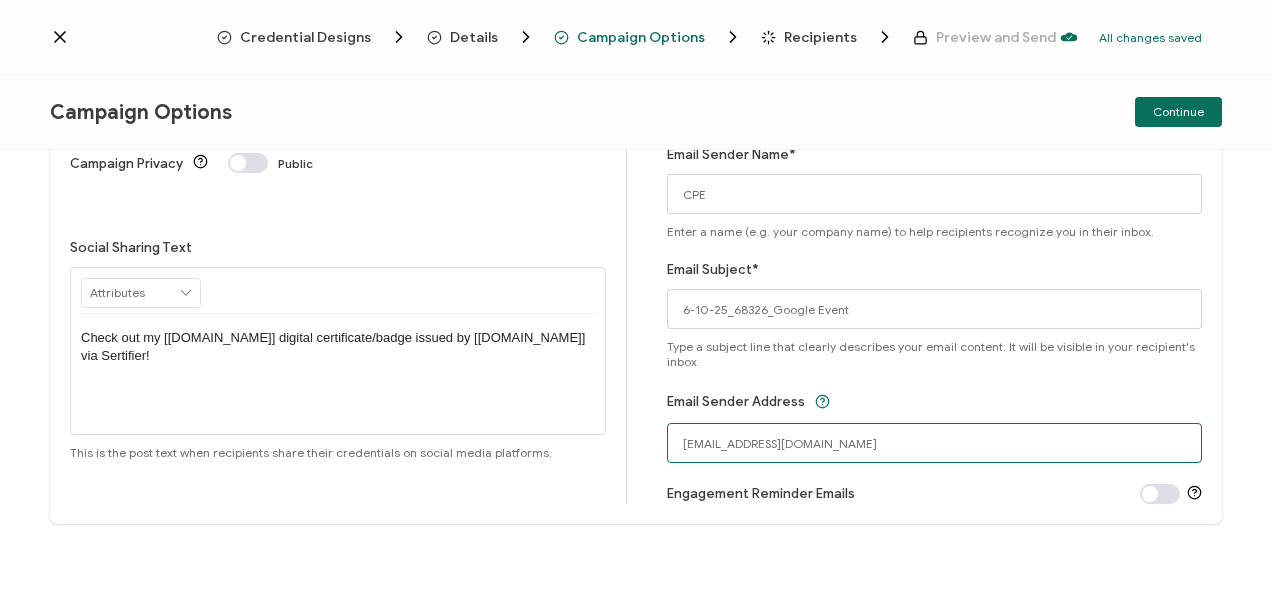click on "[EMAIL_ADDRESS][DOMAIN_NAME]" at bounding box center [935, 443] 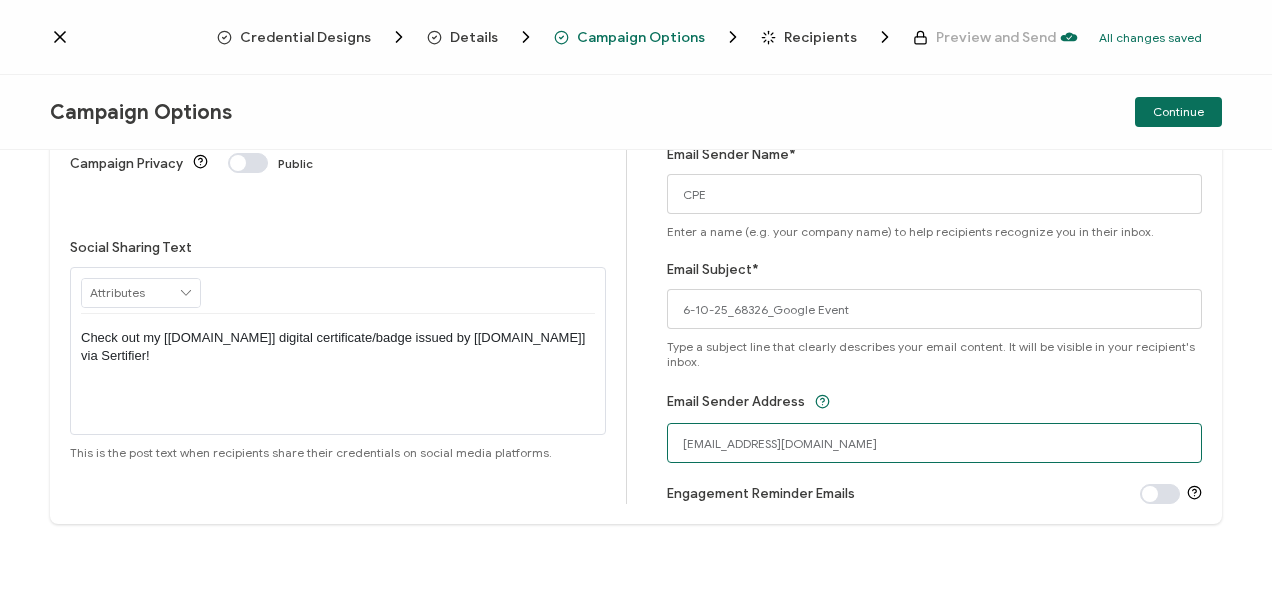 scroll, scrollTop: 0, scrollLeft: 0, axis: both 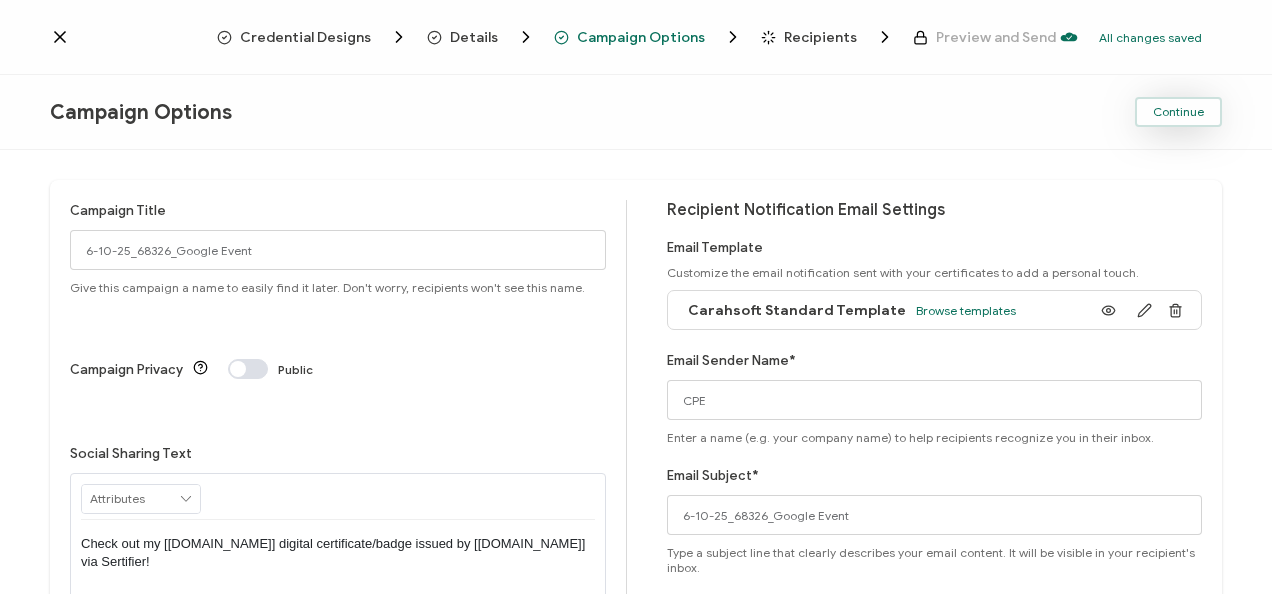 type on "[EMAIL_ADDRESS][DOMAIN_NAME]" 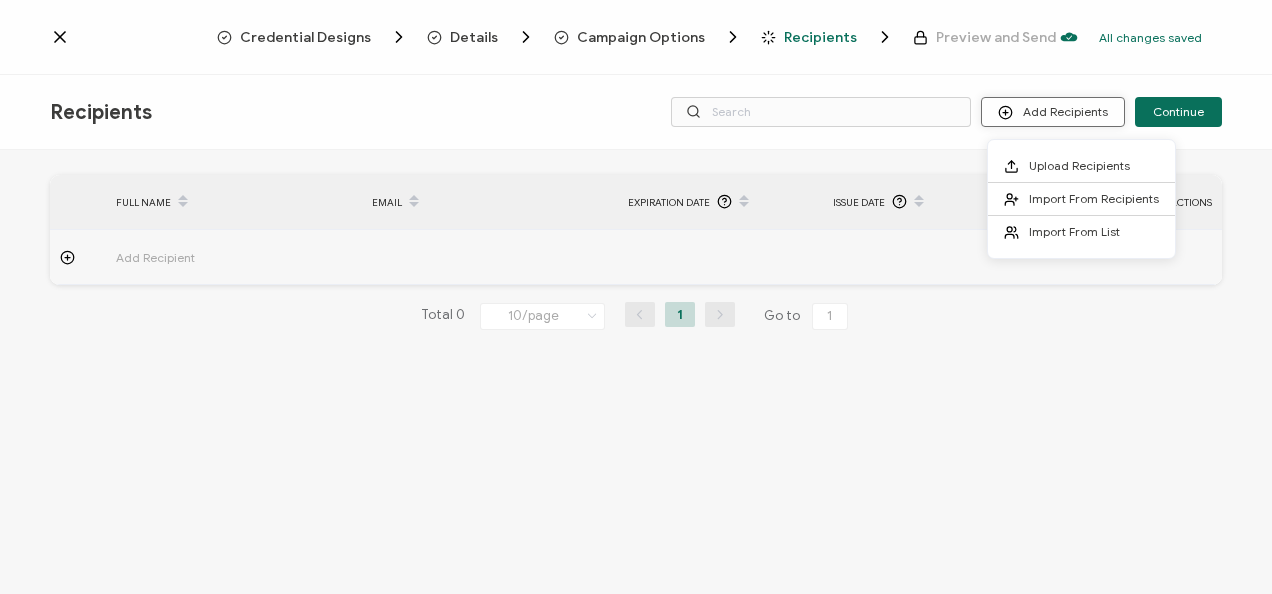 click on "Add Recipients" at bounding box center (1053, 112) 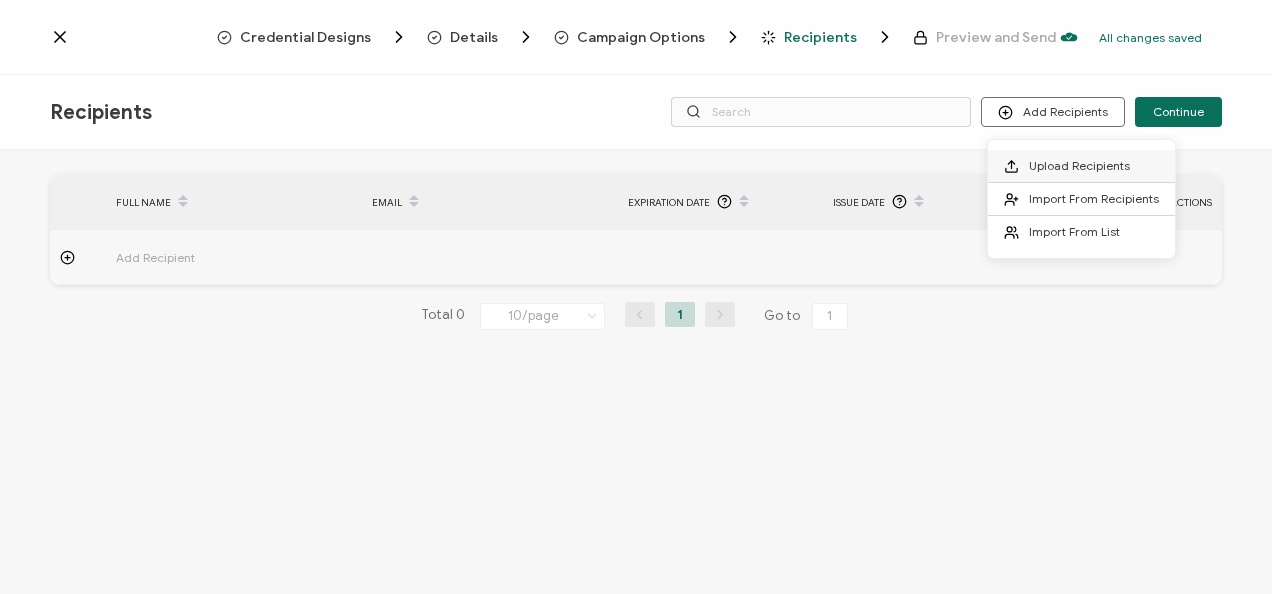 click at bounding box center (1016, 166) 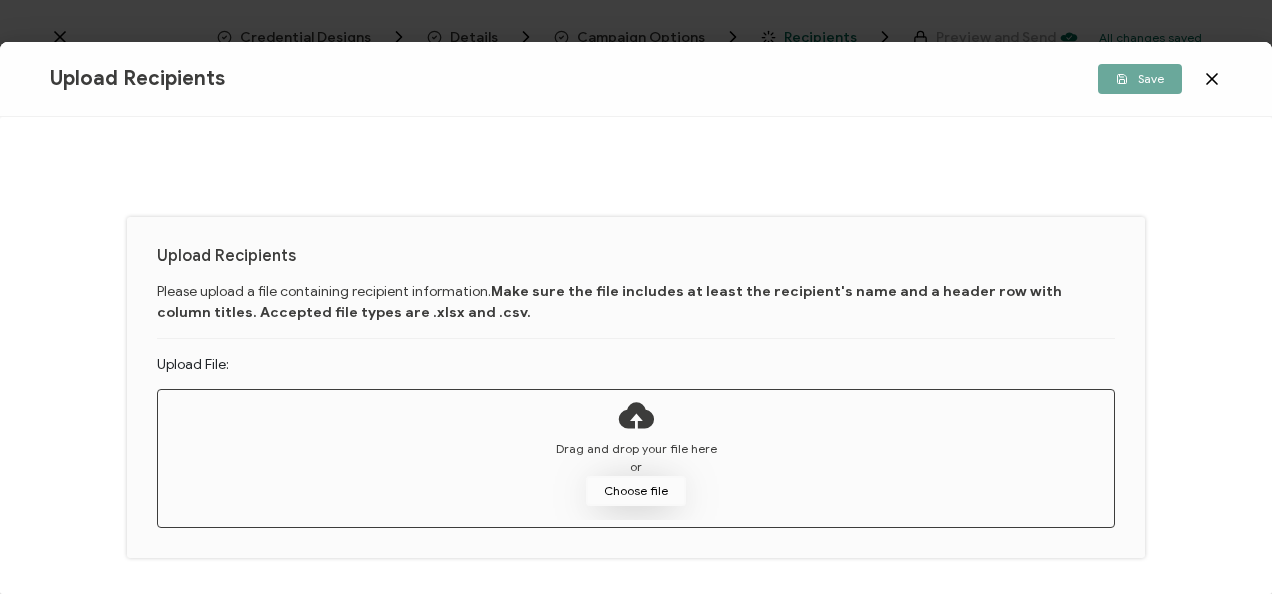 click on "Choose file" at bounding box center (636, 491) 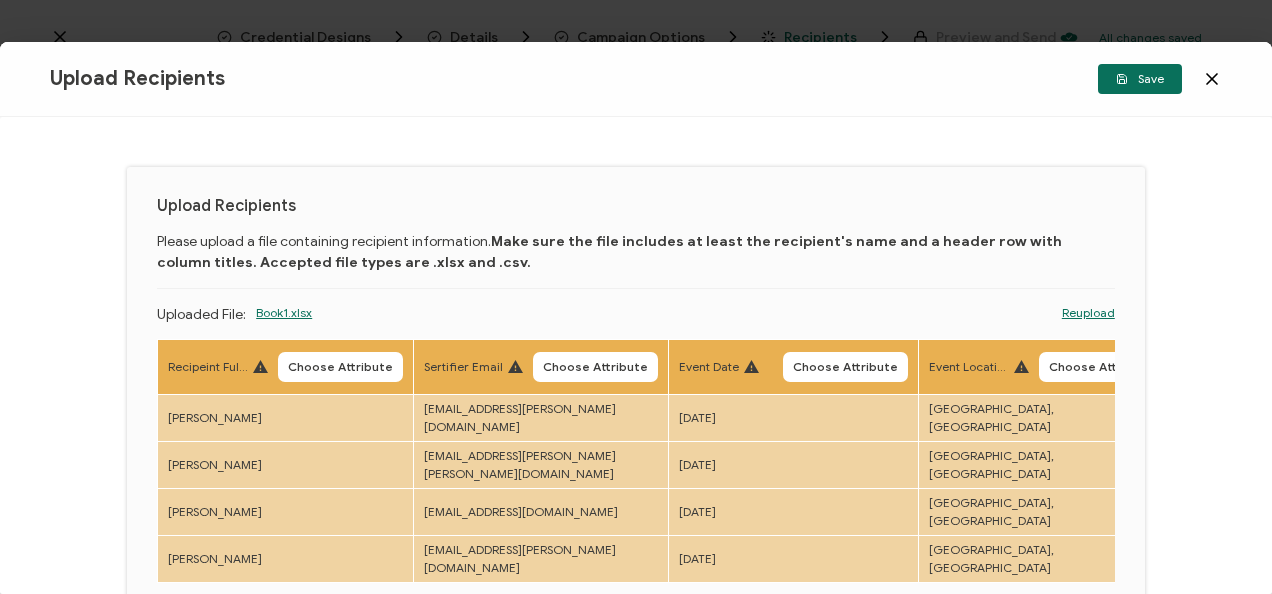 click on "Choose Attribute" at bounding box center (340, 367) 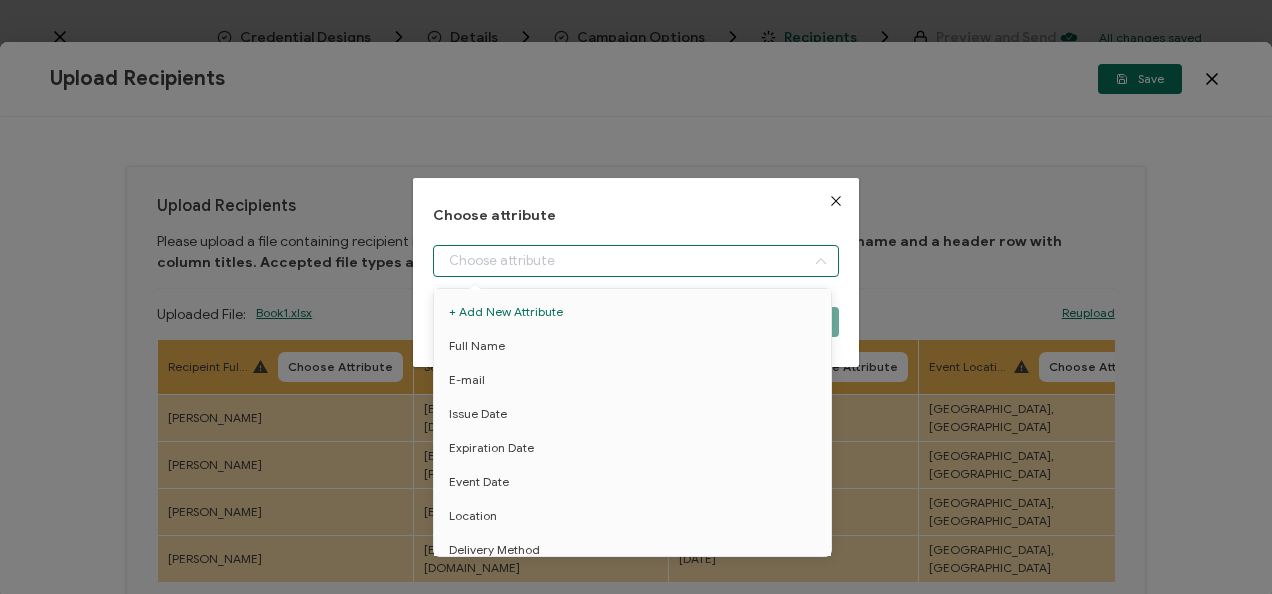 click at bounding box center (635, 261) 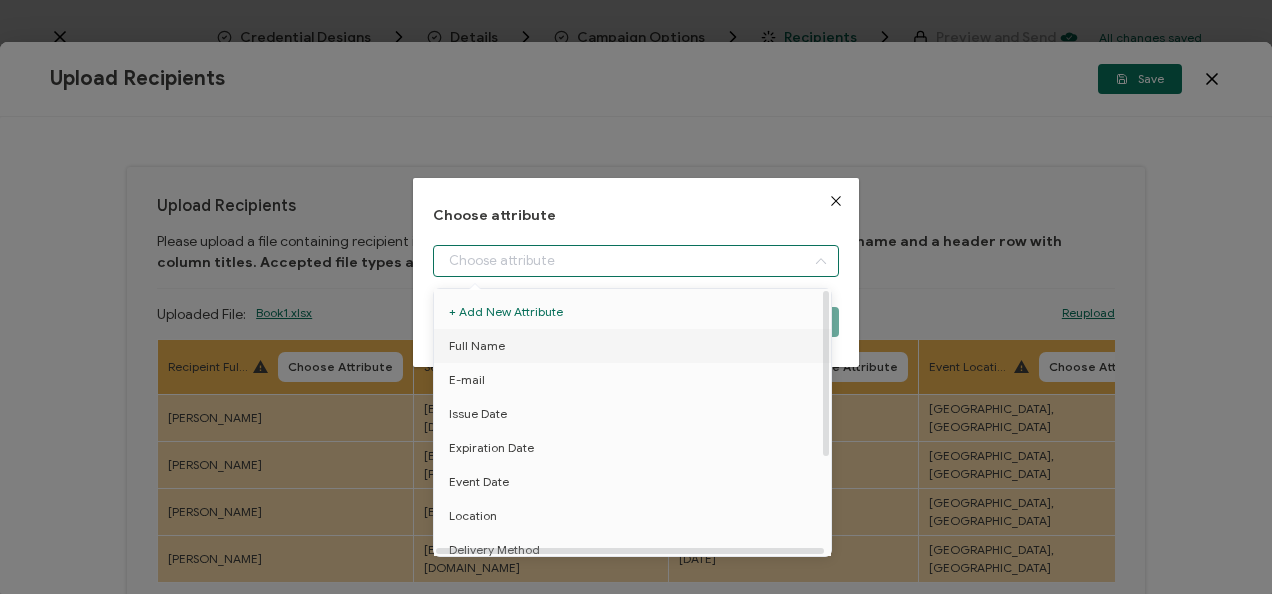 click on "Full Name" at bounding box center [636, 346] 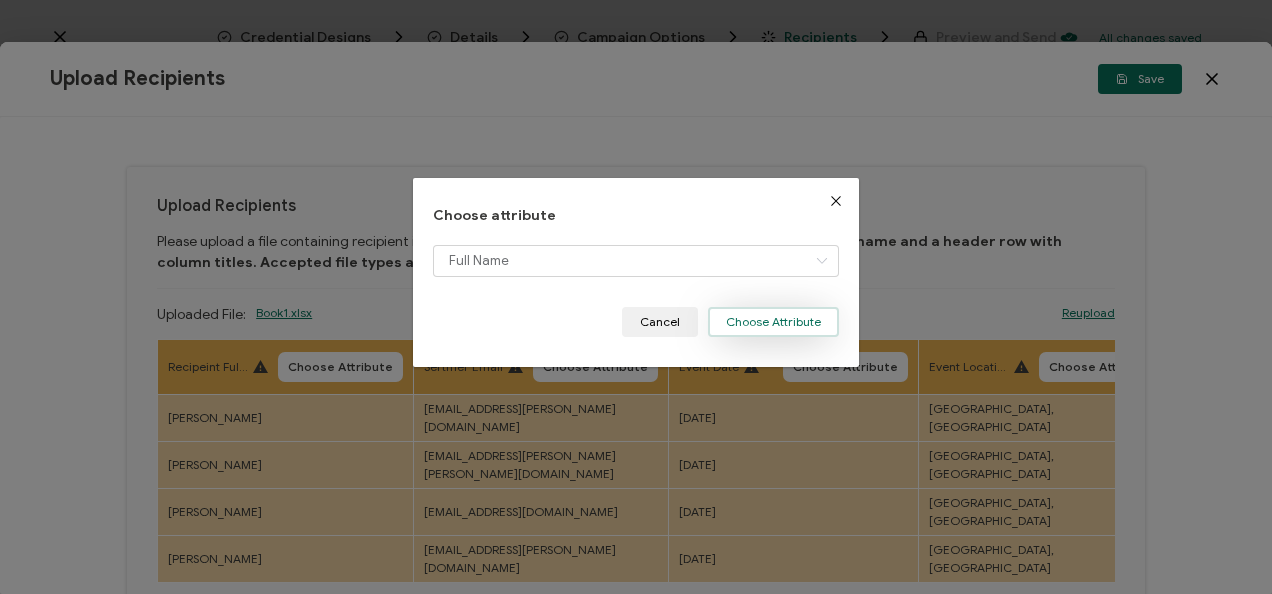 click on "Choose Attribute" at bounding box center [773, 322] 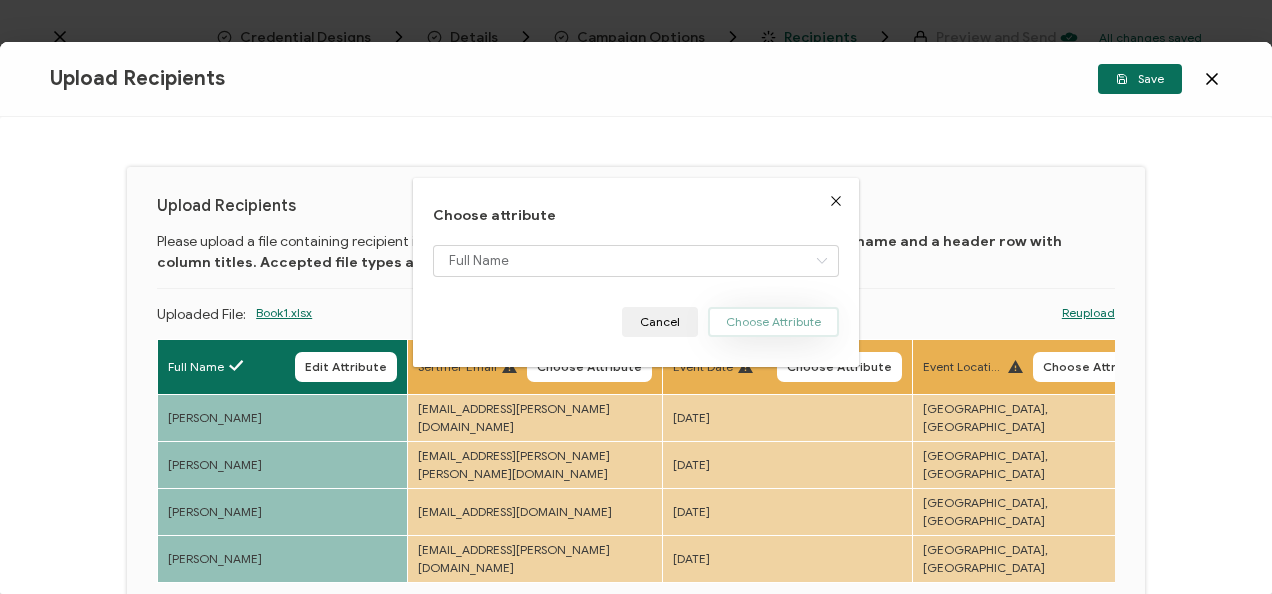 type 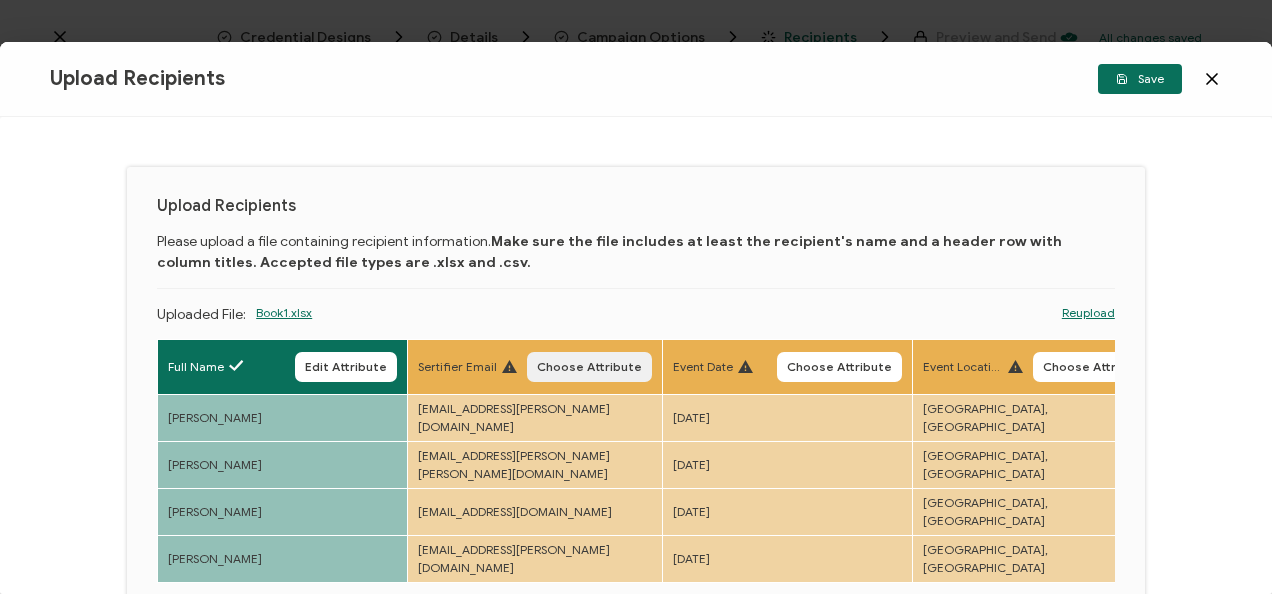 click on "Choose Attribute" at bounding box center (589, 367) 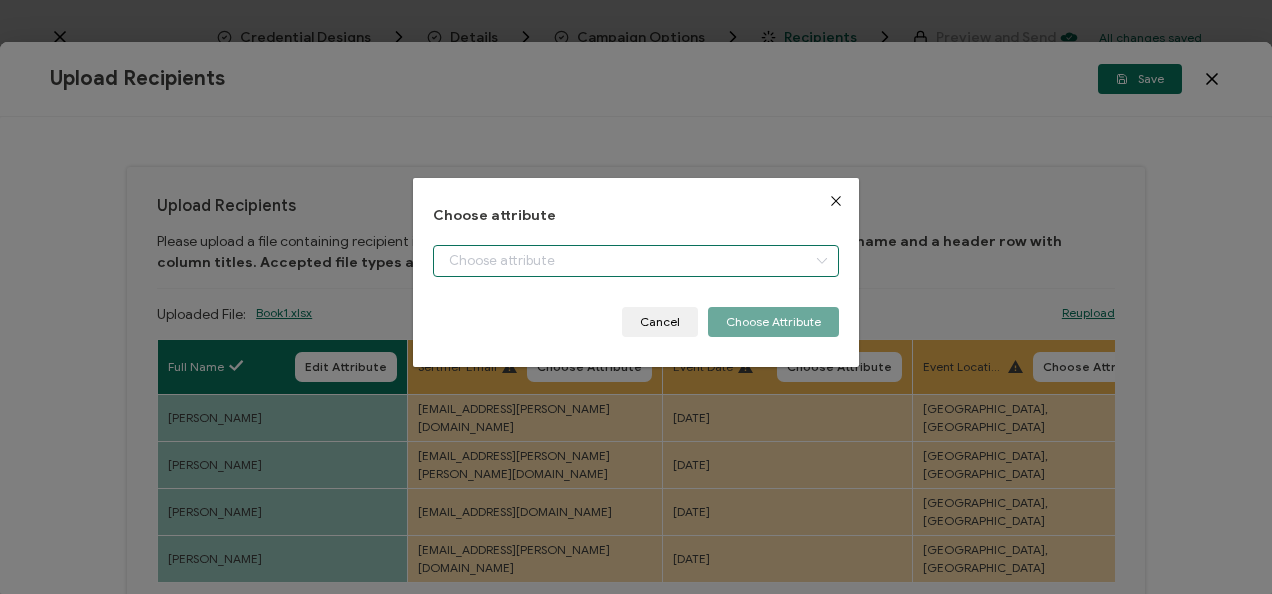 click at bounding box center [635, 261] 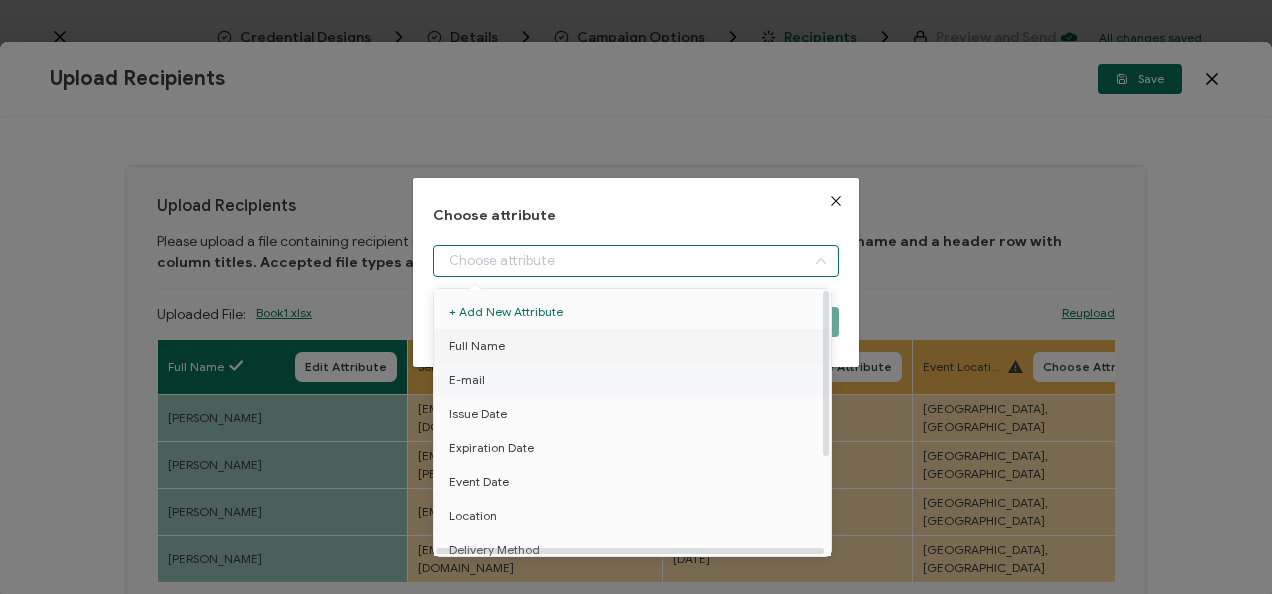 click on "E-mail" at bounding box center (636, 380) 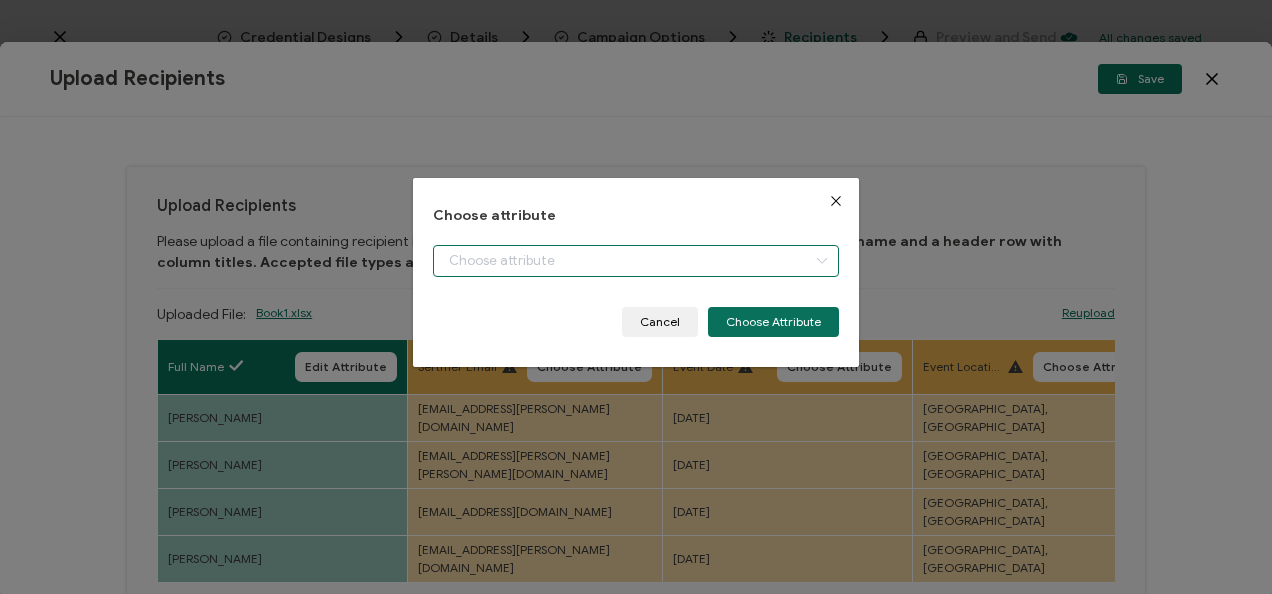 type on "E-mail" 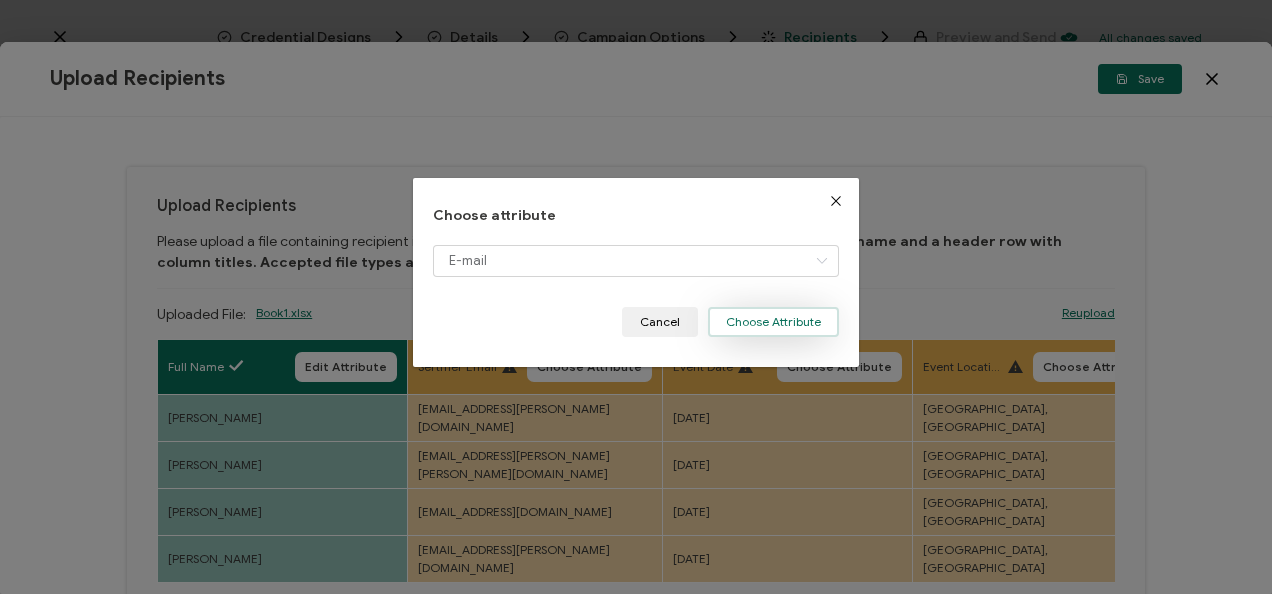 click on "Choose Attribute" at bounding box center (773, 322) 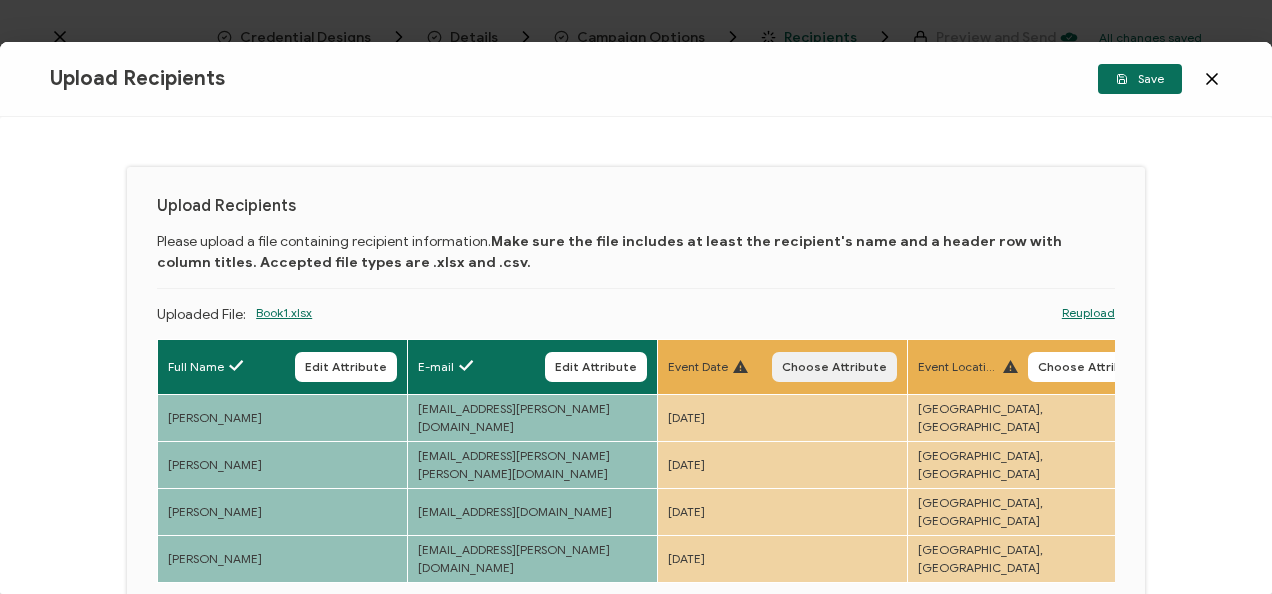 click on "Choose Attribute" at bounding box center (834, 367) 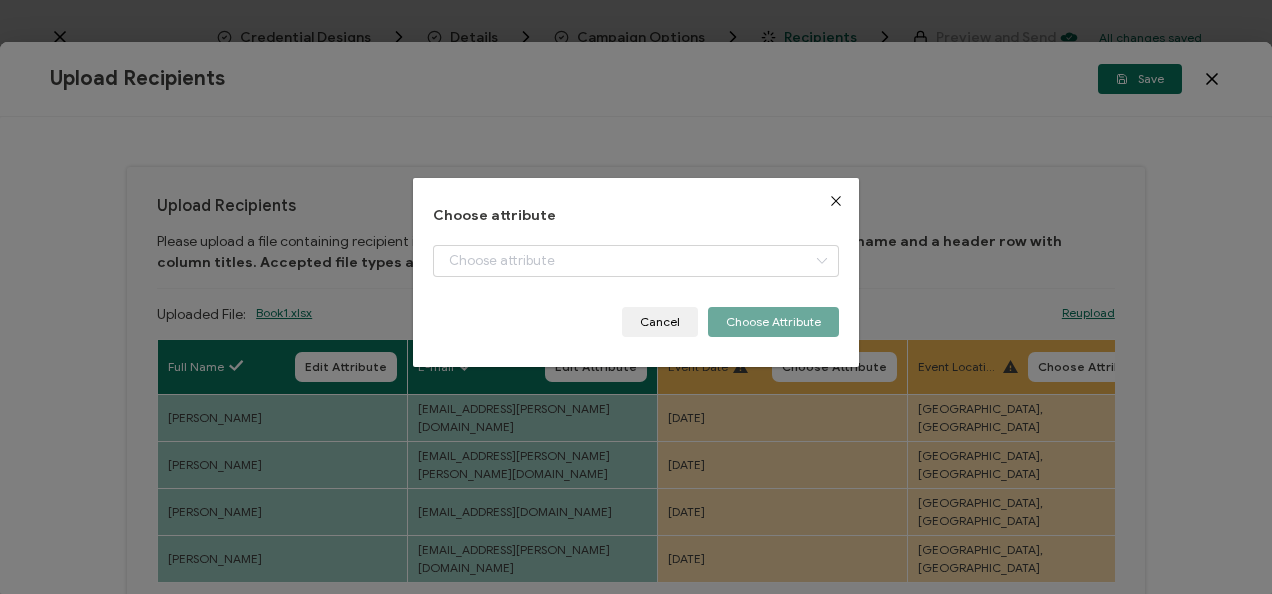 click on "Choose attribute
Cancel
Choose Attribute" at bounding box center (635, 272) 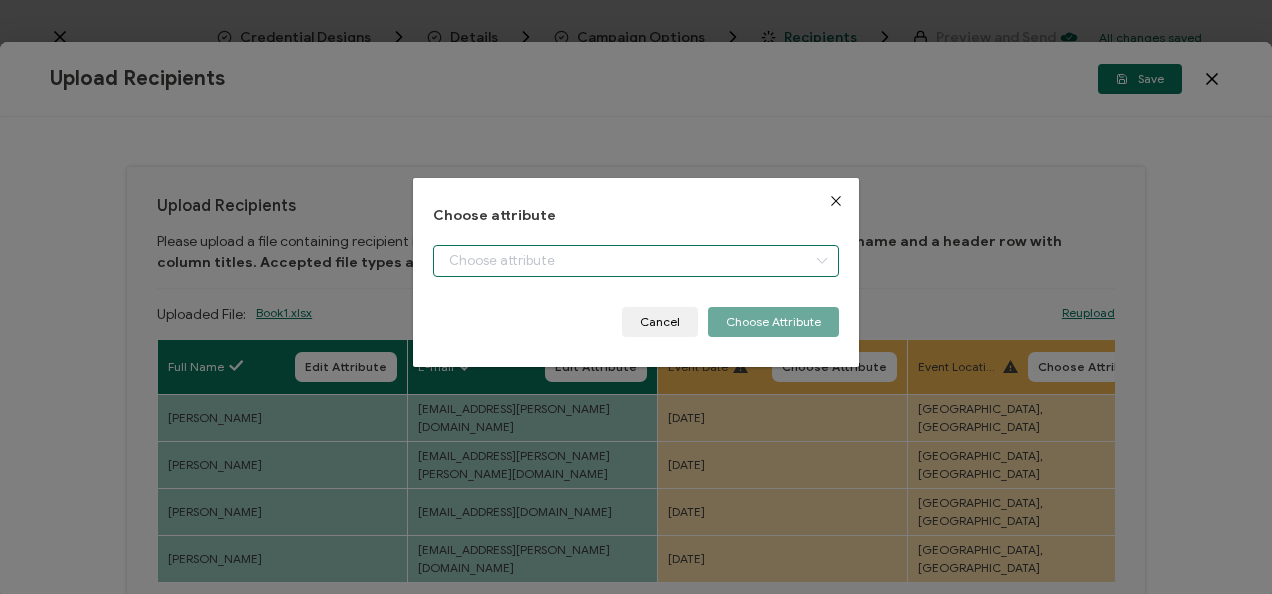 click at bounding box center [635, 261] 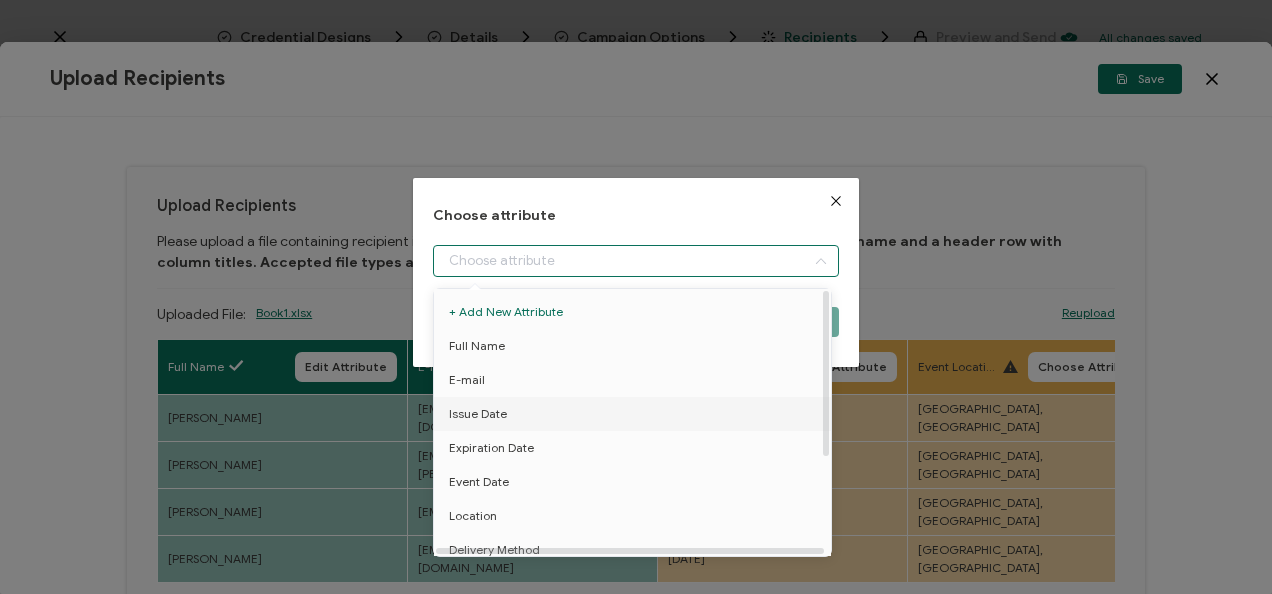 click on "Issue Date" at bounding box center [636, 414] 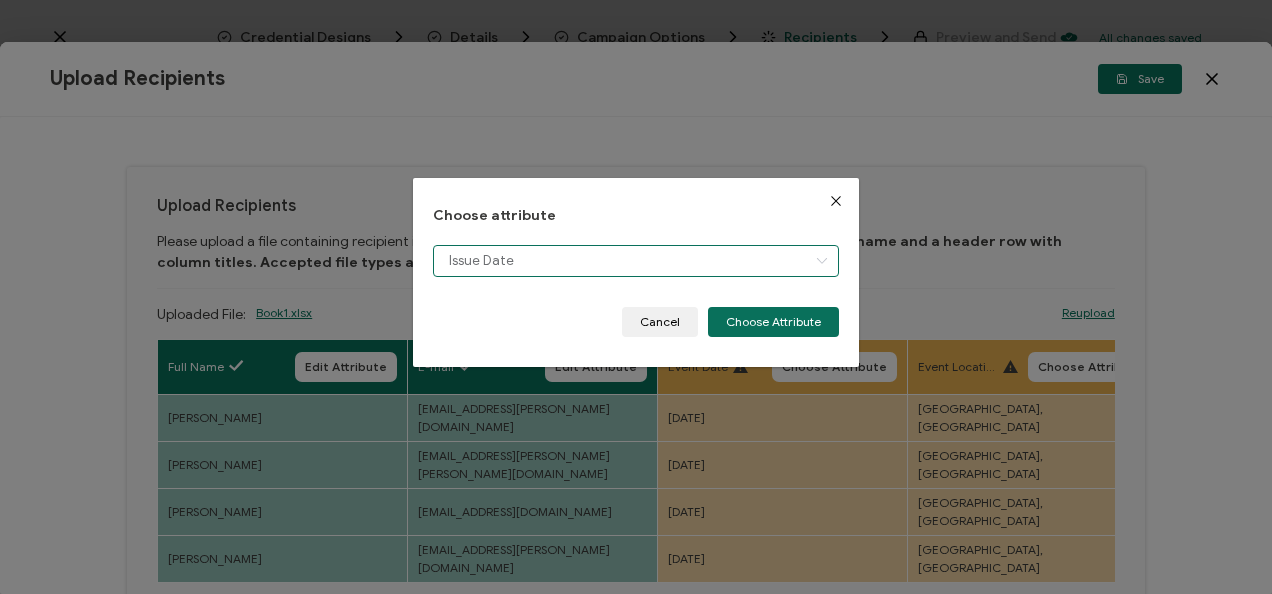 click on "Issue Date" at bounding box center [635, 261] 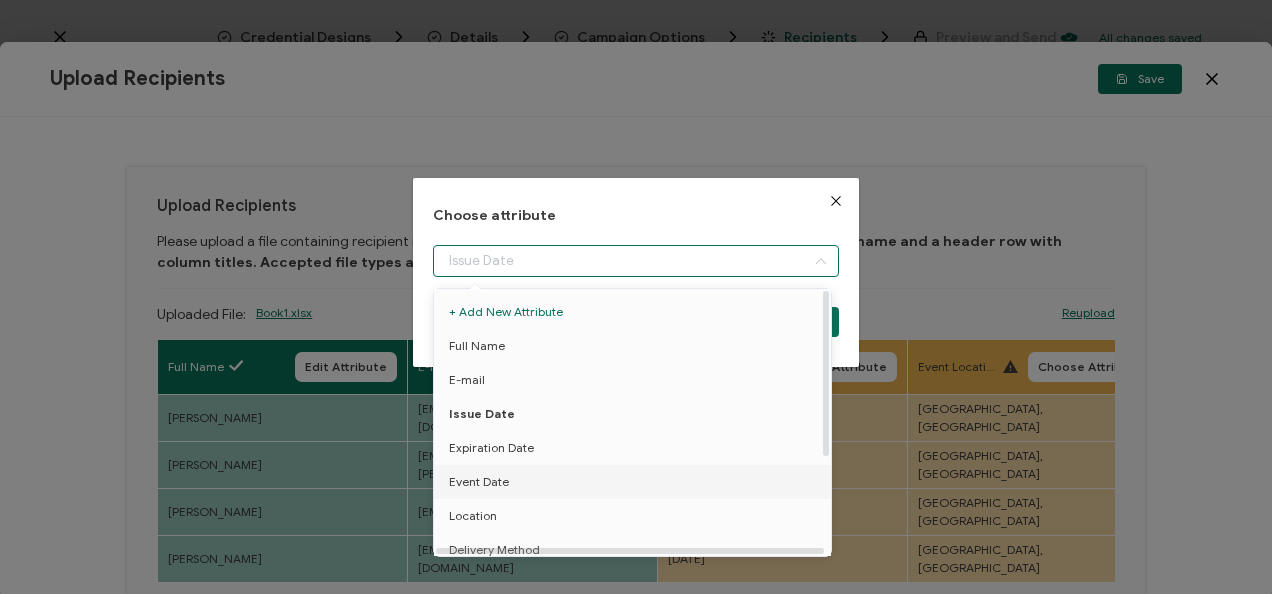 click on "Event Date" at bounding box center [636, 482] 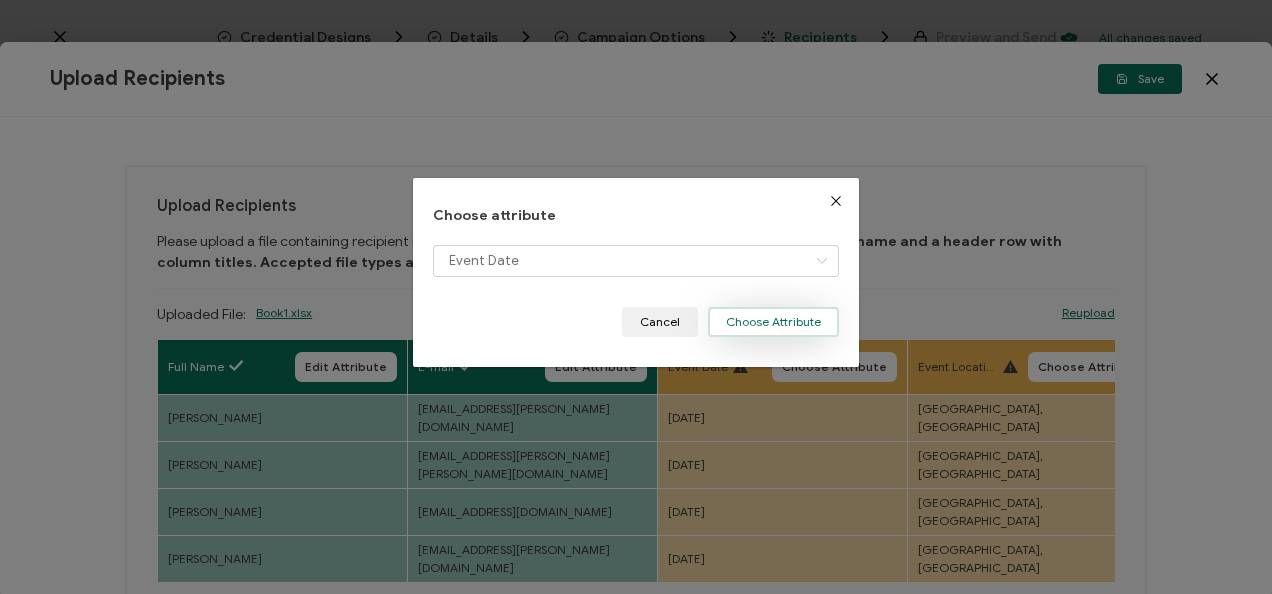 click on "Choose Attribute" at bounding box center [773, 322] 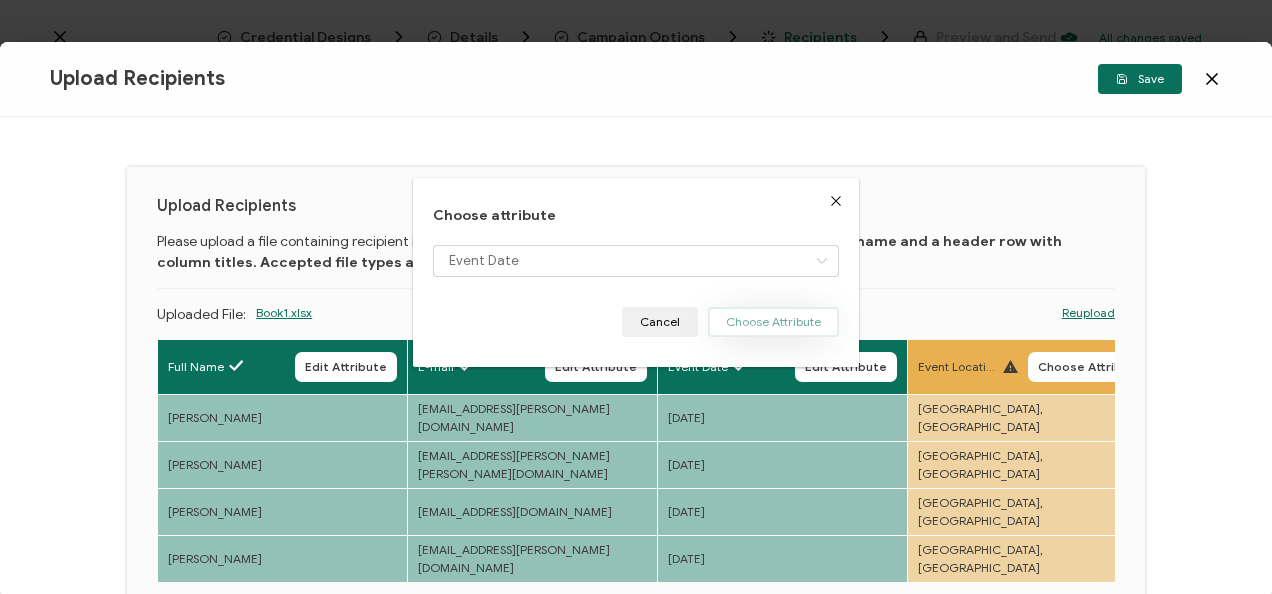type 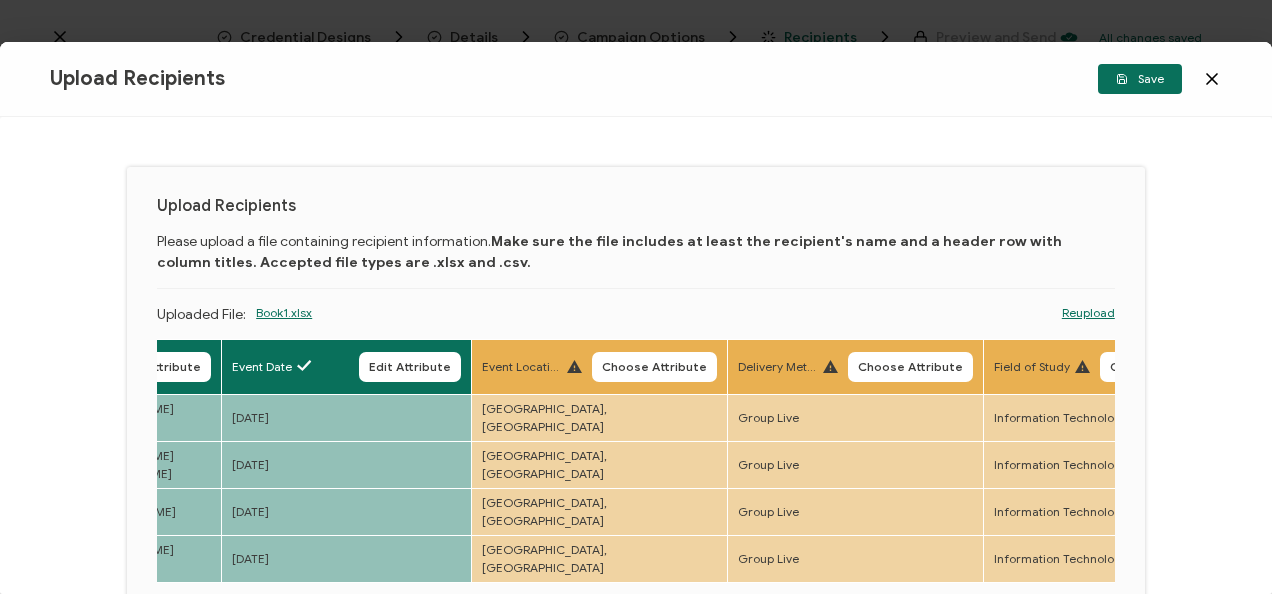 scroll, scrollTop: 0, scrollLeft: 444, axis: horizontal 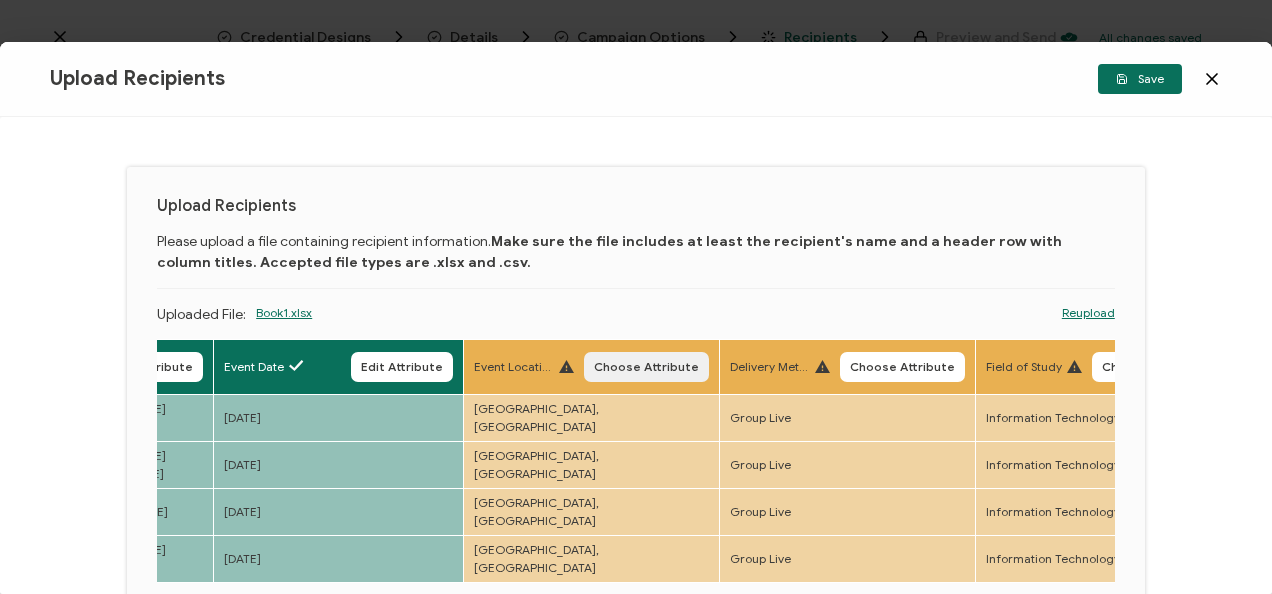 click on "Choose Attribute" at bounding box center (646, 367) 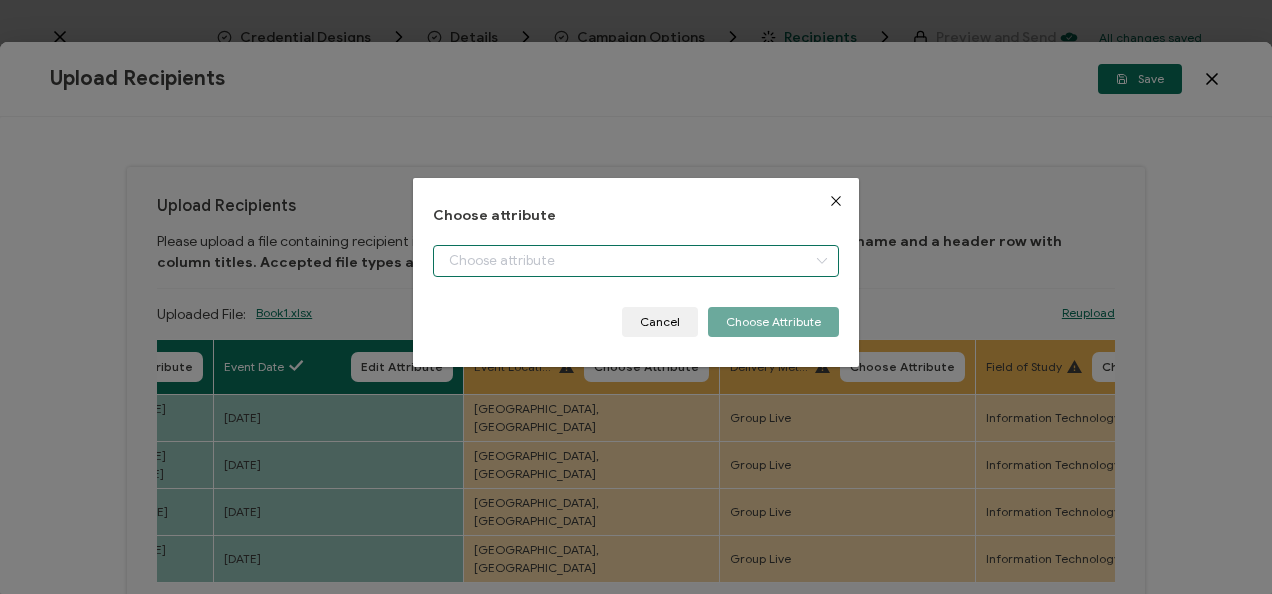 click at bounding box center [635, 261] 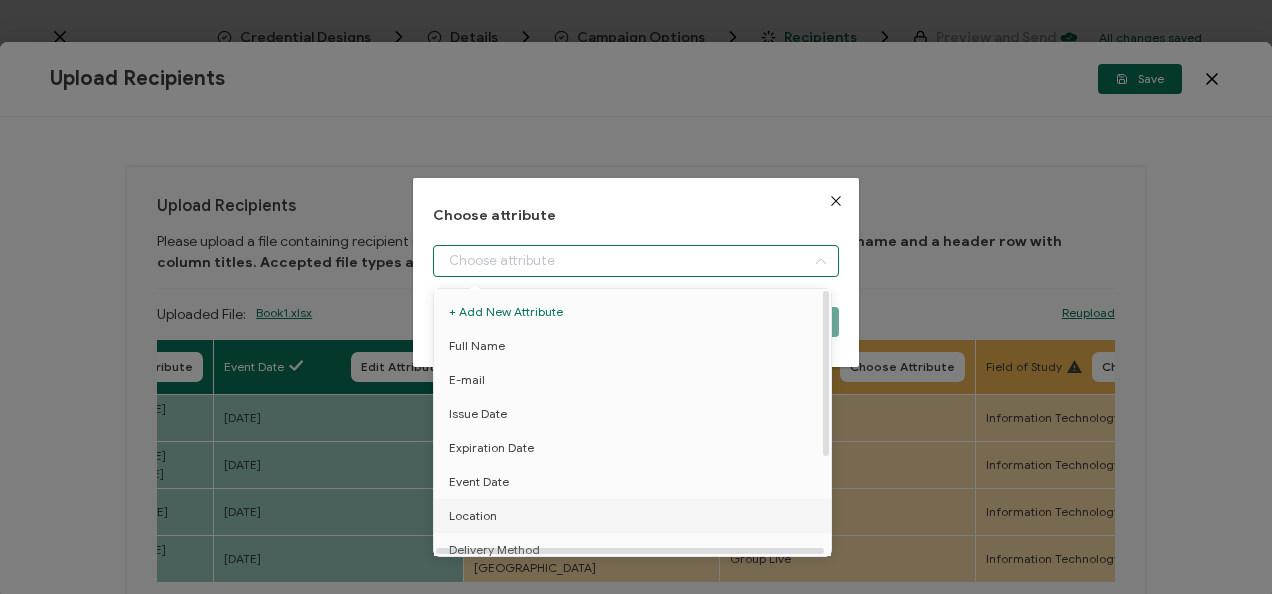 click on "Location" at bounding box center (636, 516) 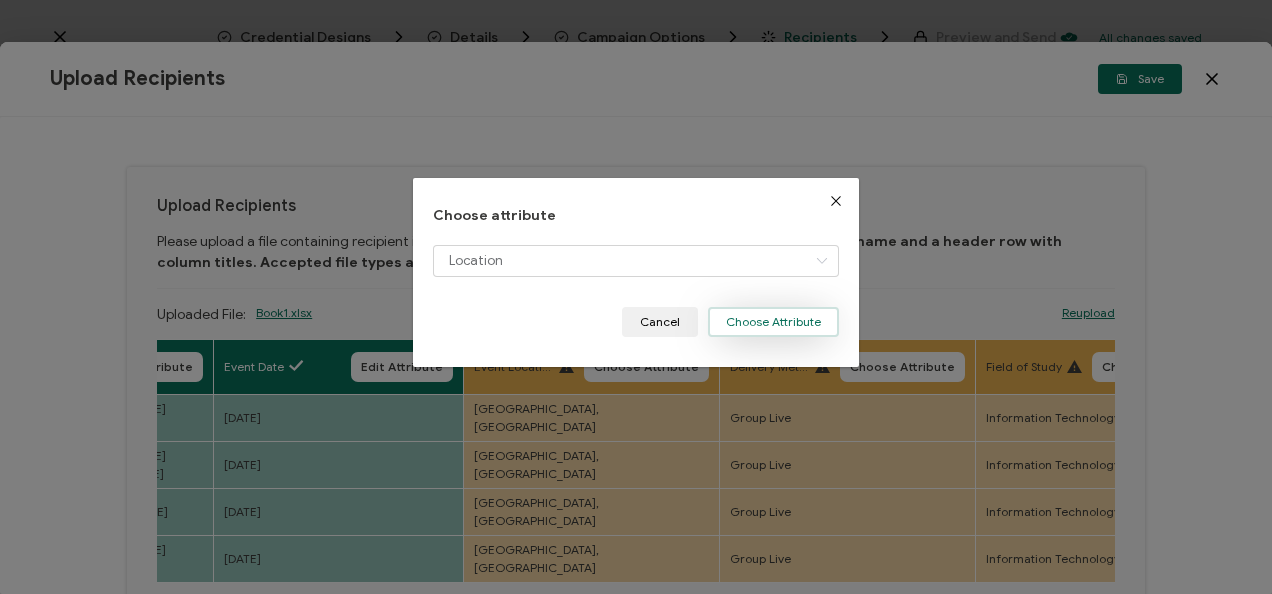 click on "Choose Attribute" at bounding box center (773, 322) 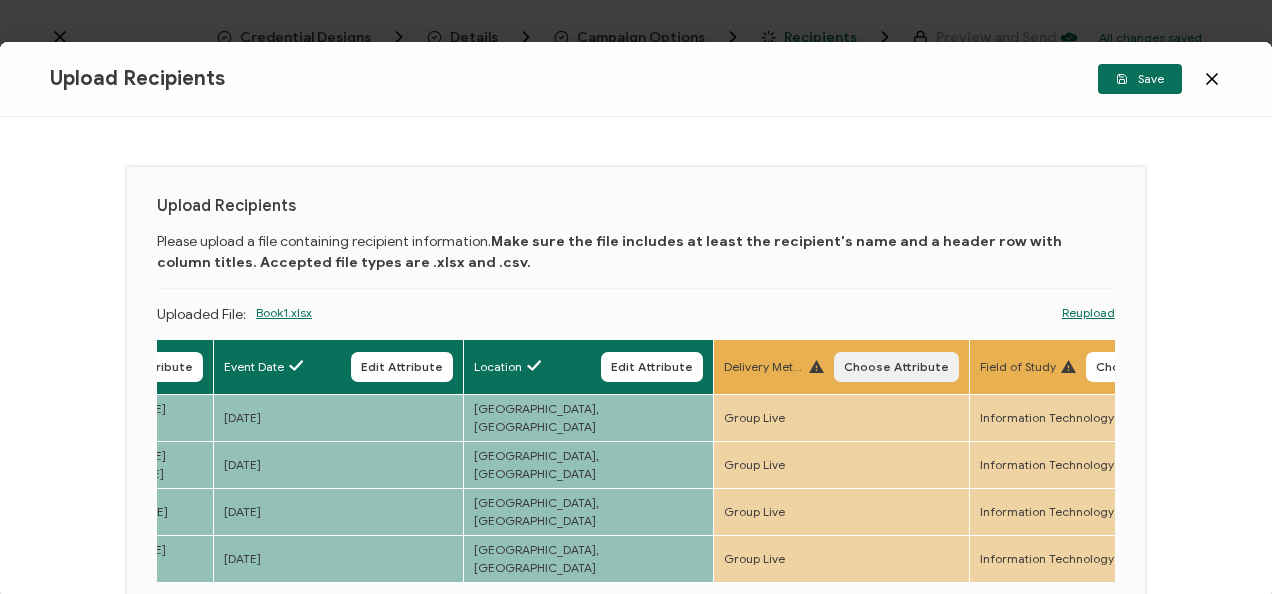 click on "Choose Attribute" at bounding box center [896, 367] 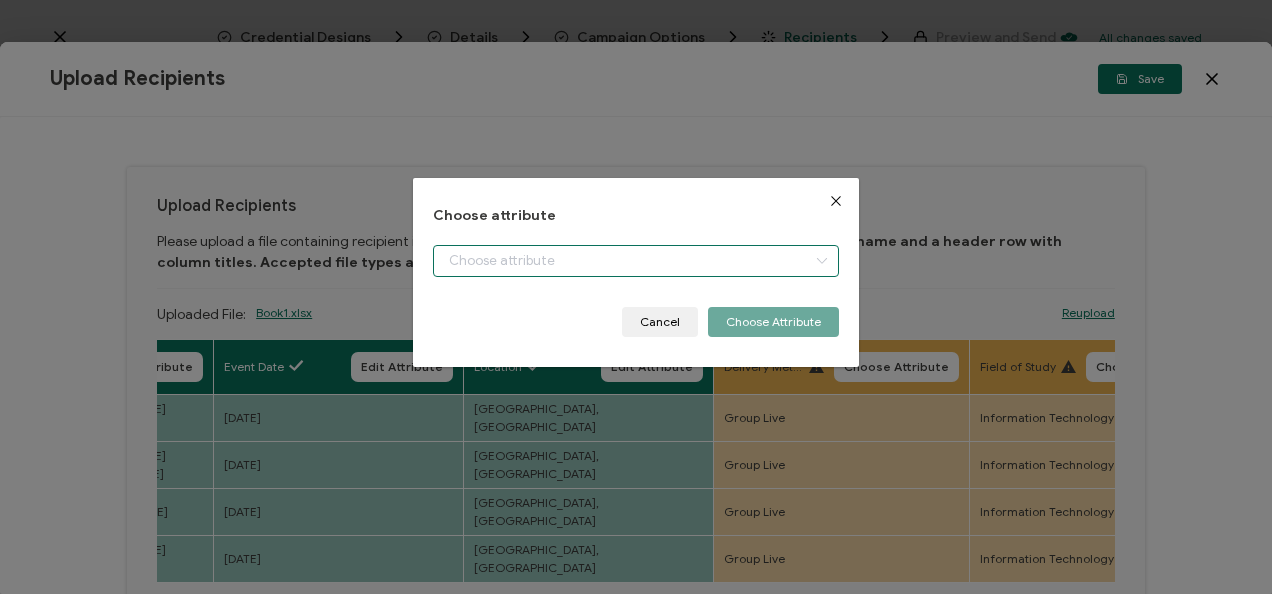 click at bounding box center [635, 261] 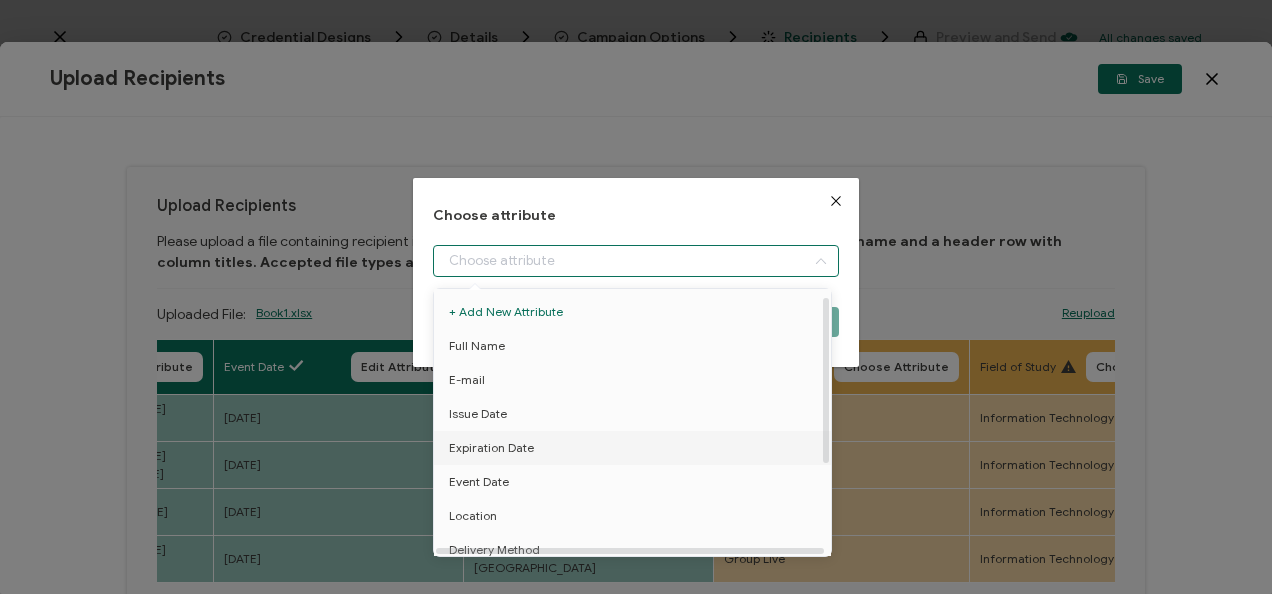 scroll, scrollTop: 40, scrollLeft: 0, axis: vertical 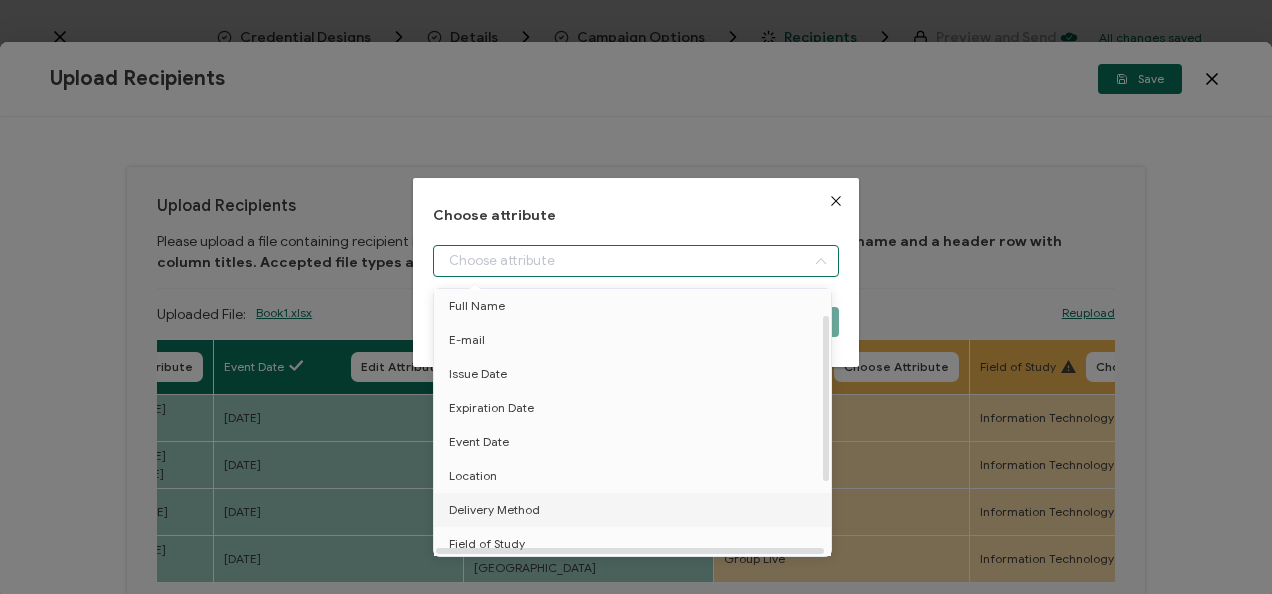 click on "Delivery Method" at bounding box center (636, 510) 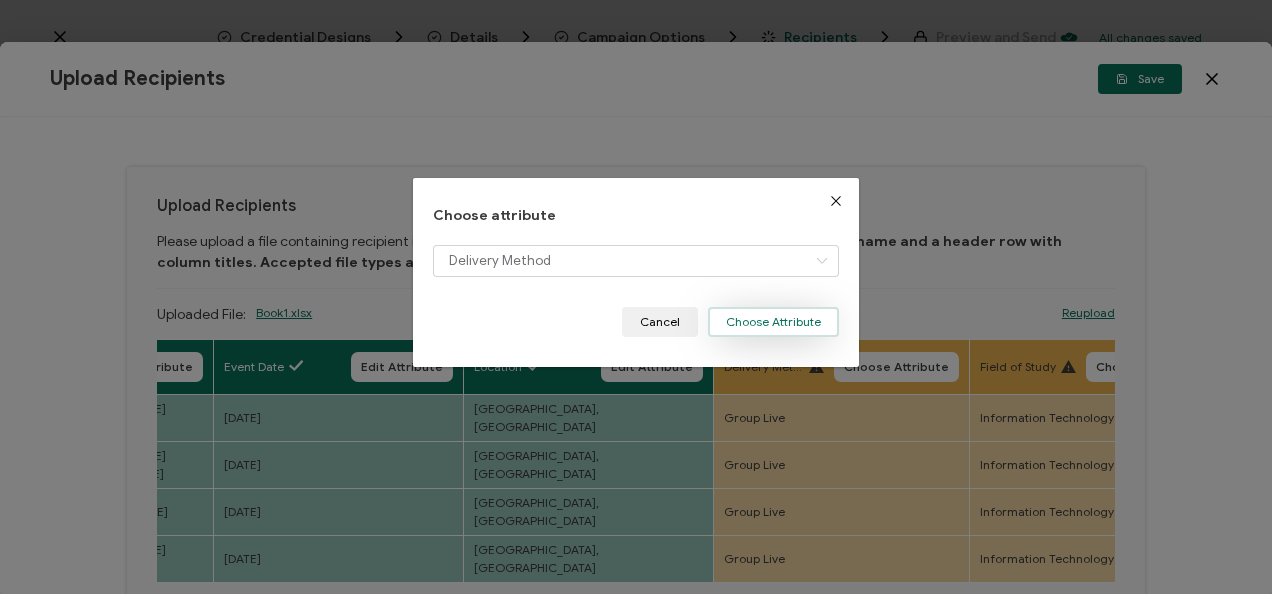 click on "Choose Attribute" at bounding box center (773, 322) 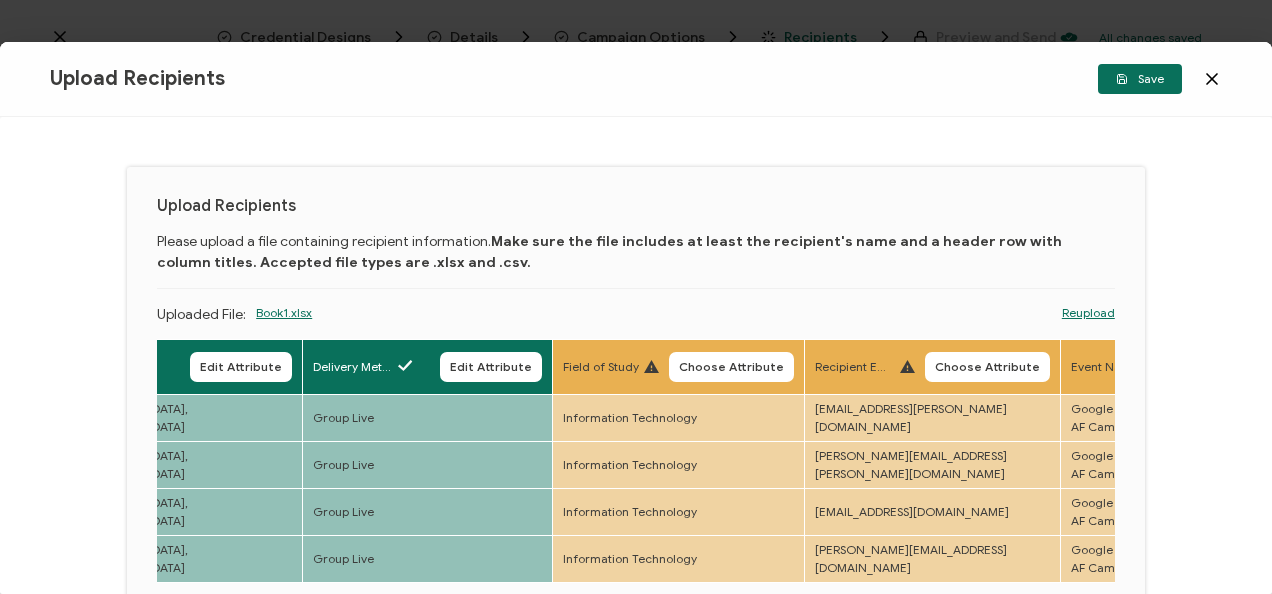scroll, scrollTop: 0, scrollLeft: 903, axis: horizontal 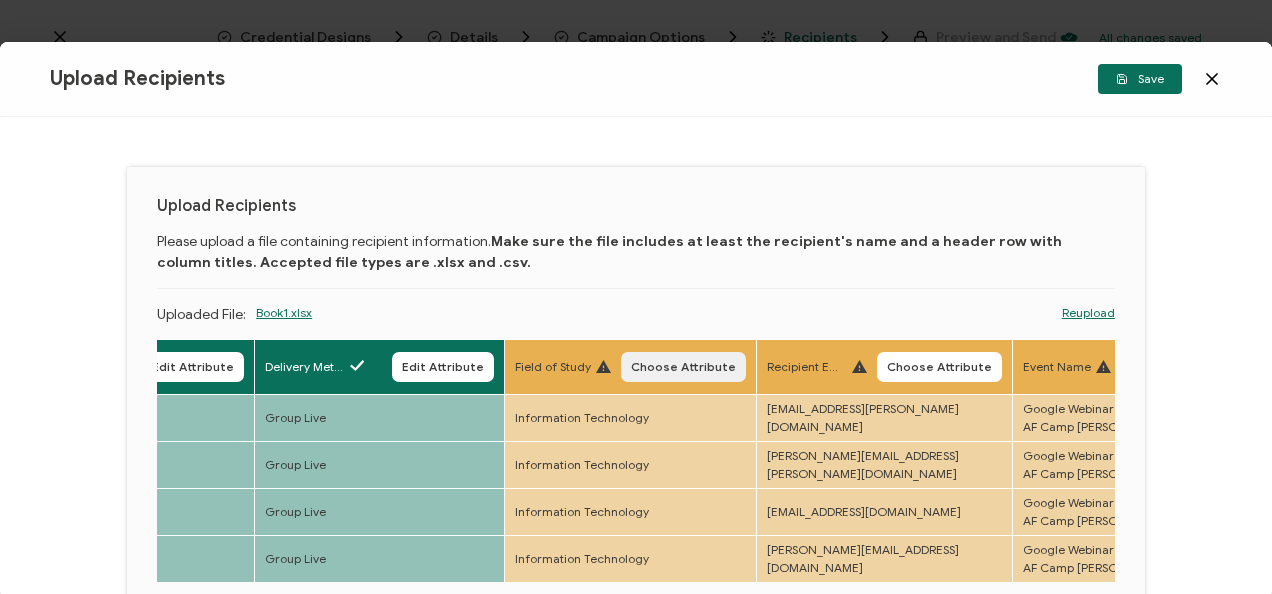 click on "Choose Attribute" at bounding box center [683, 367] 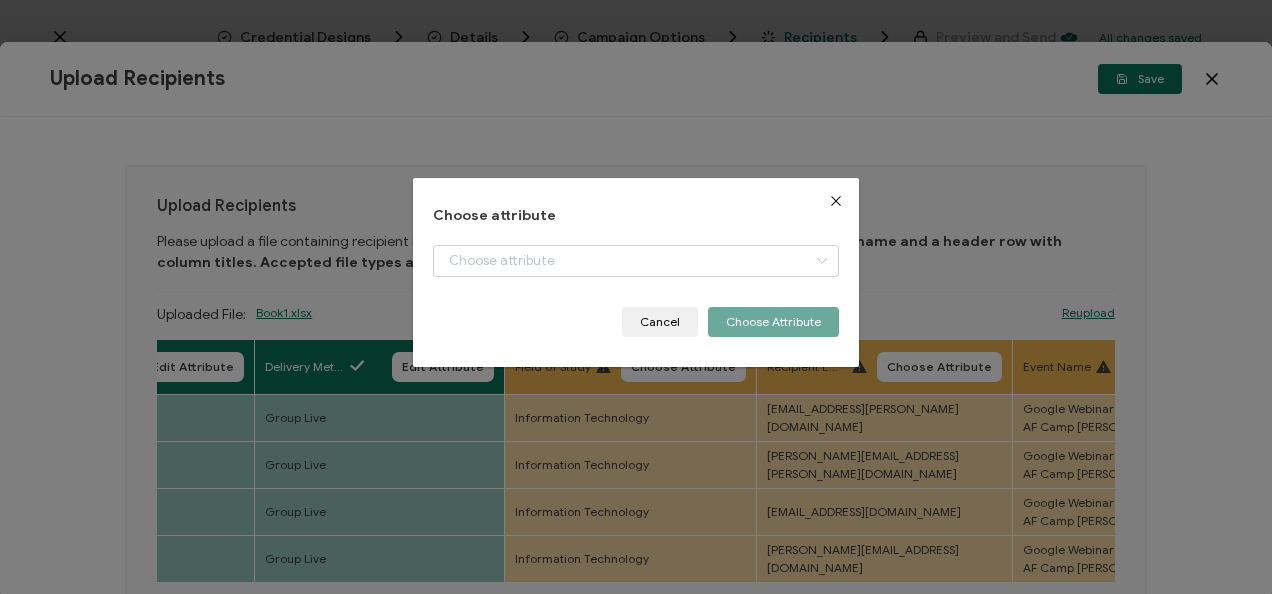 click at bounding box center [635, 276] 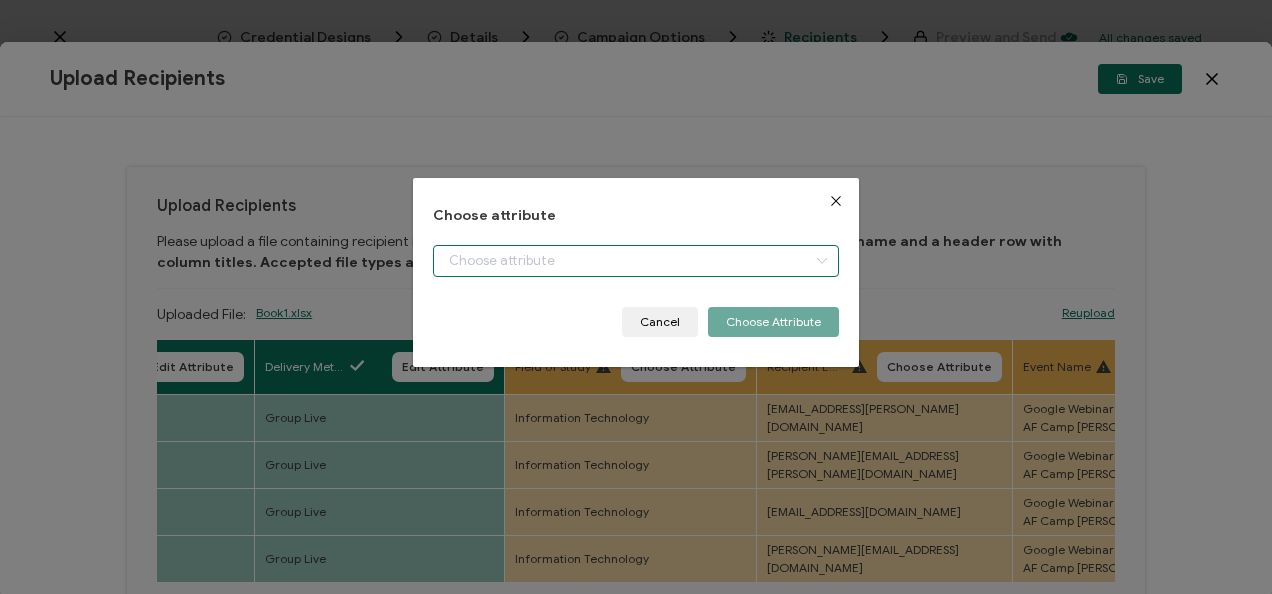 click at bounding box center (635, 261) 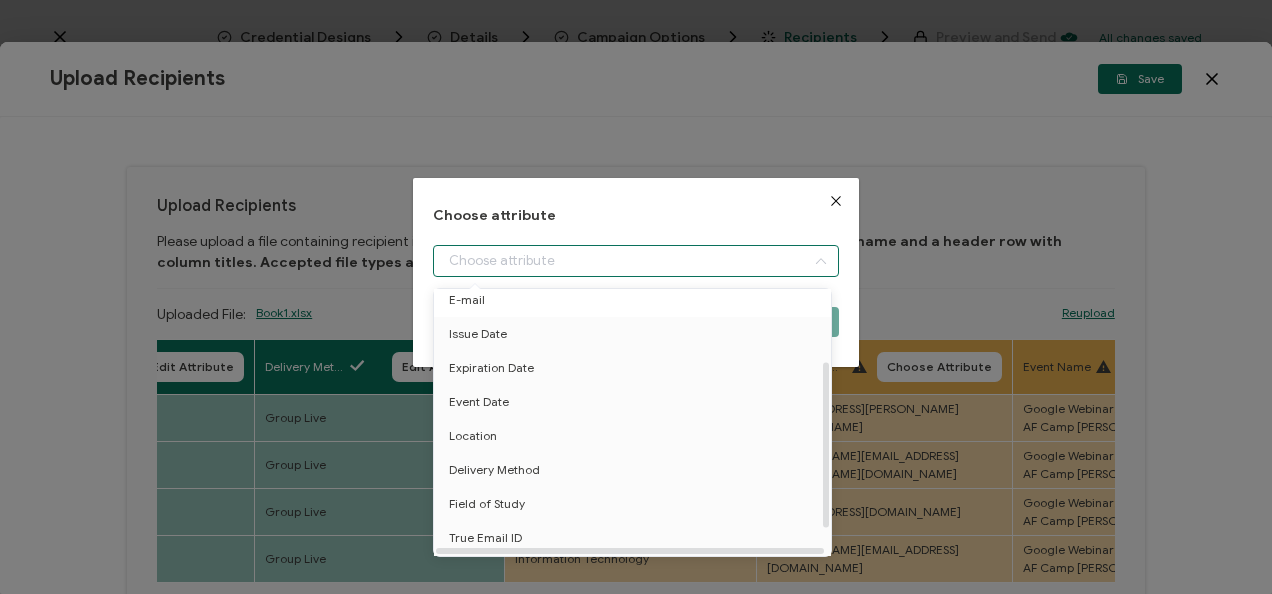 scroll, scrollTop: 116, scrollLeft: 0, axis: vertical 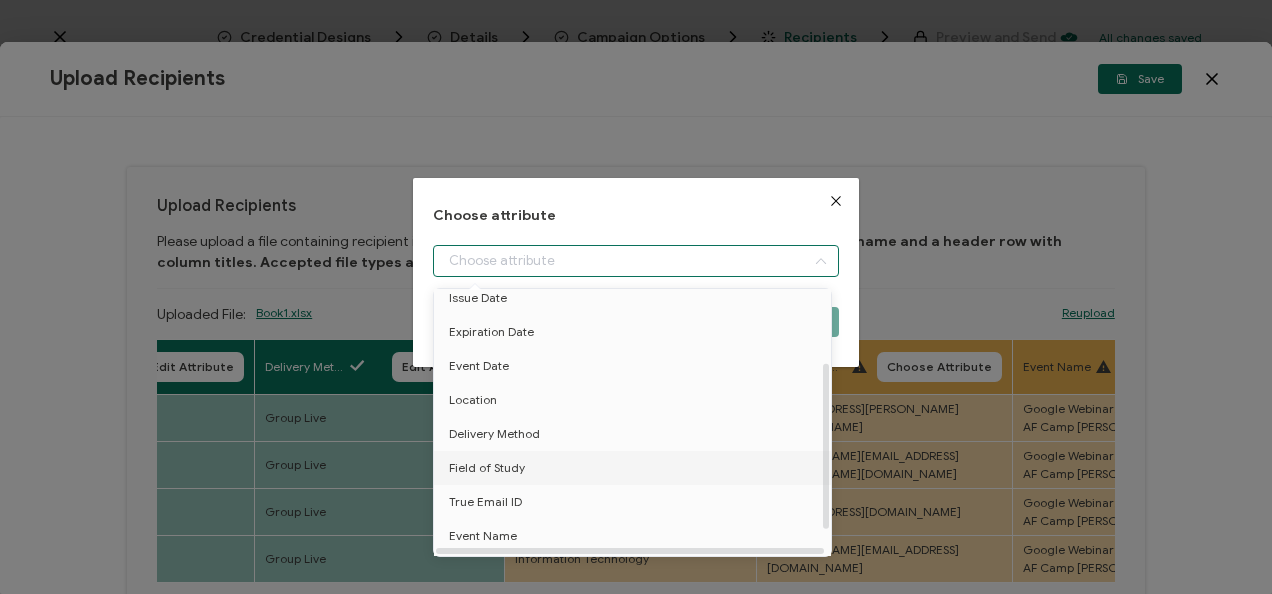 click on "Field of Study" at bounding box center (636, 468) 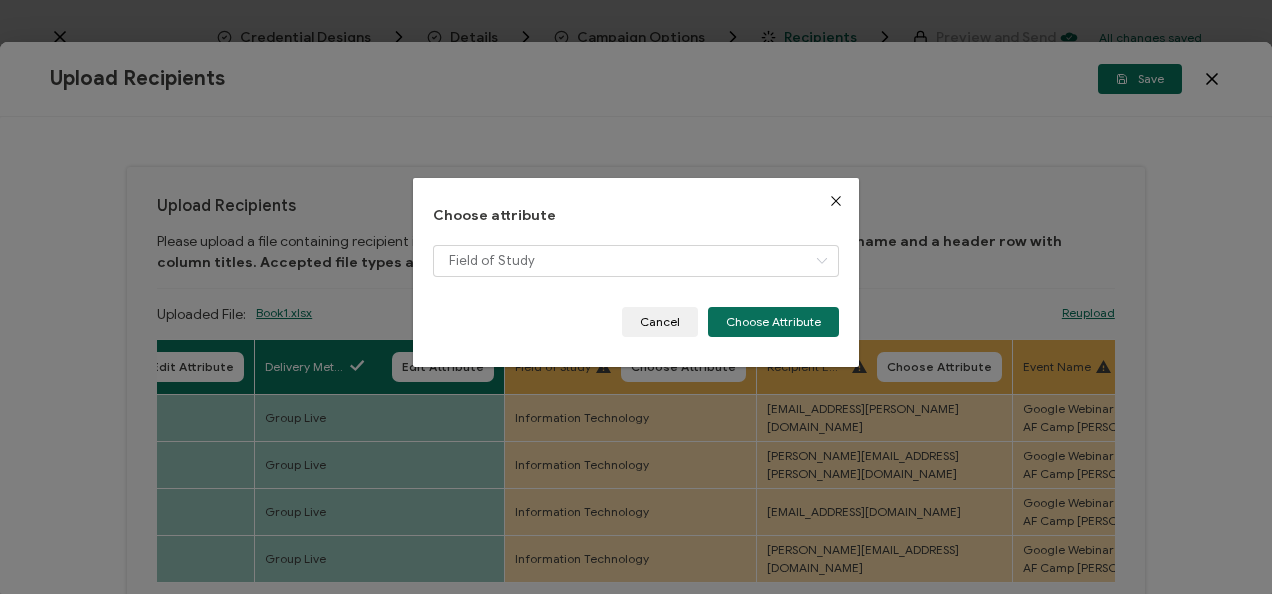 click on "Field of Study" at bounding box center [635, 276] 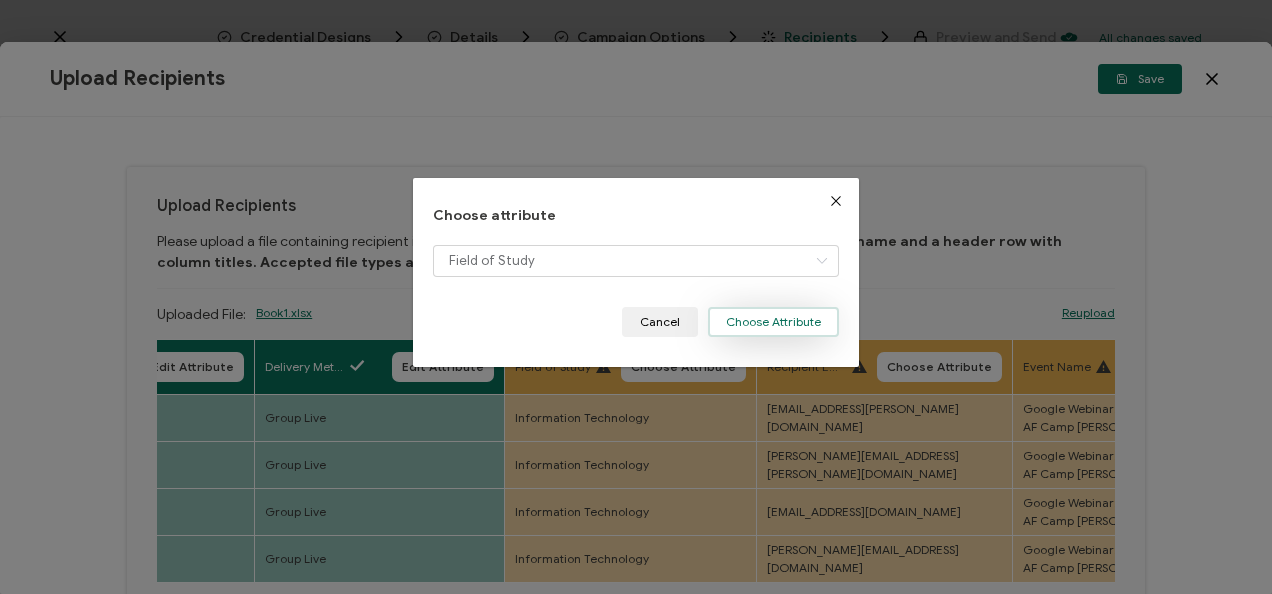 click on "Choose Attribute" at bounding box center [773, 322] 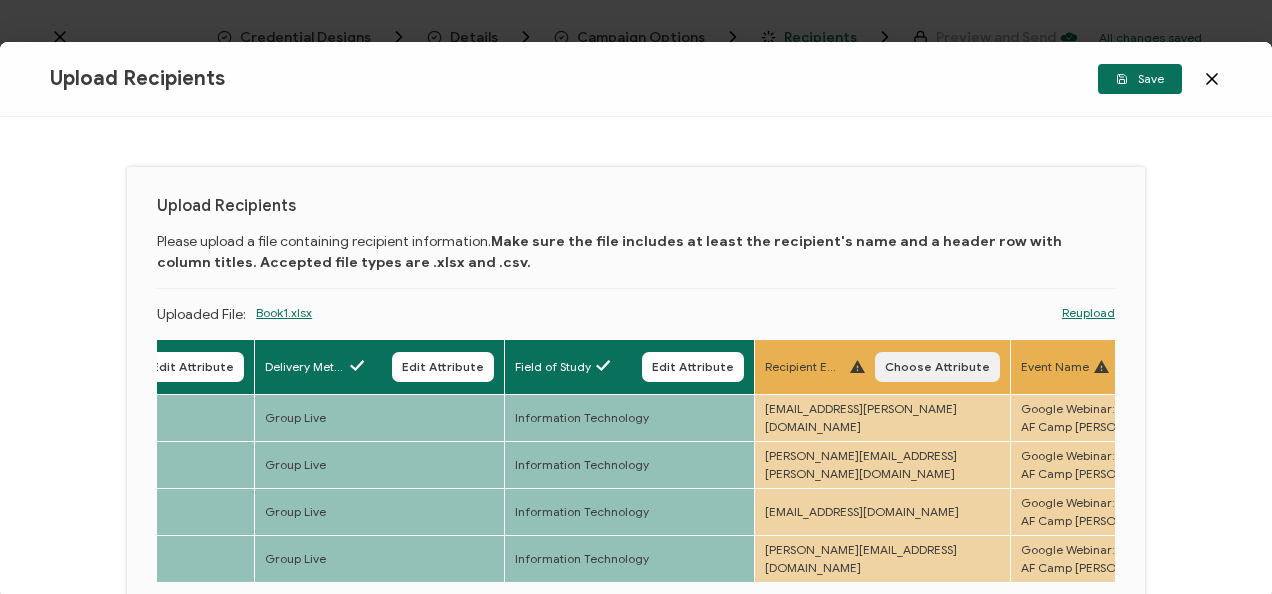 click on "Choose Attribute" at bounding box center [937, 367] 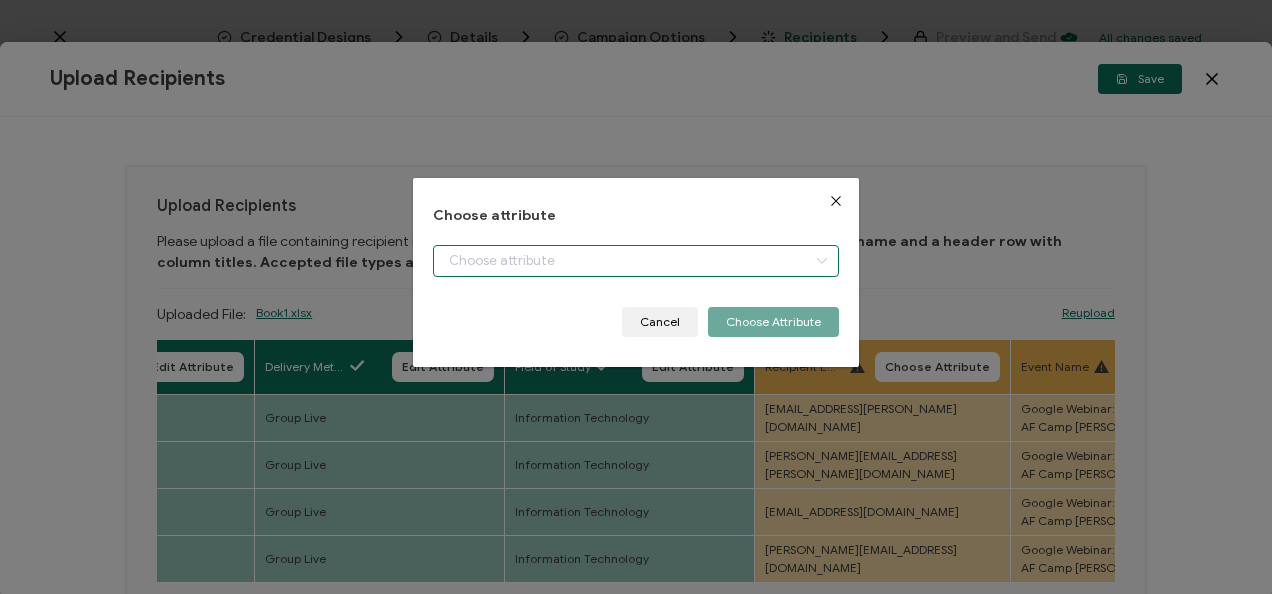 click at bounding box center [635, 261] 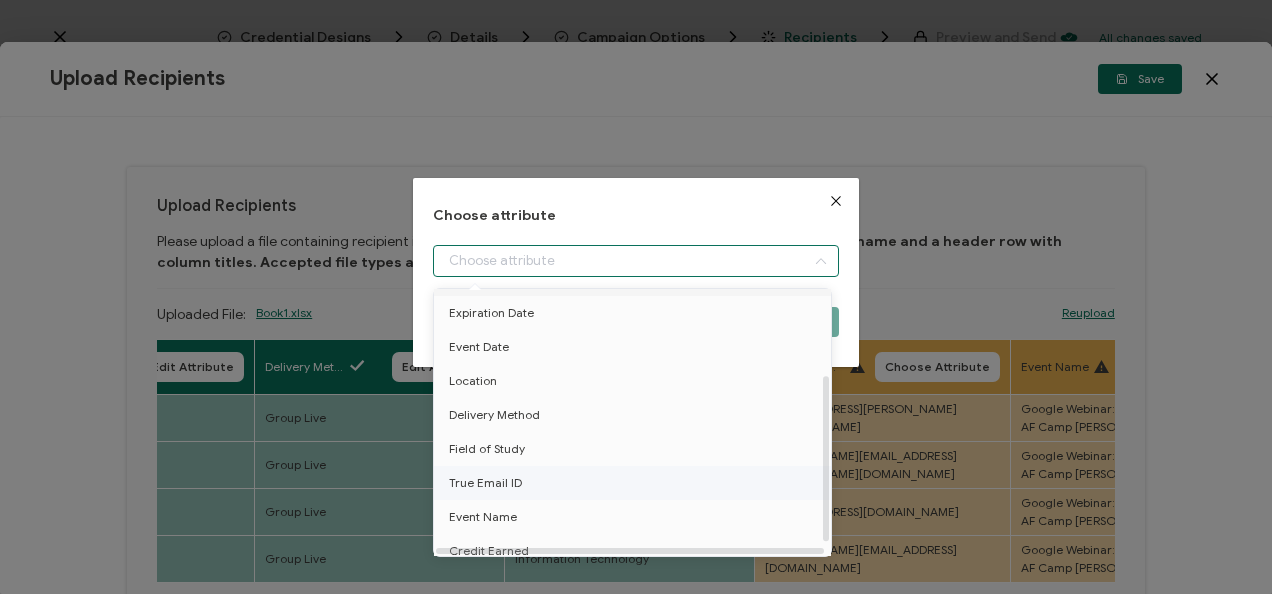 scroll, scrollTop: 136, scrollLeft: 0, axis: vertical 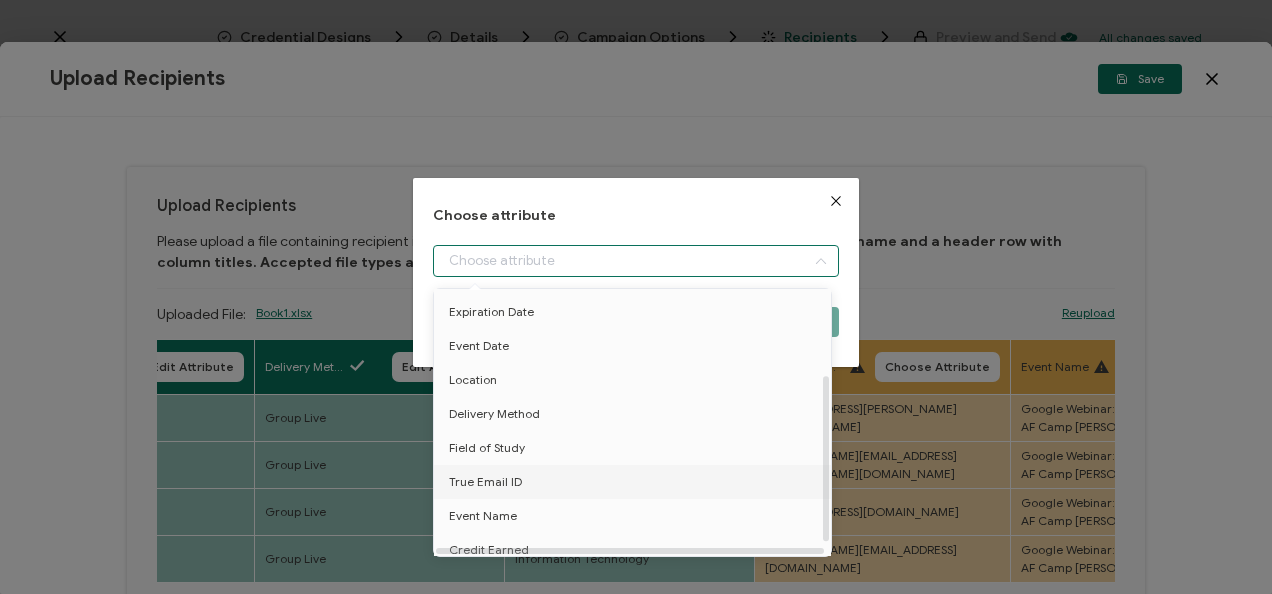 click on "True Email ID" at bounding box center (636, 482) 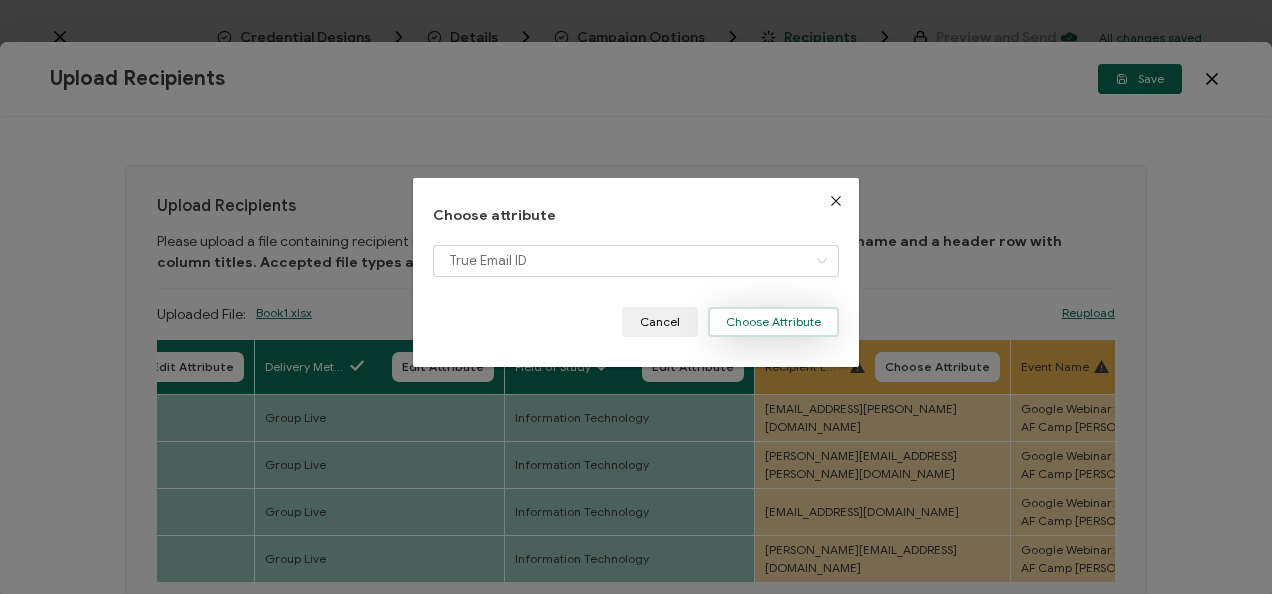 click on "Choose Attribute" at bounding box center [773, 322] 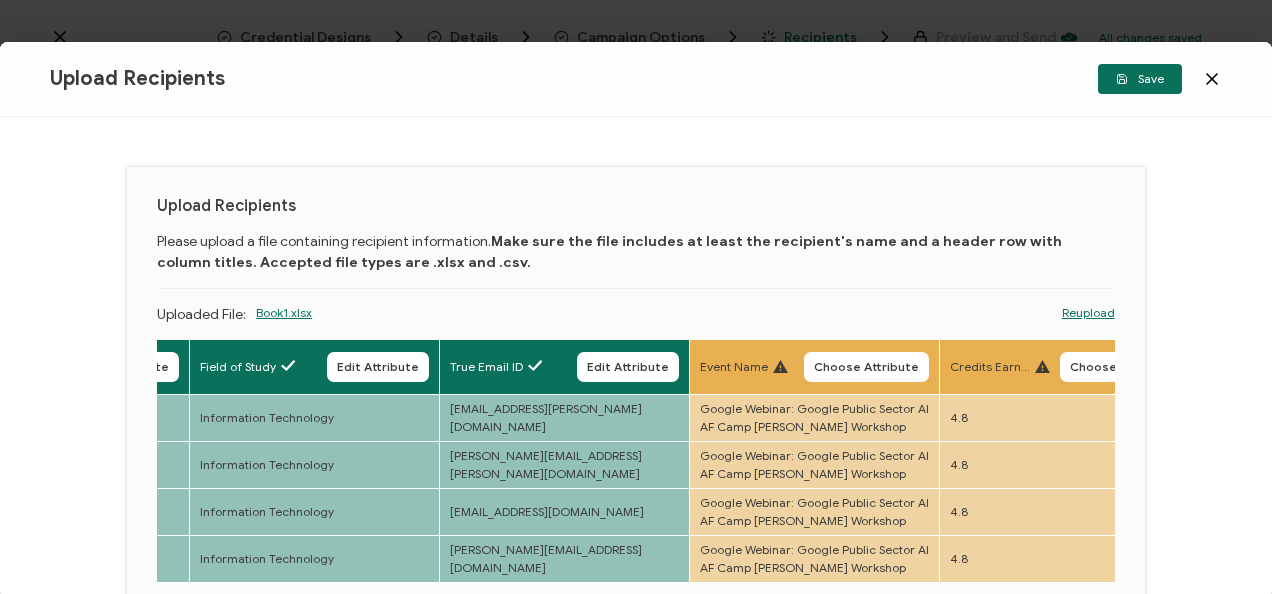 scroll, scrollTop: 0, scrollLeft: 1293, axis: horizontal 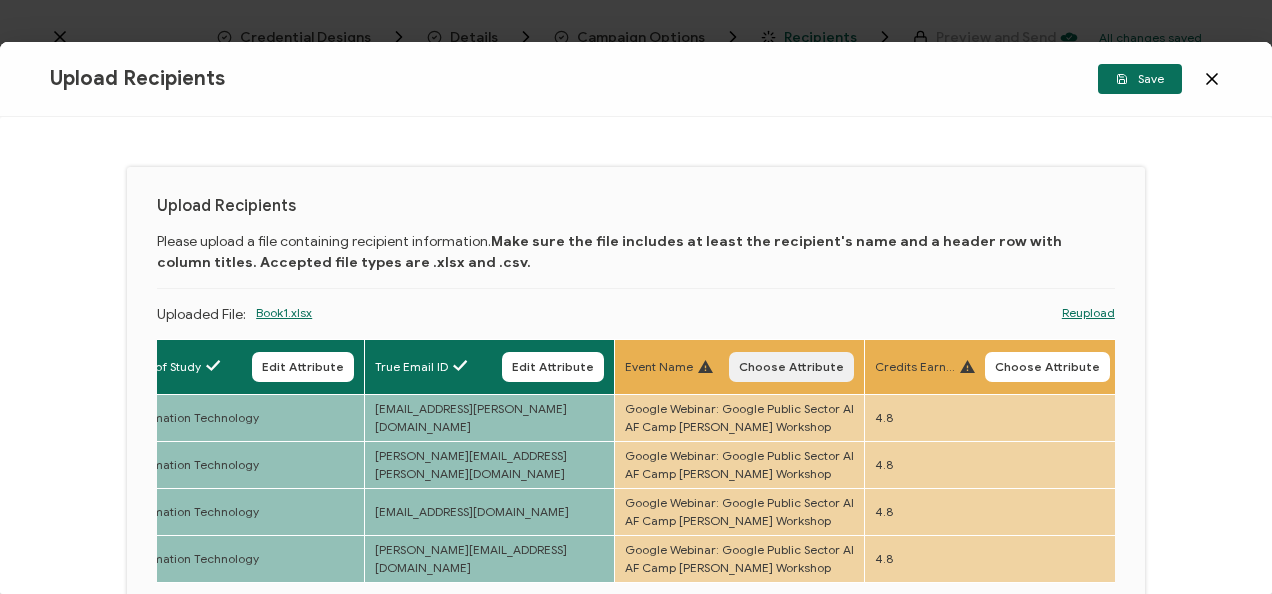 click on "Choose Attribute" at bounding box center (791, 367) 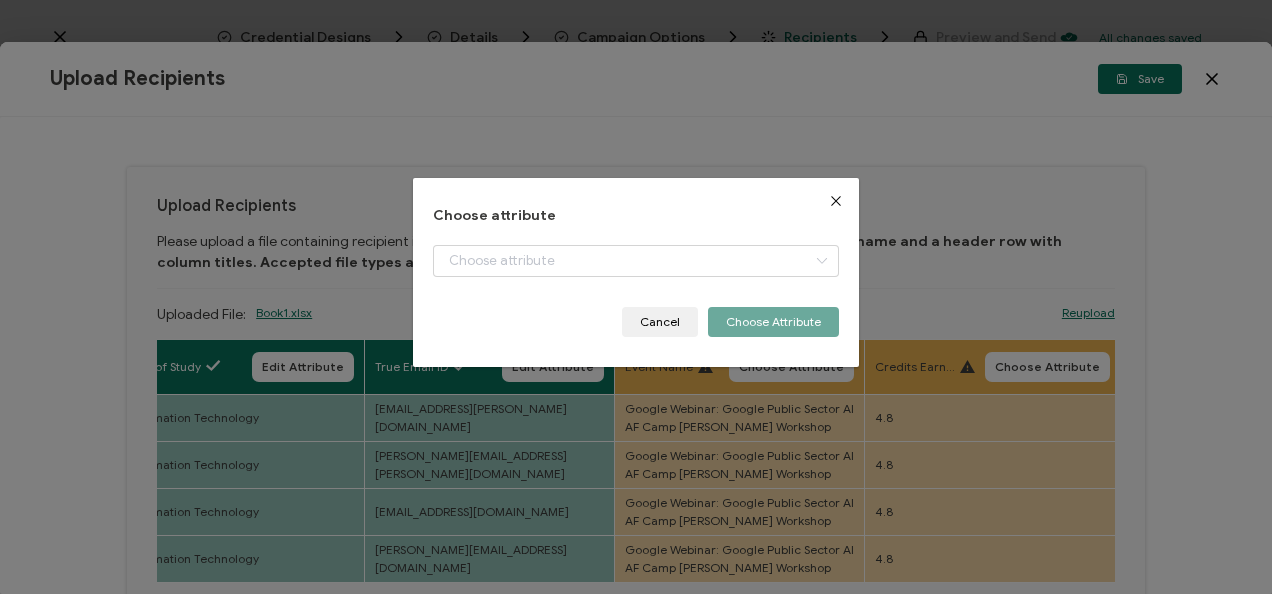click at bounding box center [635, 276] 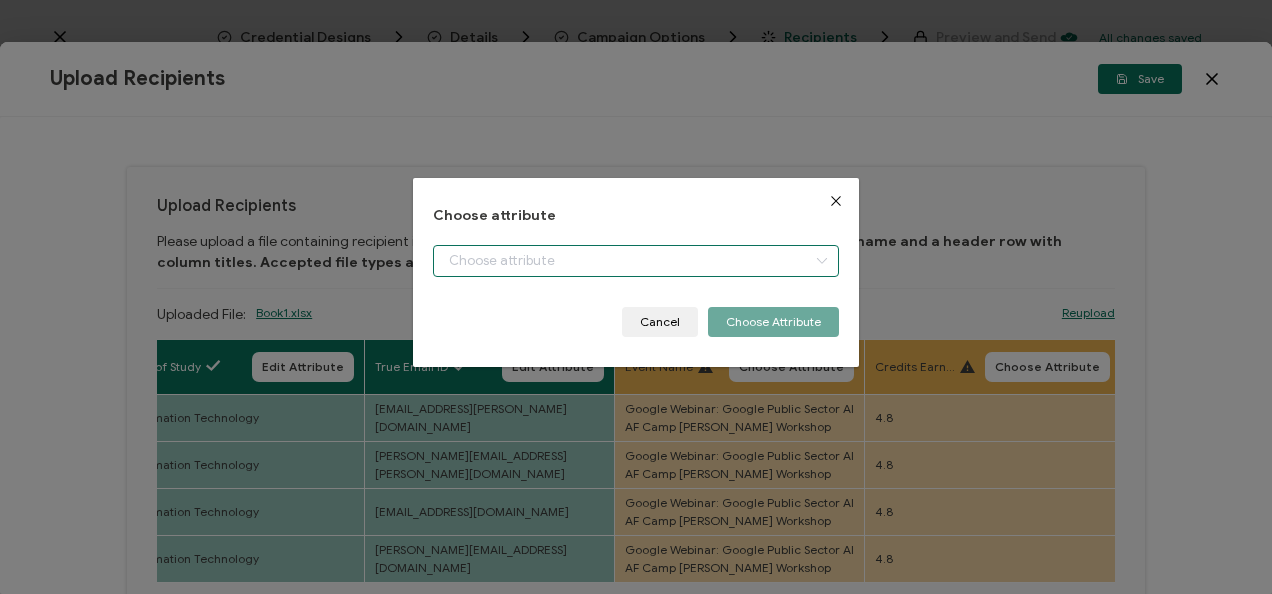 click at bounding box center [635, 261] 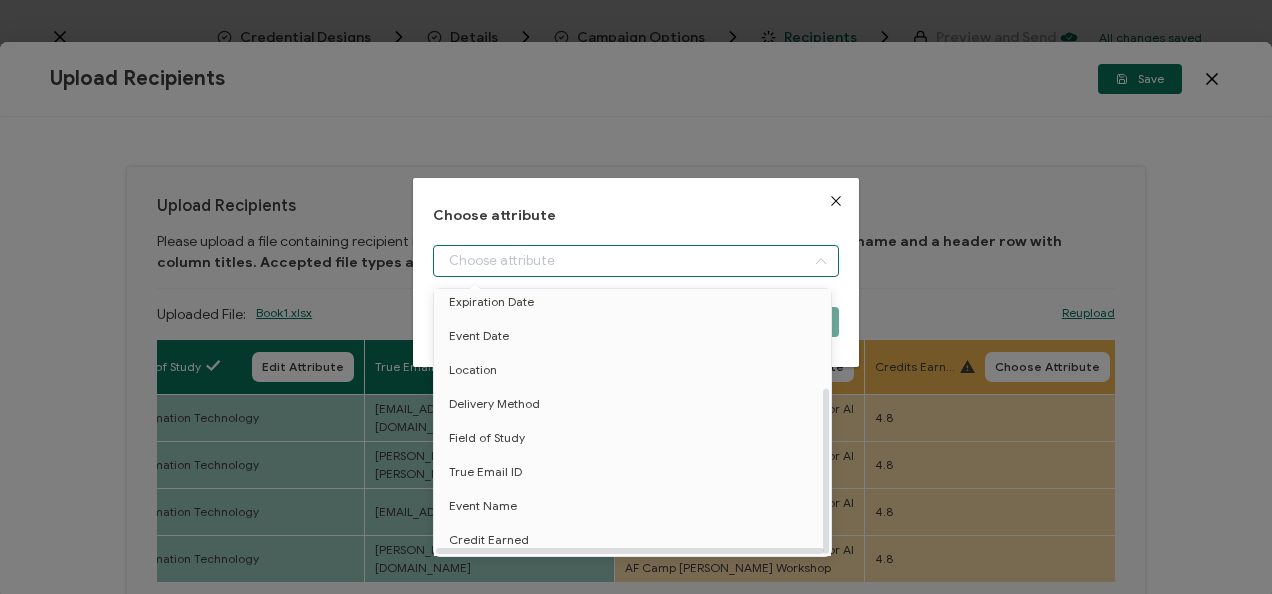 scroll, scrollTop: 156, scrollLeft: 0, axis: vertical 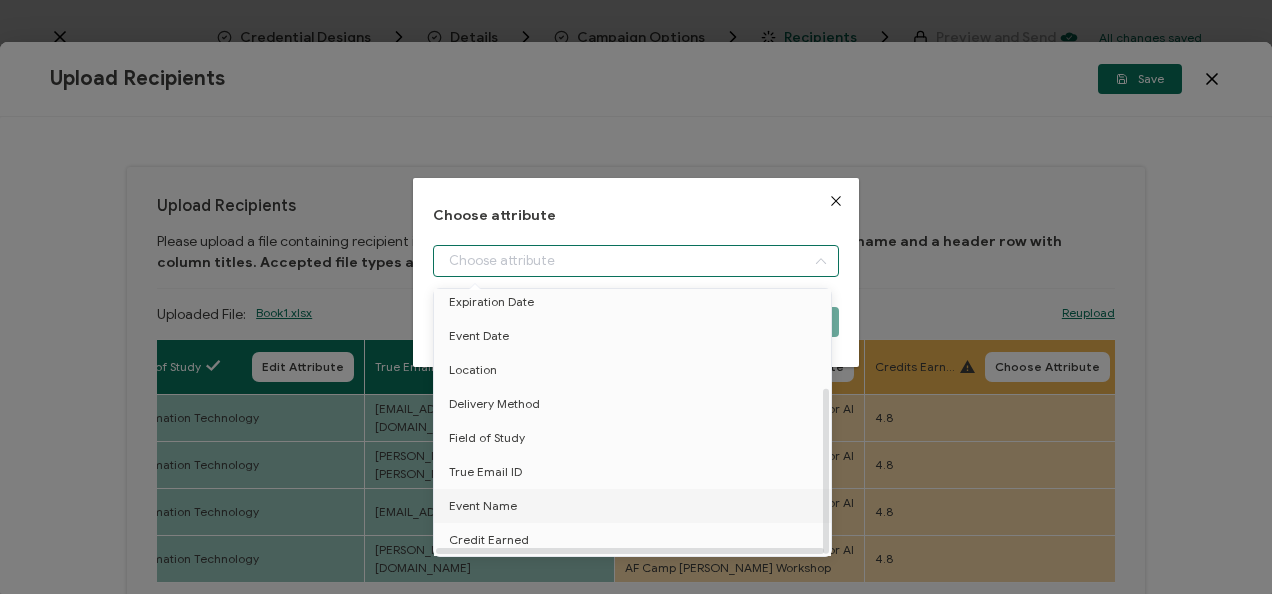click on "Event Name" at bounding box center (636, 506) 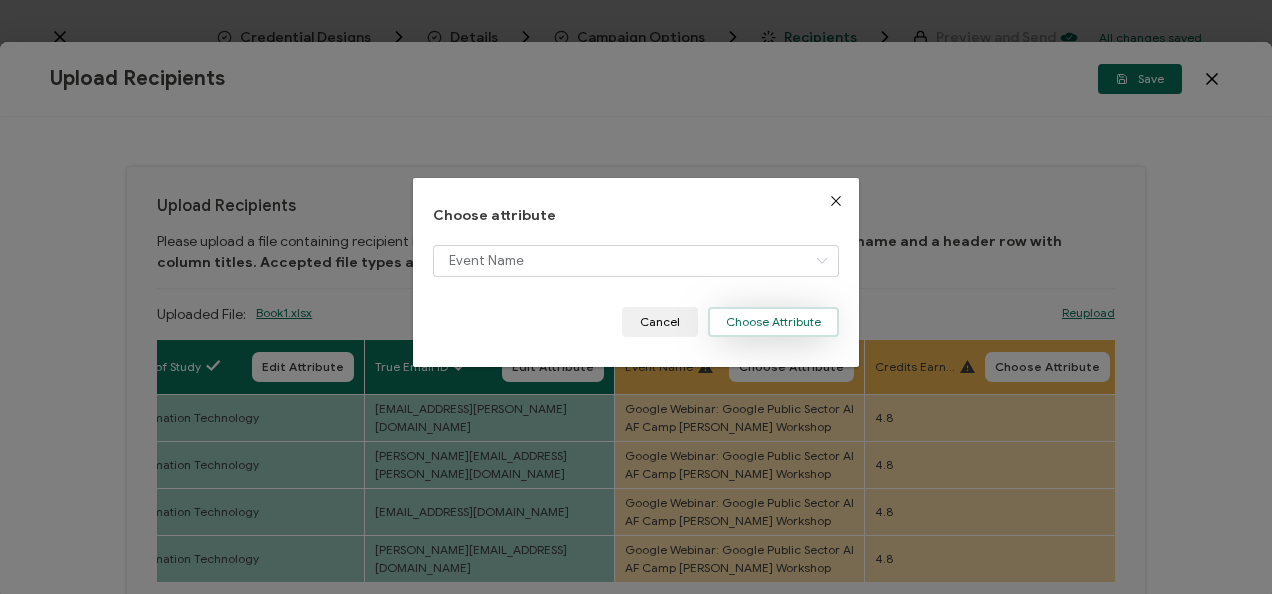 click on "Choose Attribute" at bounding box center (773, 322) 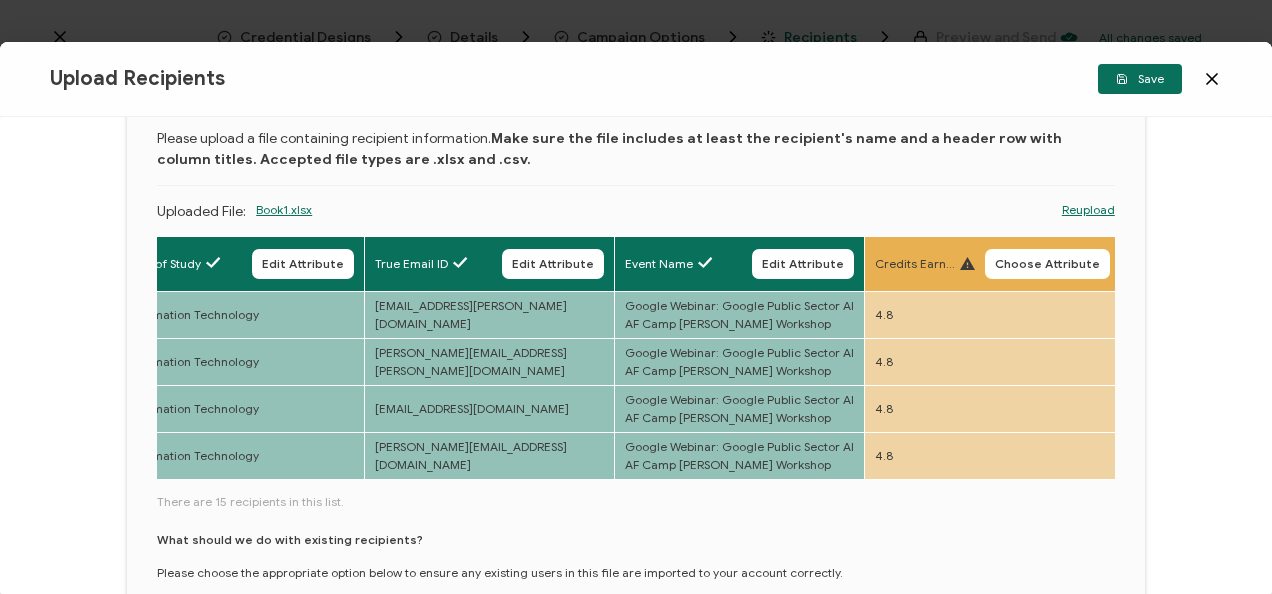 scroll, scrollTop: 143, scrollLeft: 0, axis: vertical 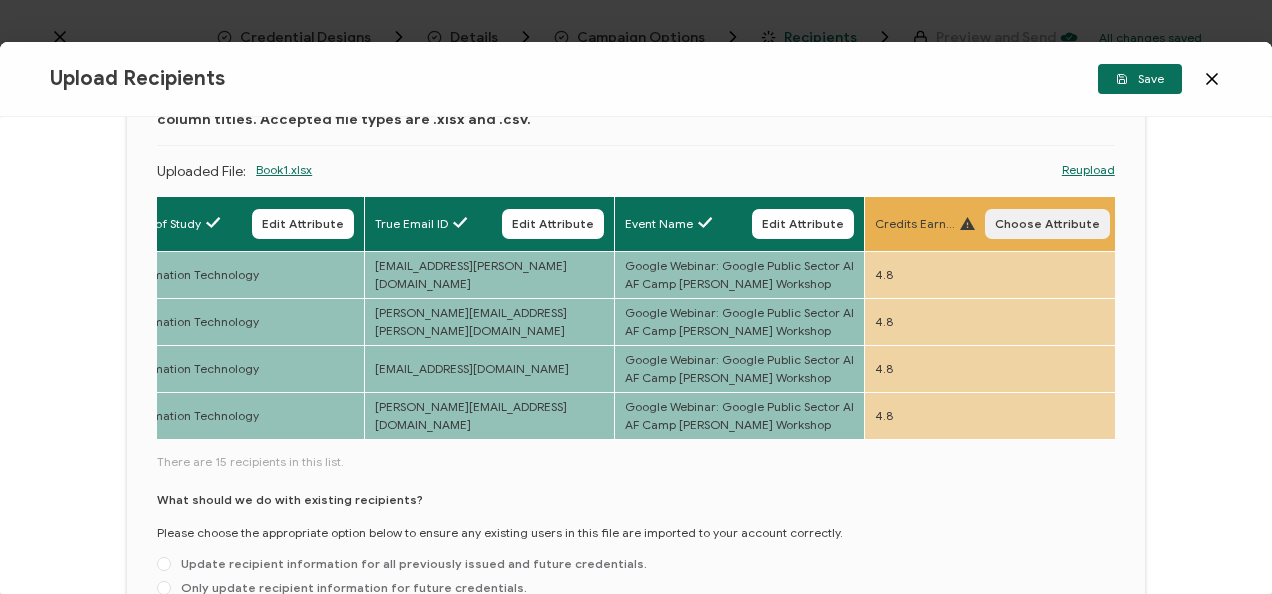 click on "Choose Attribute" at bounding box center (1047, 224) 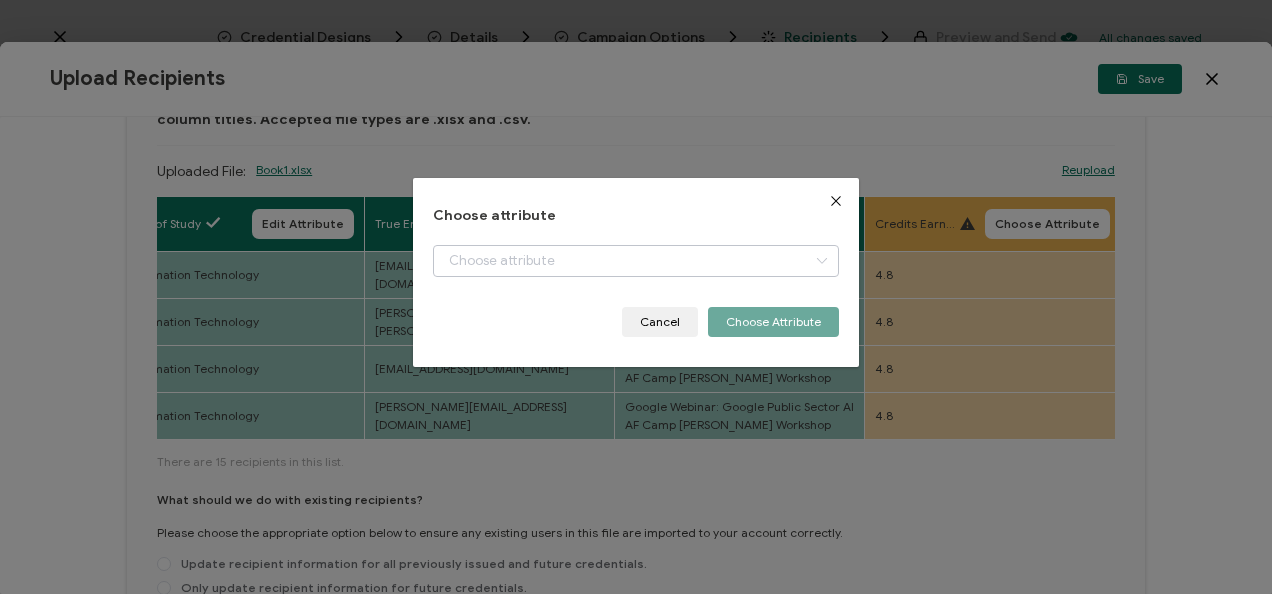 click at bounding box center (821, 261) 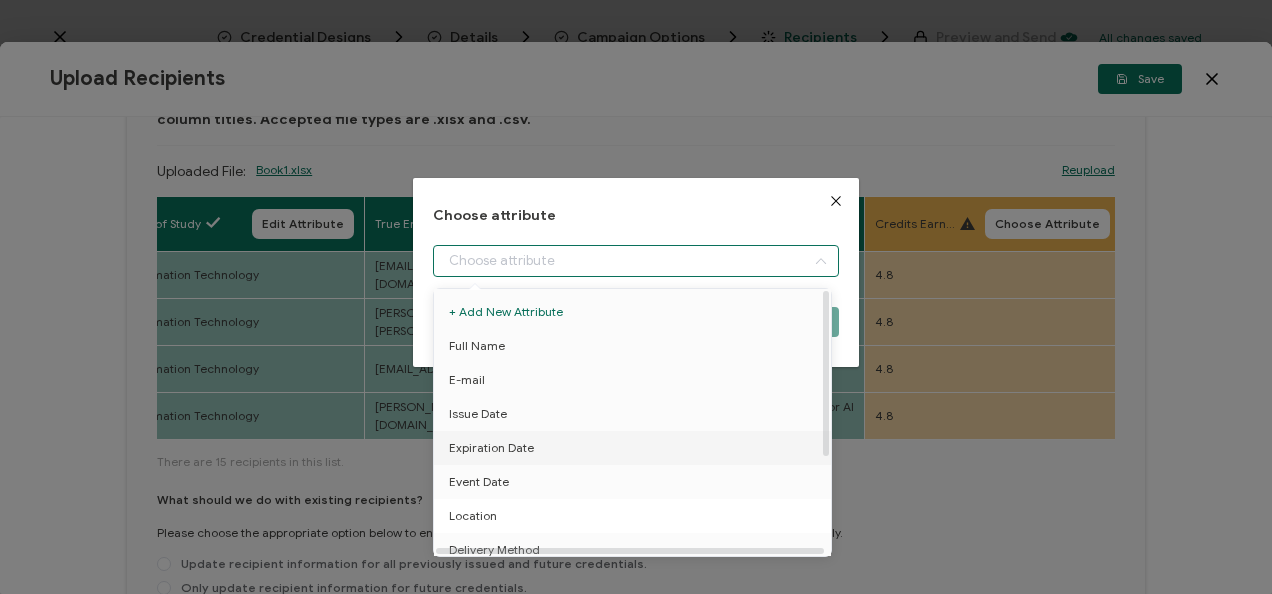 scroll, scrollTop: 156, scrollLeft: 0, axis: vertical 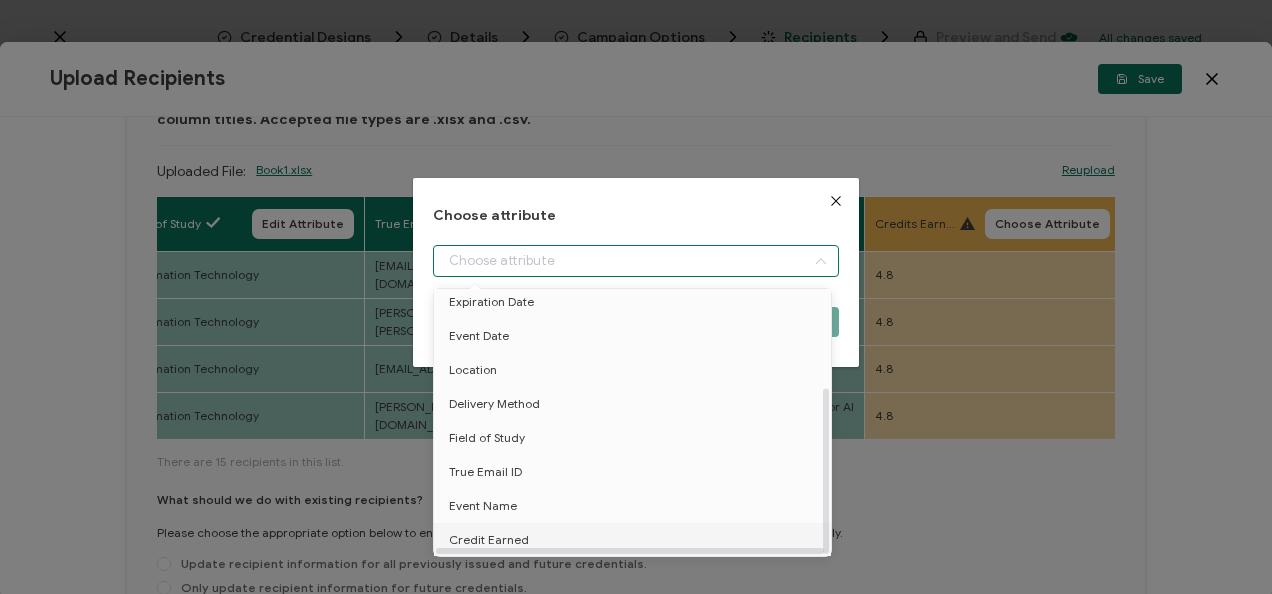 click on "Credit Earned" at bounding box center [636, 540] 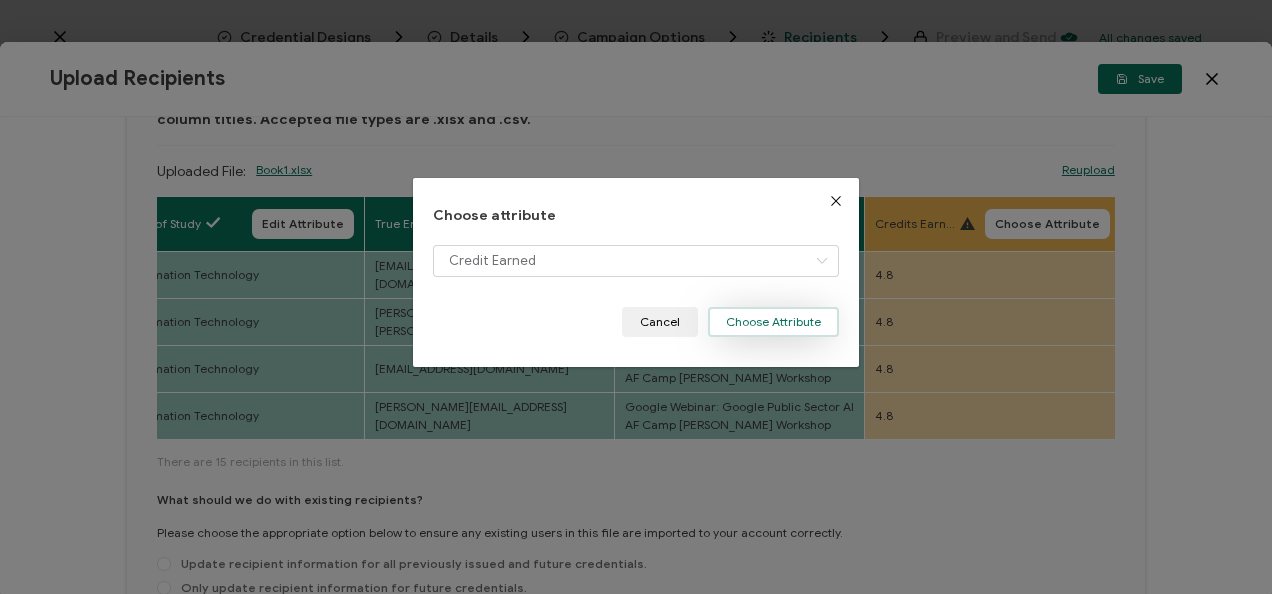 click on "Choose Attribute" at bounding box center (773, 322) 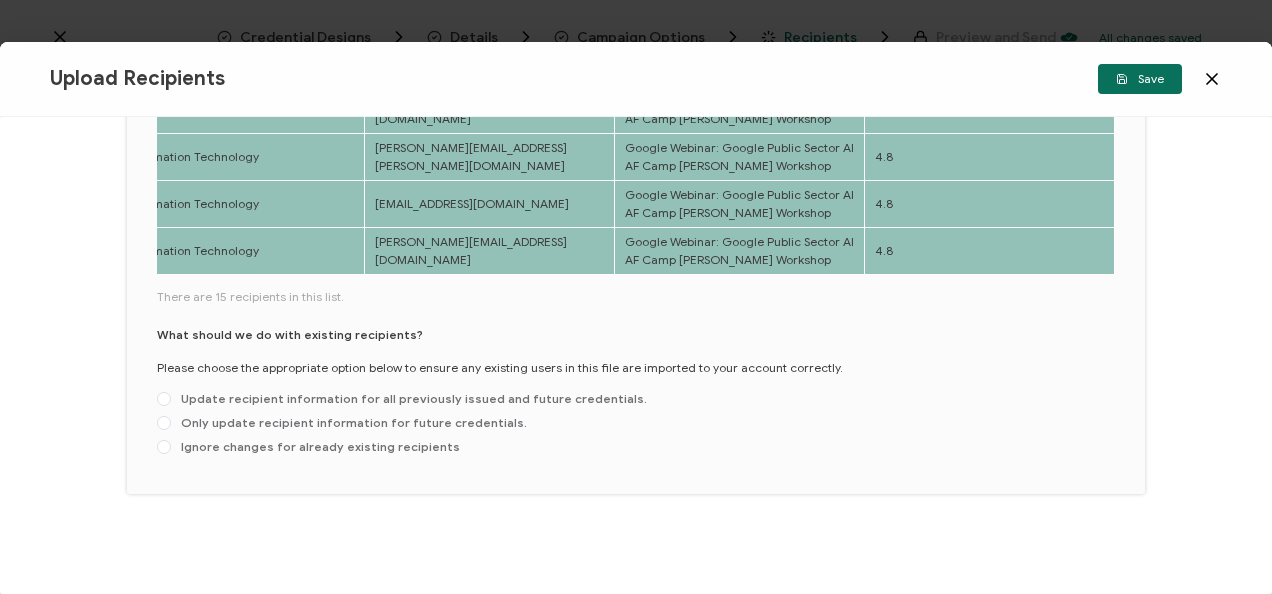 scroll, scrollTop: 310, scrollLeft: 0, axis: vertical 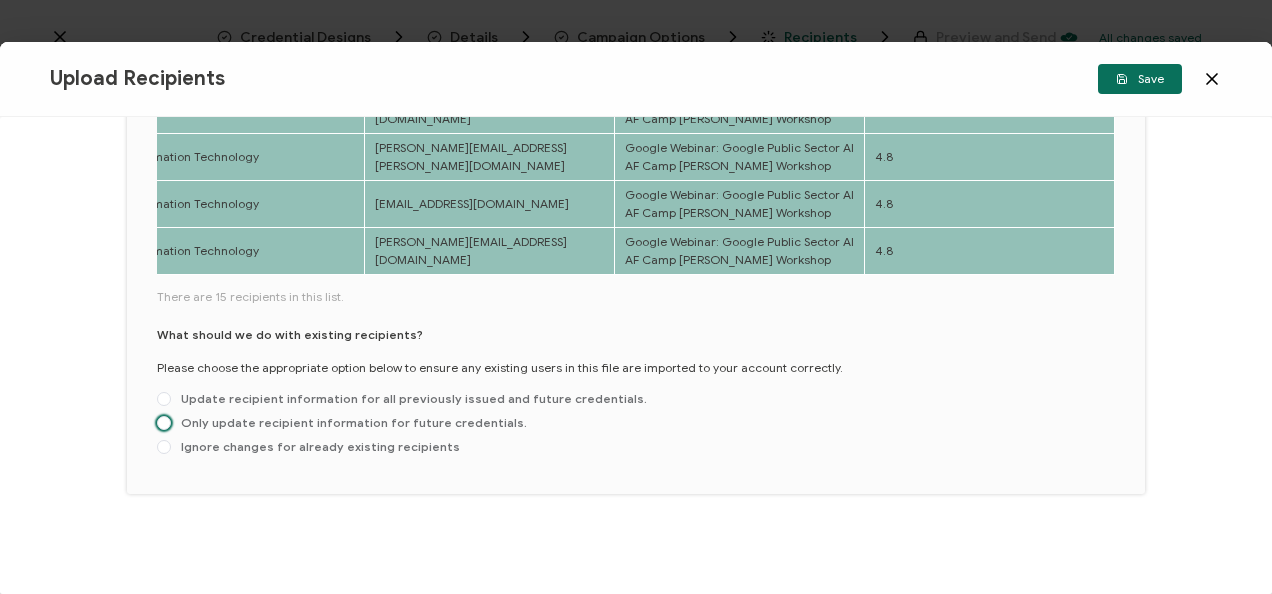 click on "Only update recipient information for future credentials." at bounding box center [349, 422] 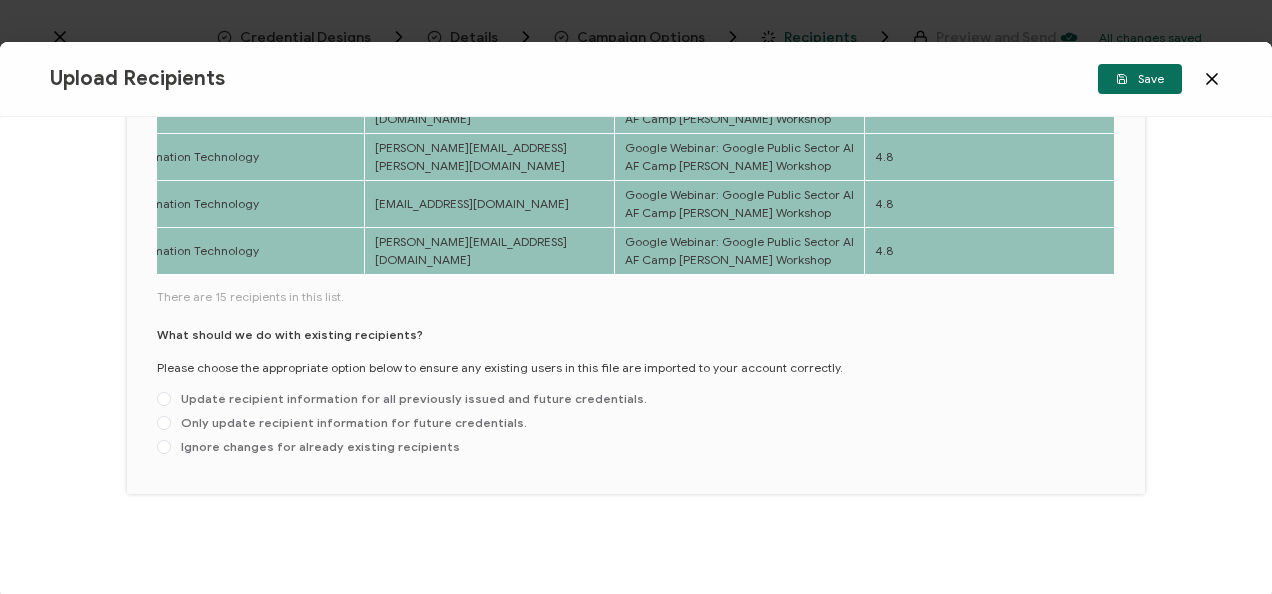 click on "Only update recipient information for future credentials." at bounding box center [164, 424] 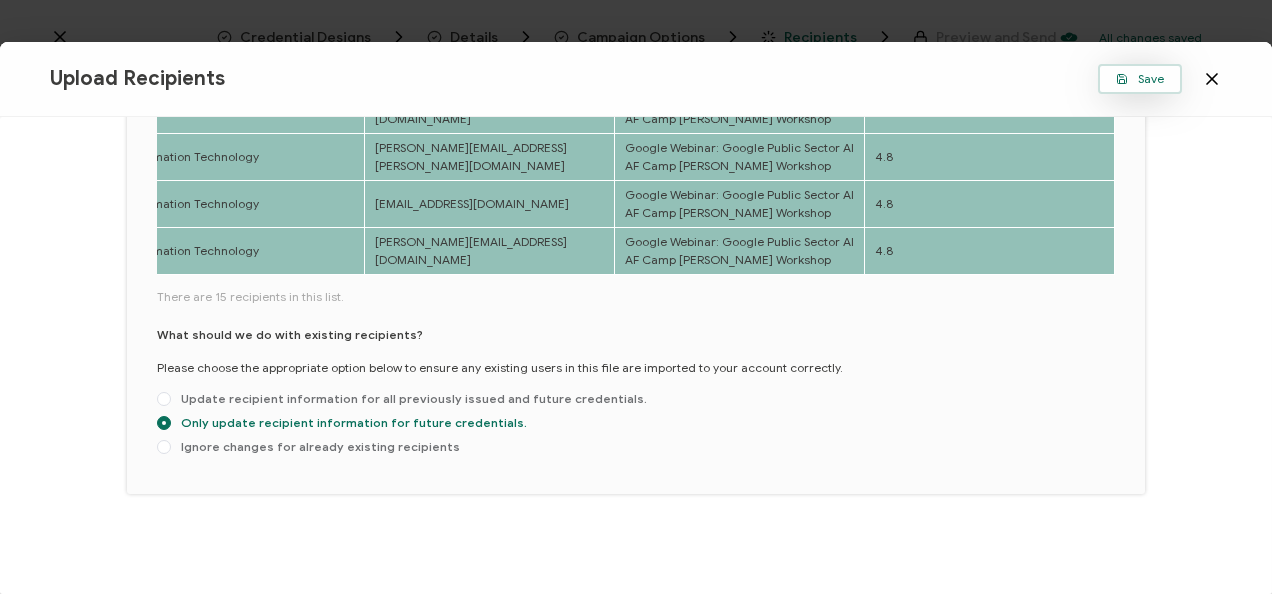 click on "Save" at bounding box center (1140, 79) 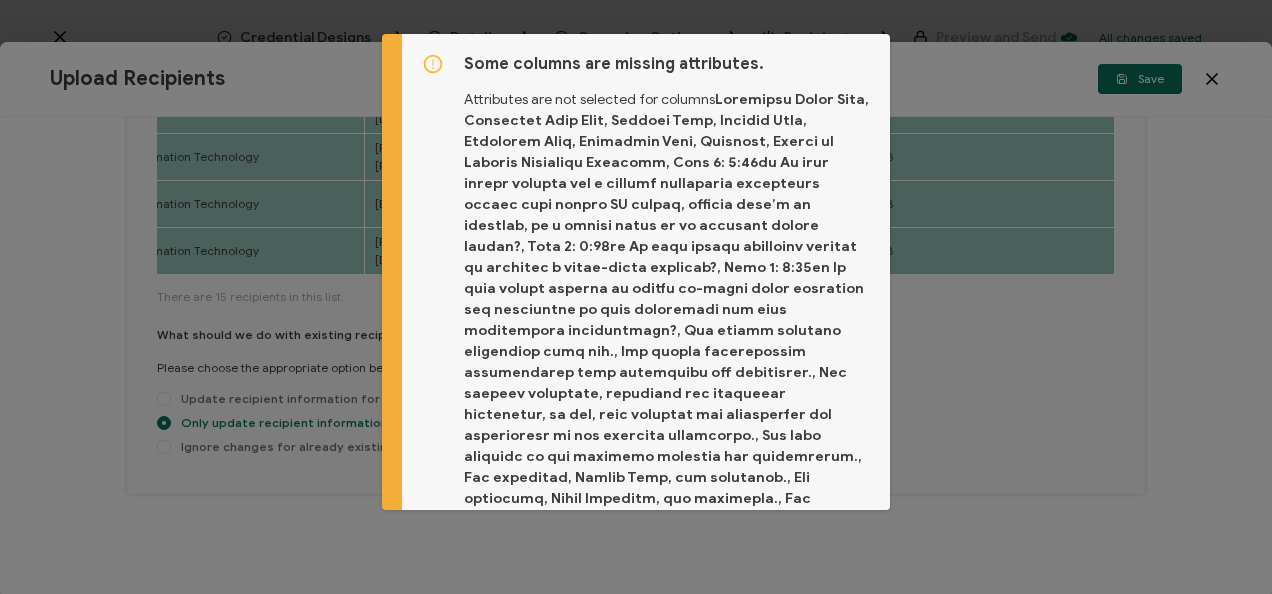 scroll, scrollTop: 90, scrollLeft: 0, axis: vertical 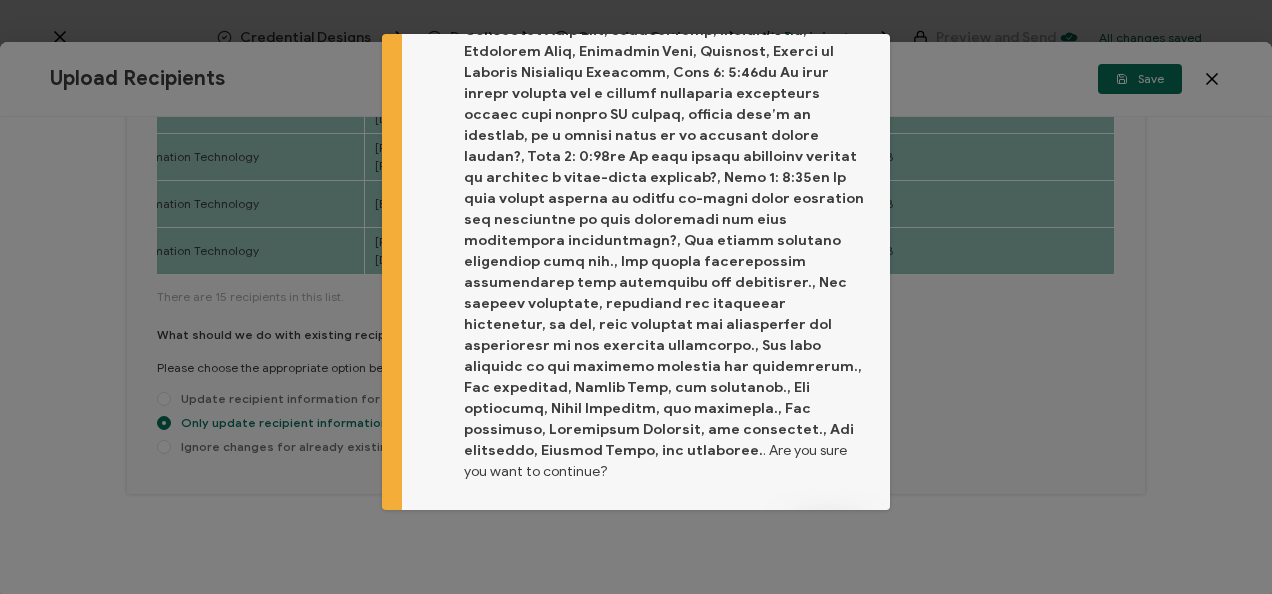 click on "Proceed" at bounding box center (828, 537) 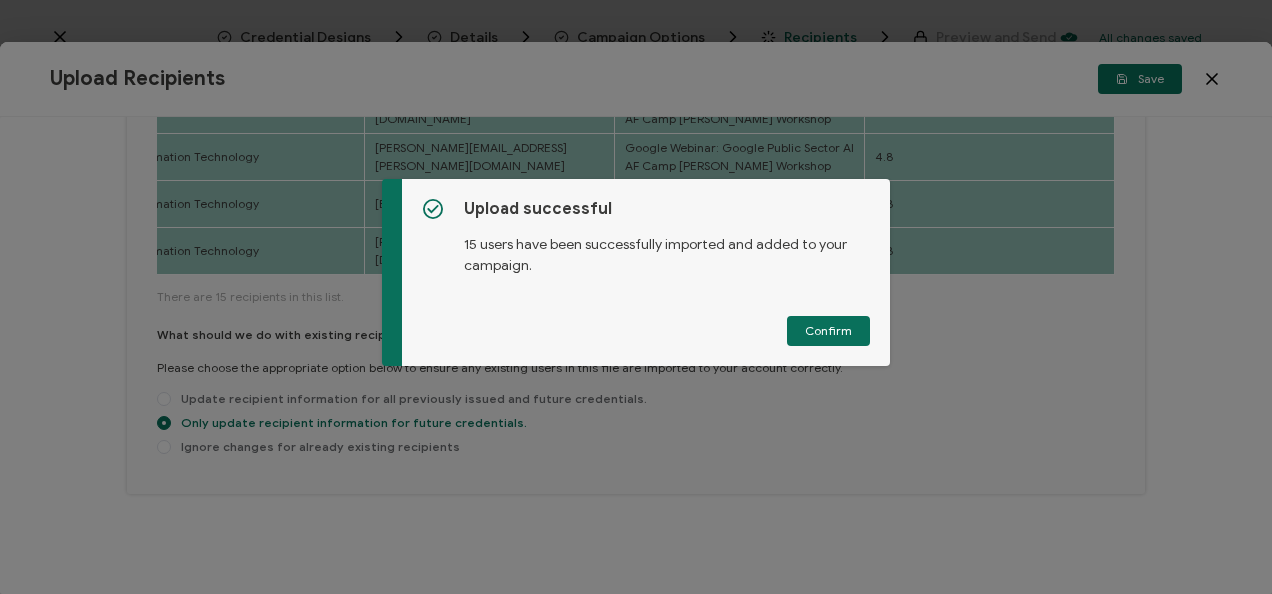 click on "Upload successful   15 users have been successfully imported and added to your campaign.   Confirm" at bounding box center [646, 272] 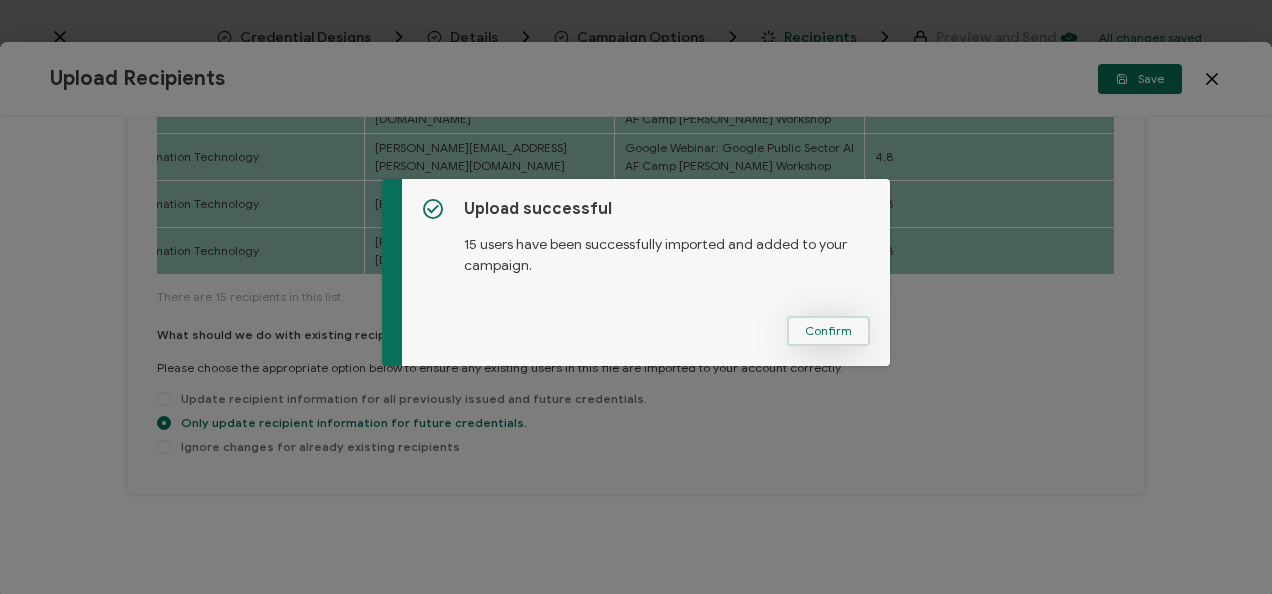 click on "Confirm" at bounding box center [828, 331] 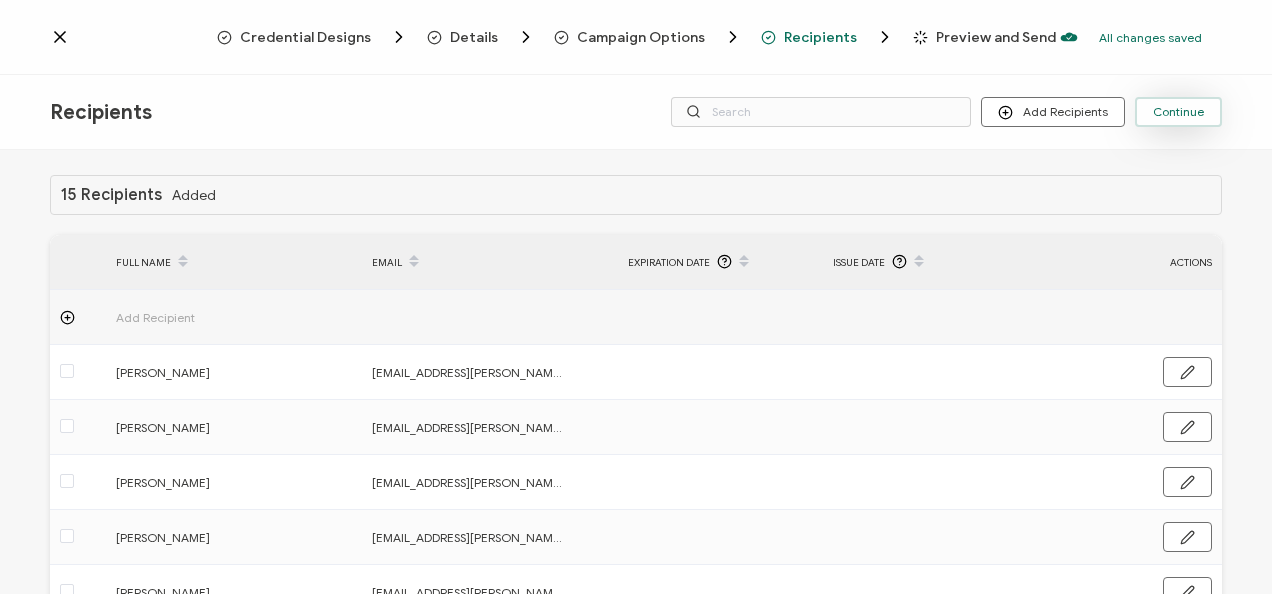 click on "Continue" at bounding box center [1178, 112] 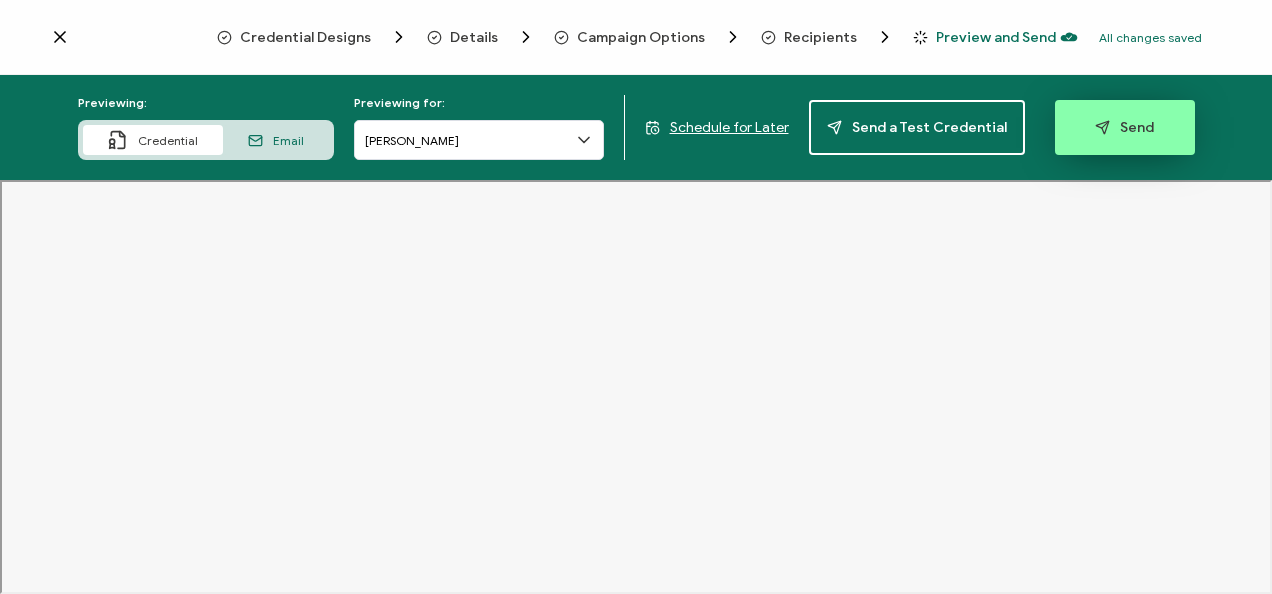 click on "Send" at bounding box center [1125, 127] 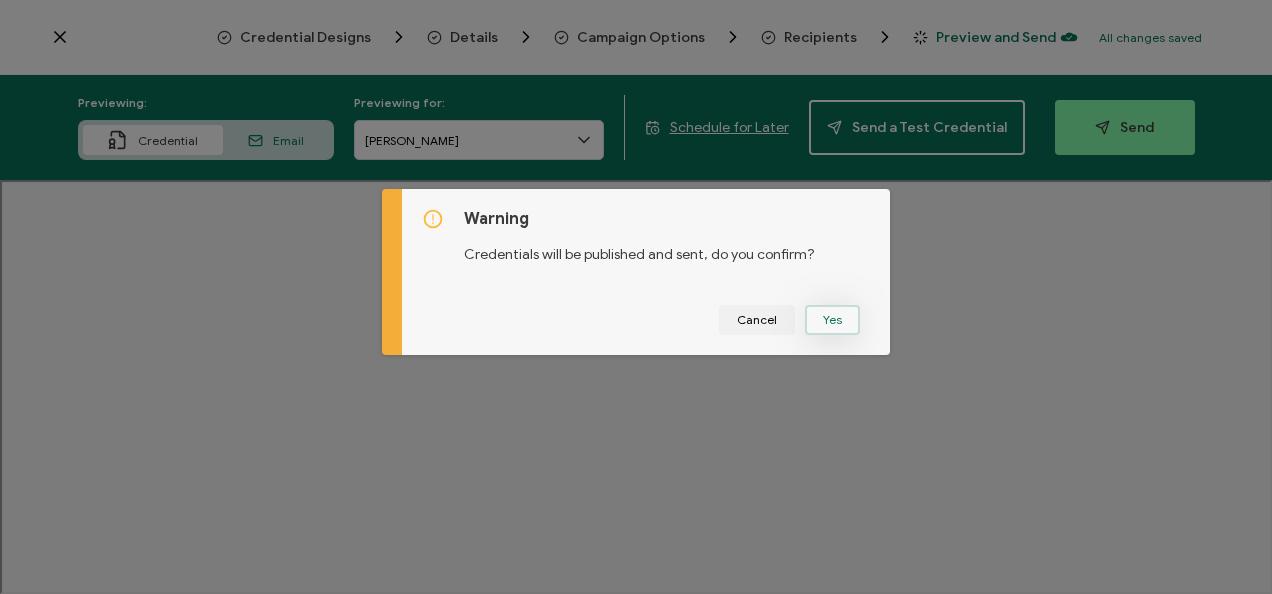 click on "Yes" at bounding box center [832, 320] 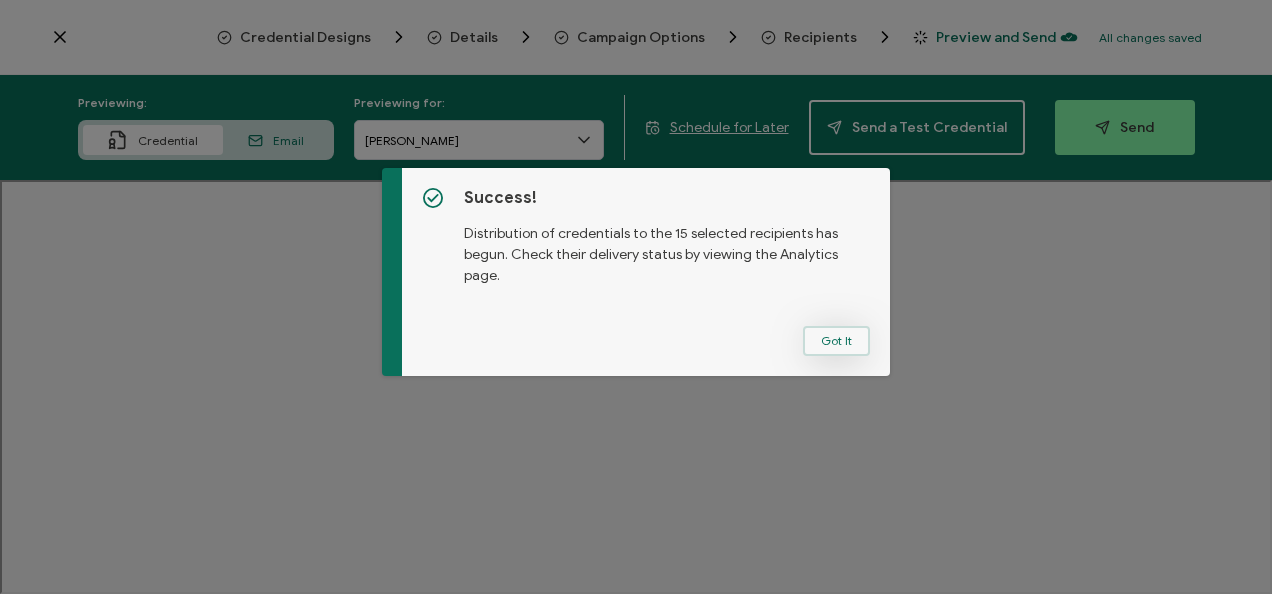 click on "Got It" at bounding box center (836, 341) 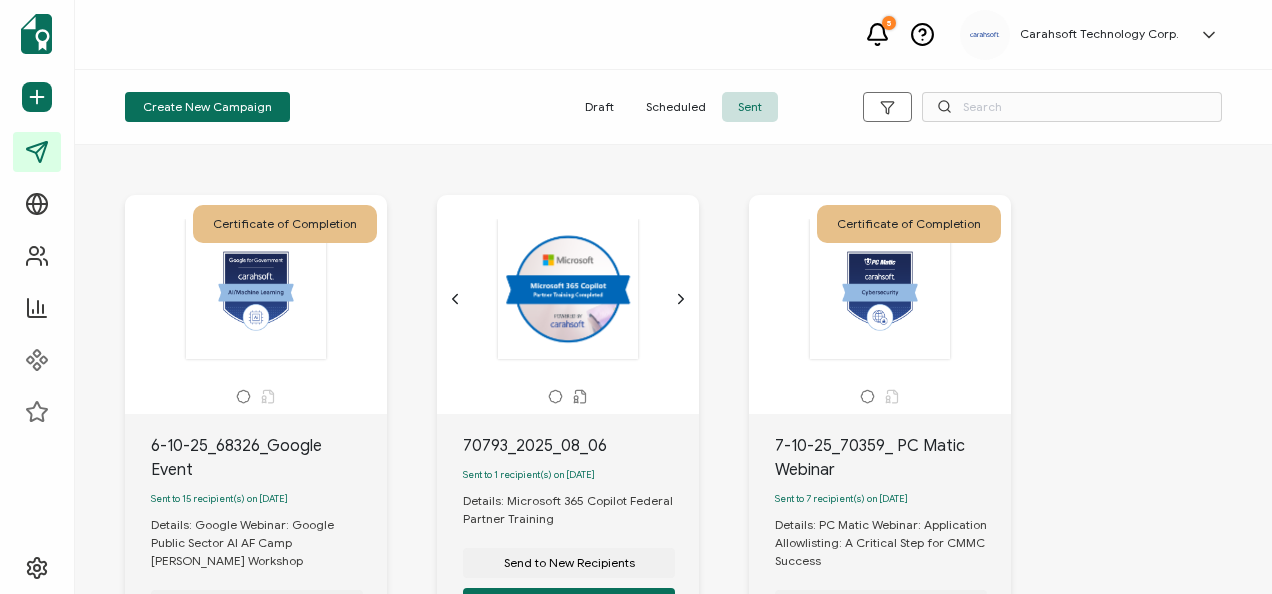 scroll, scrollTop: 95, scrollLeft: 0, axis: vertical 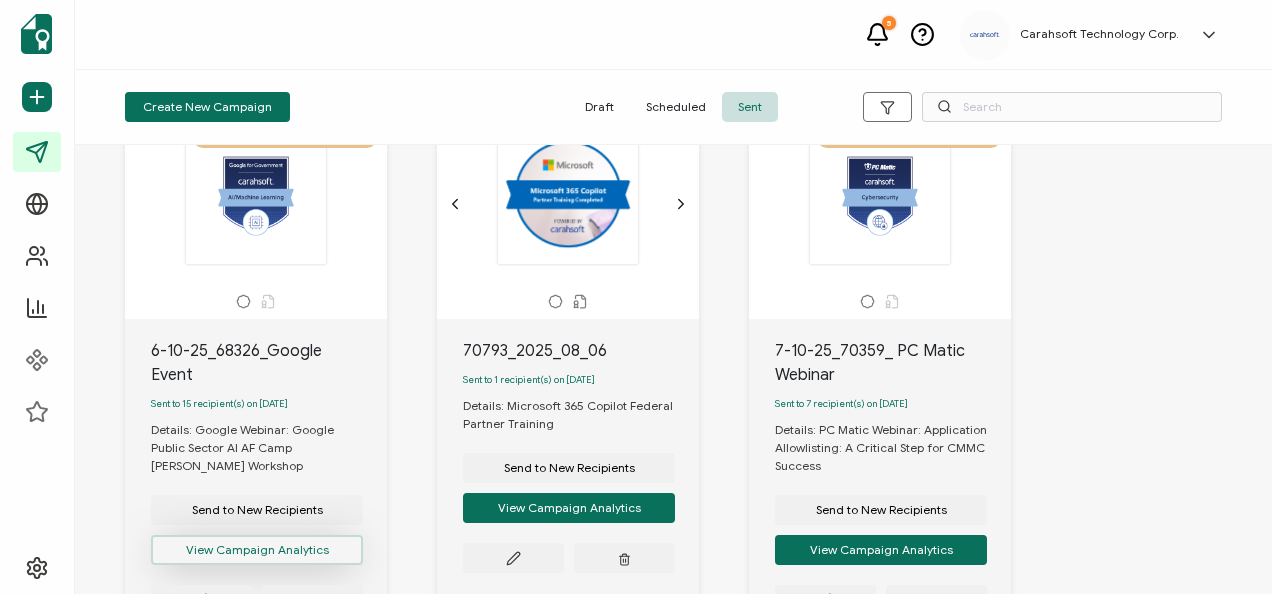 click on "View Campaign Analytics" at bounding box center [257, 550] 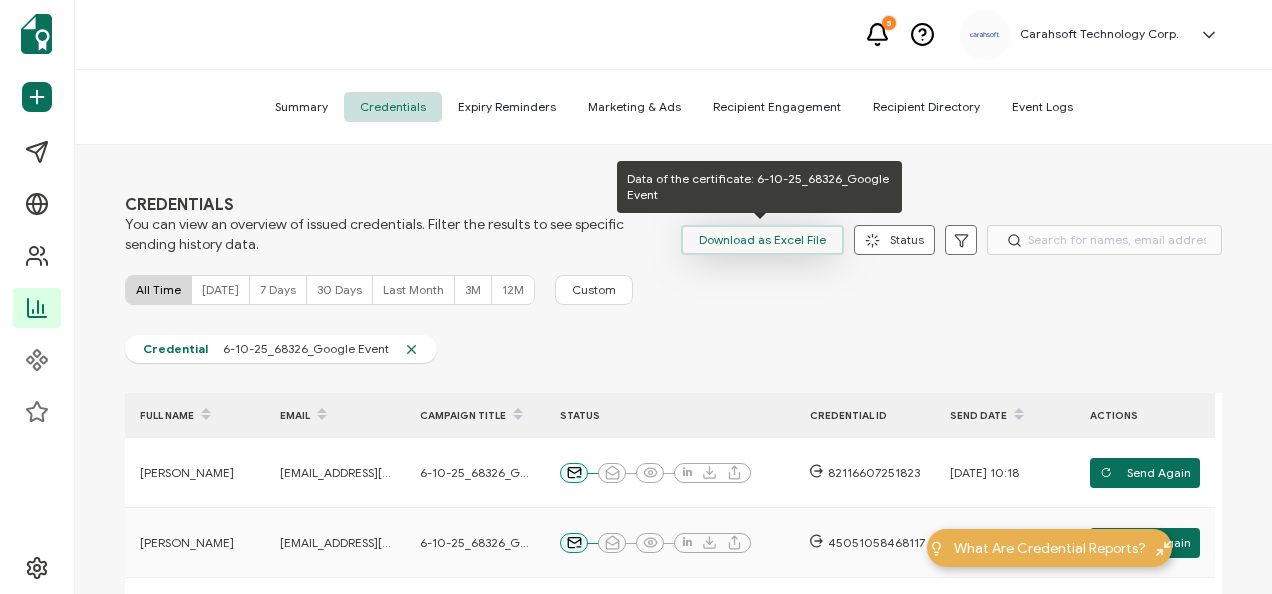 click on "Download as Excel File" at bounding box center [762, 240] 